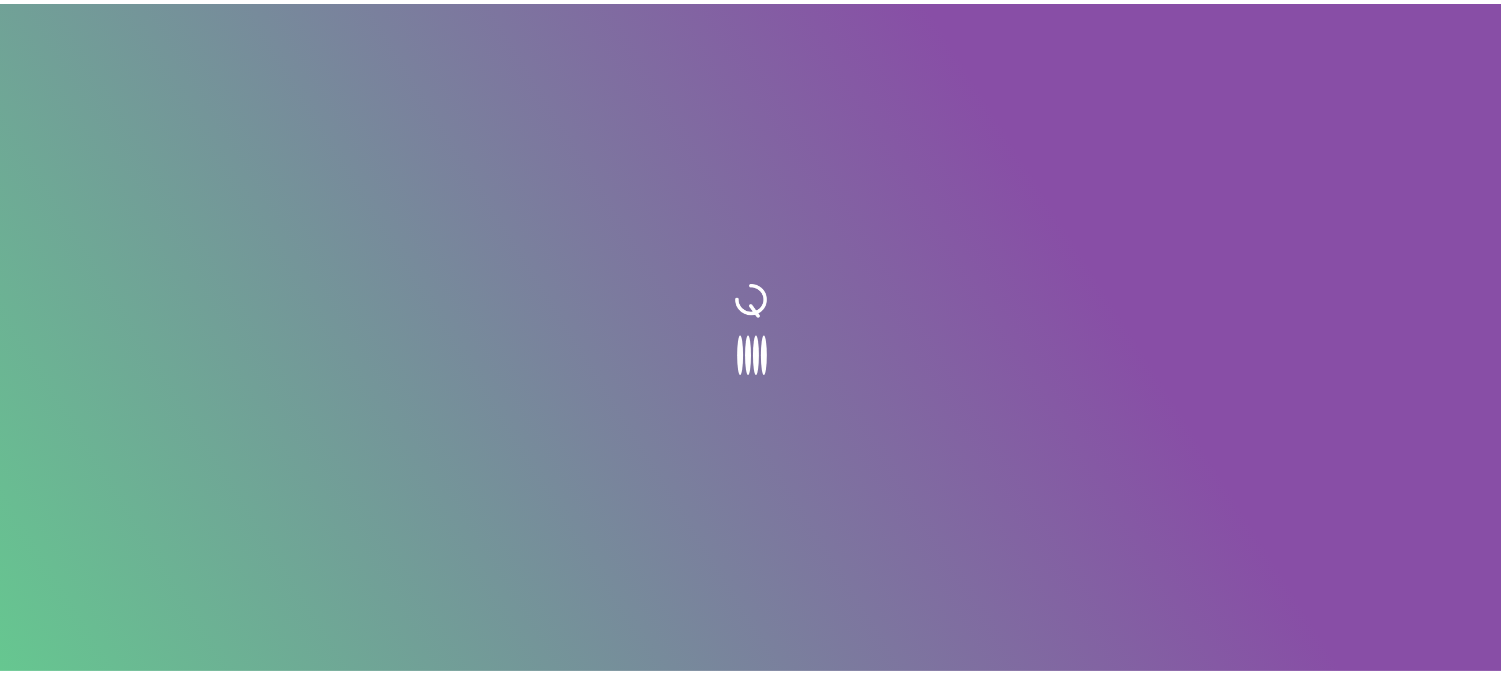 scroll, scrollTop: 0, scrollLeft: 0, axis: both 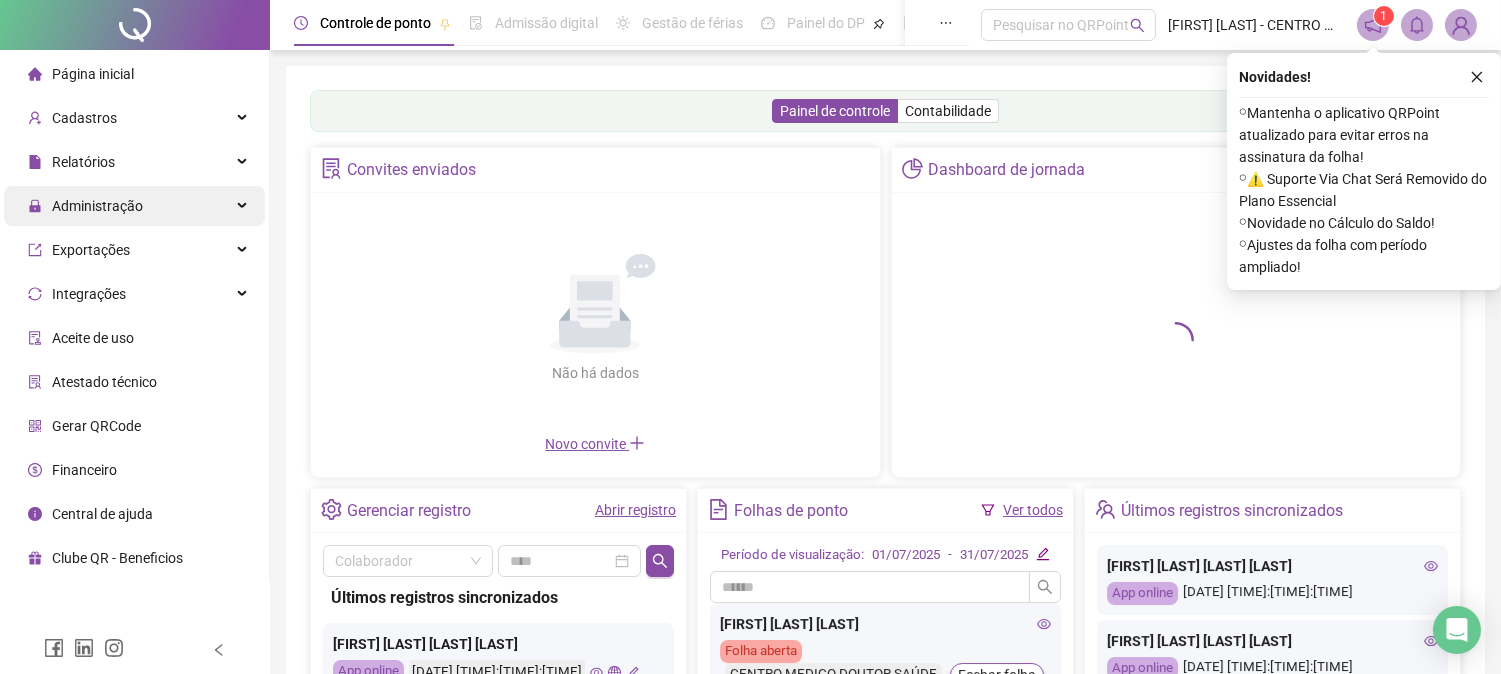 click on "Administração" at bounding box center (97, 206) 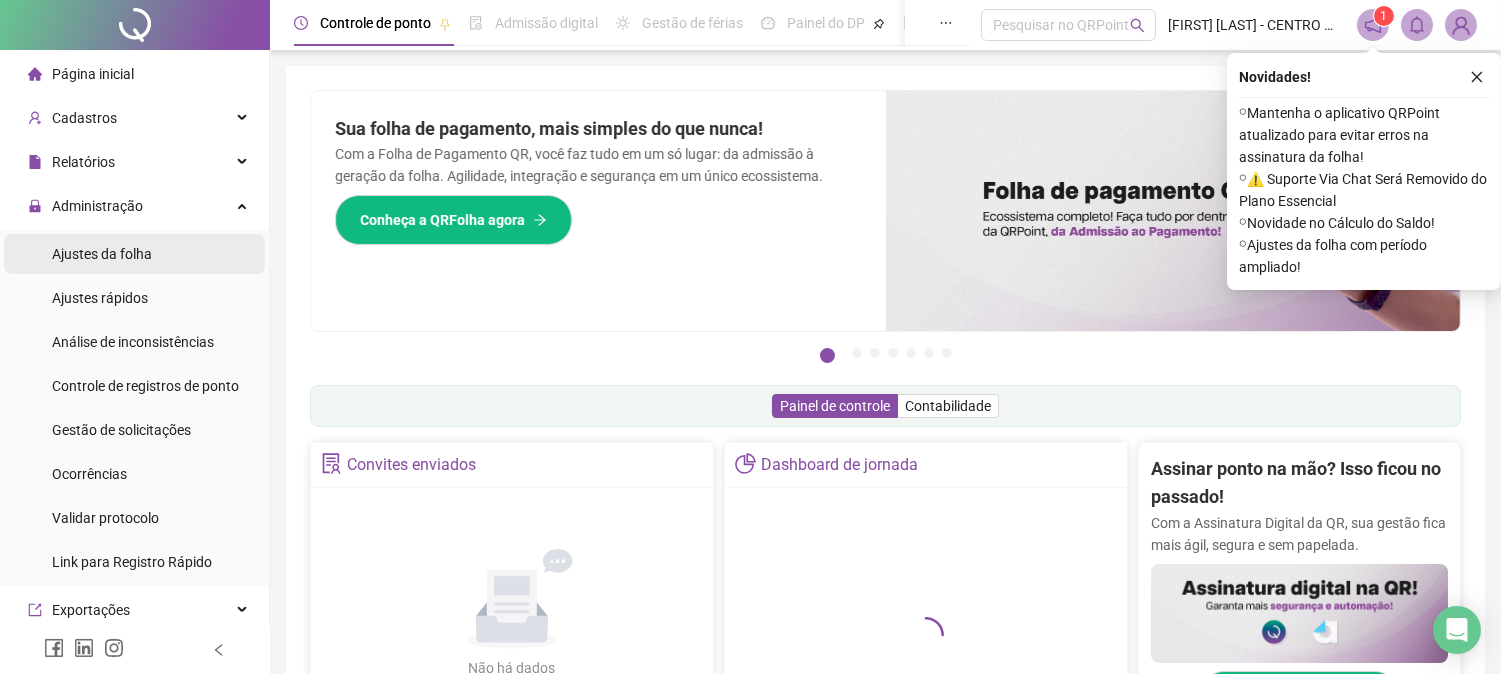 click on "Ajustes da folha" at bounding box center (102, 254) 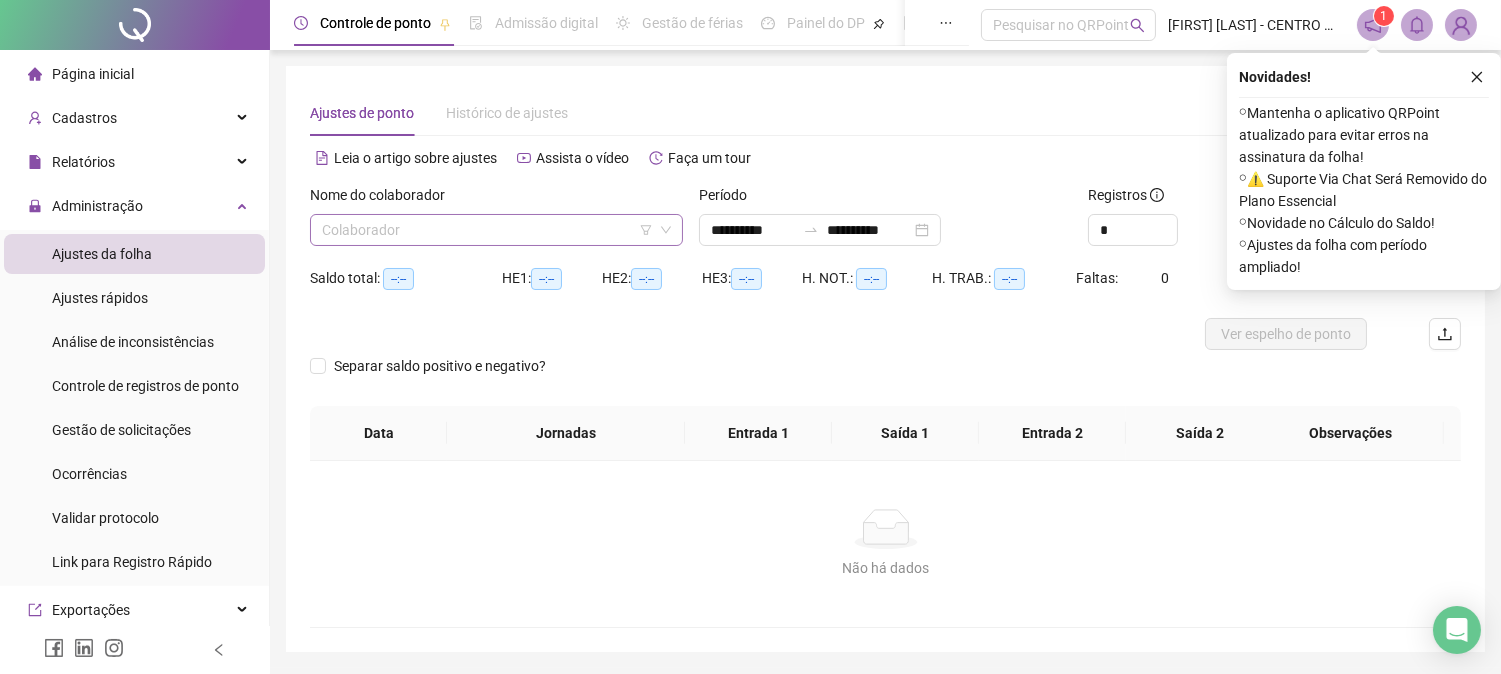 click at bounding box center (487, 230) 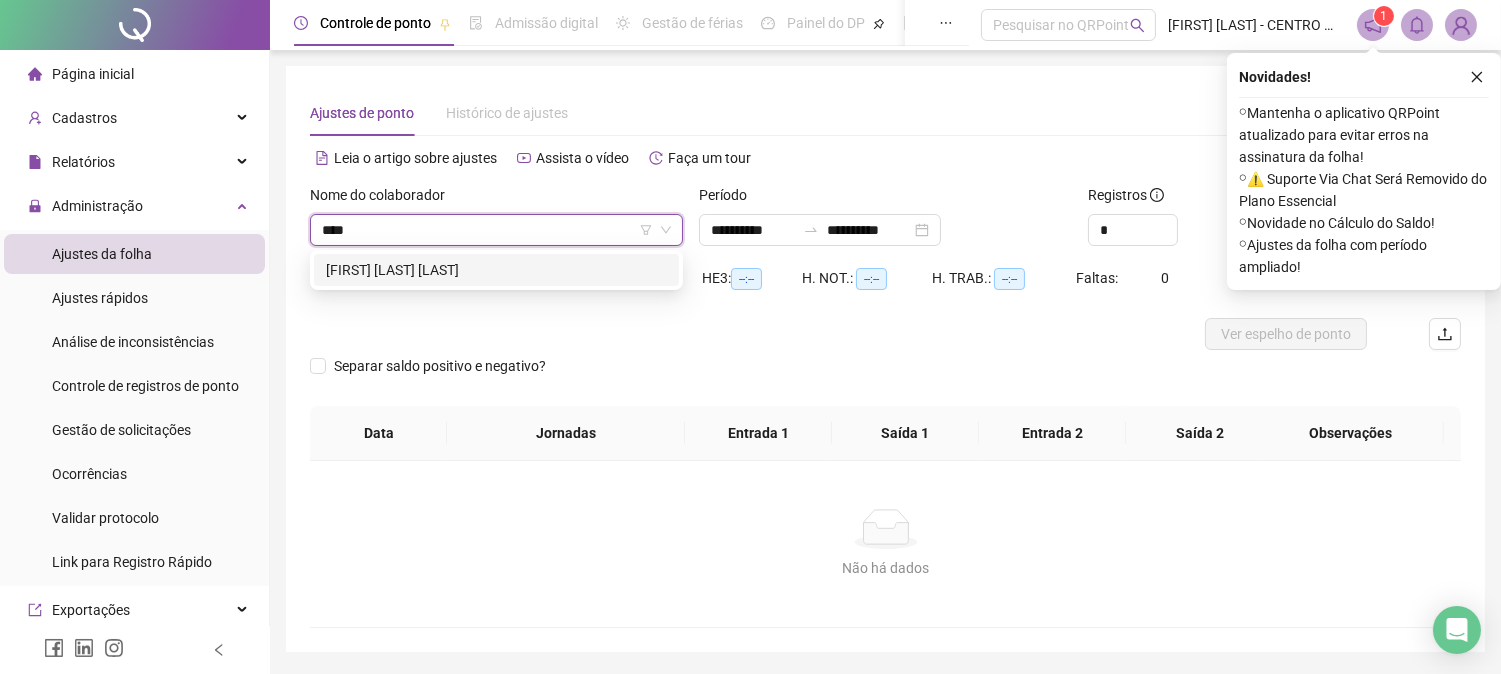 type on "*****" 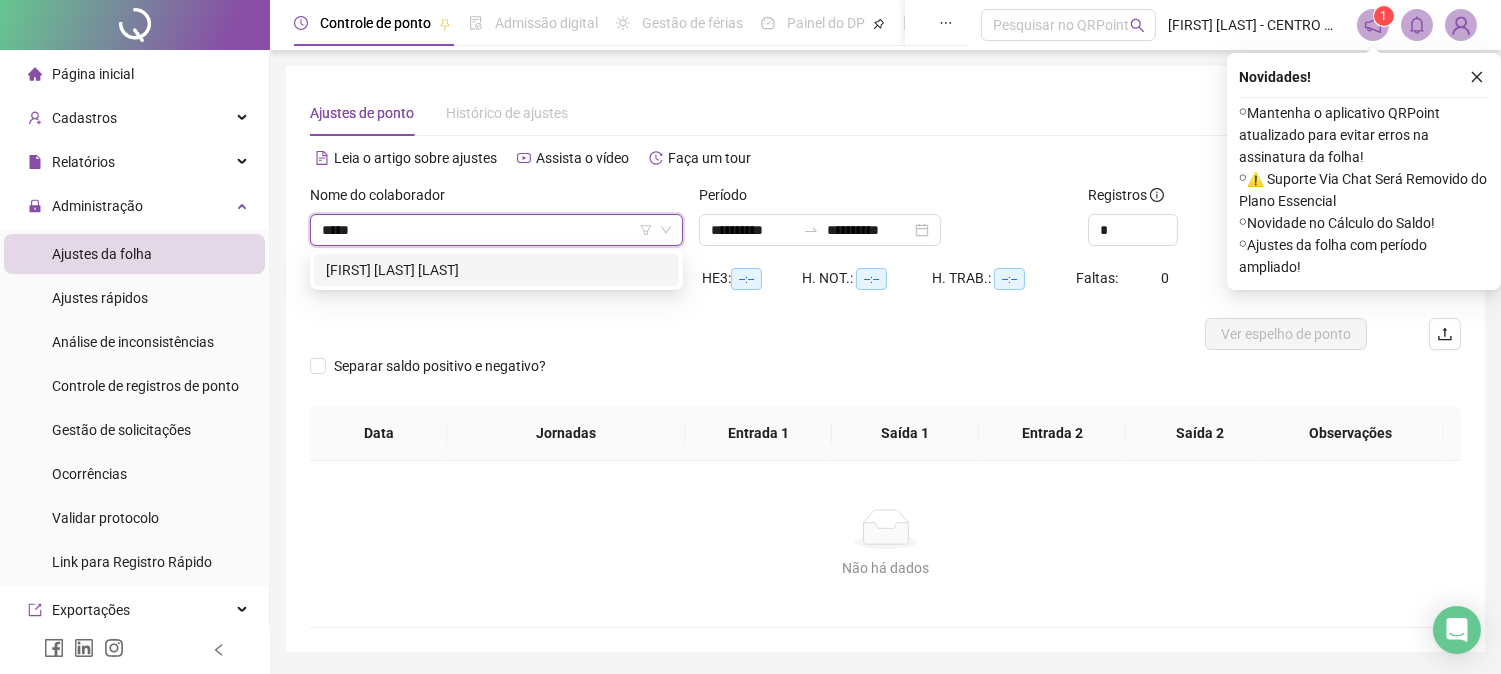 click on "[FIRST] [LAST] [LAST]" at bounding box center [496, 270] 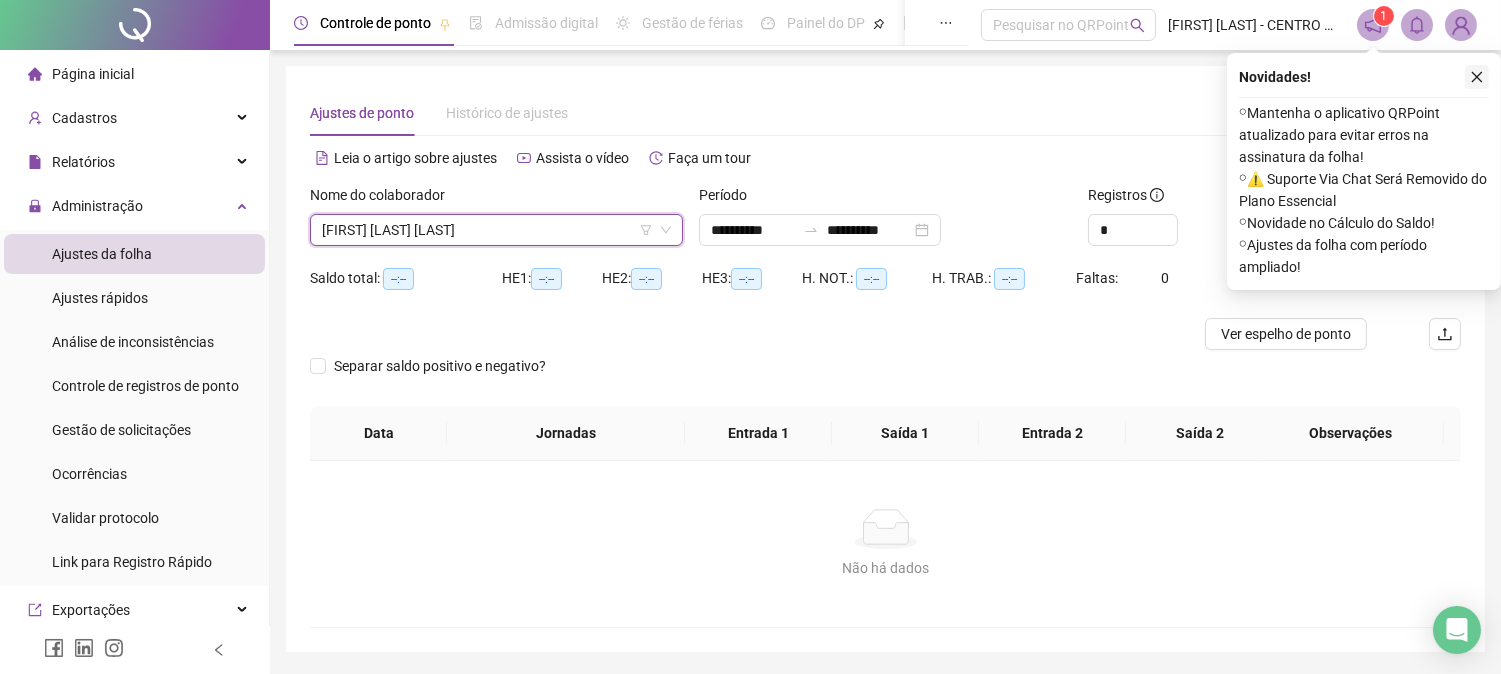 click 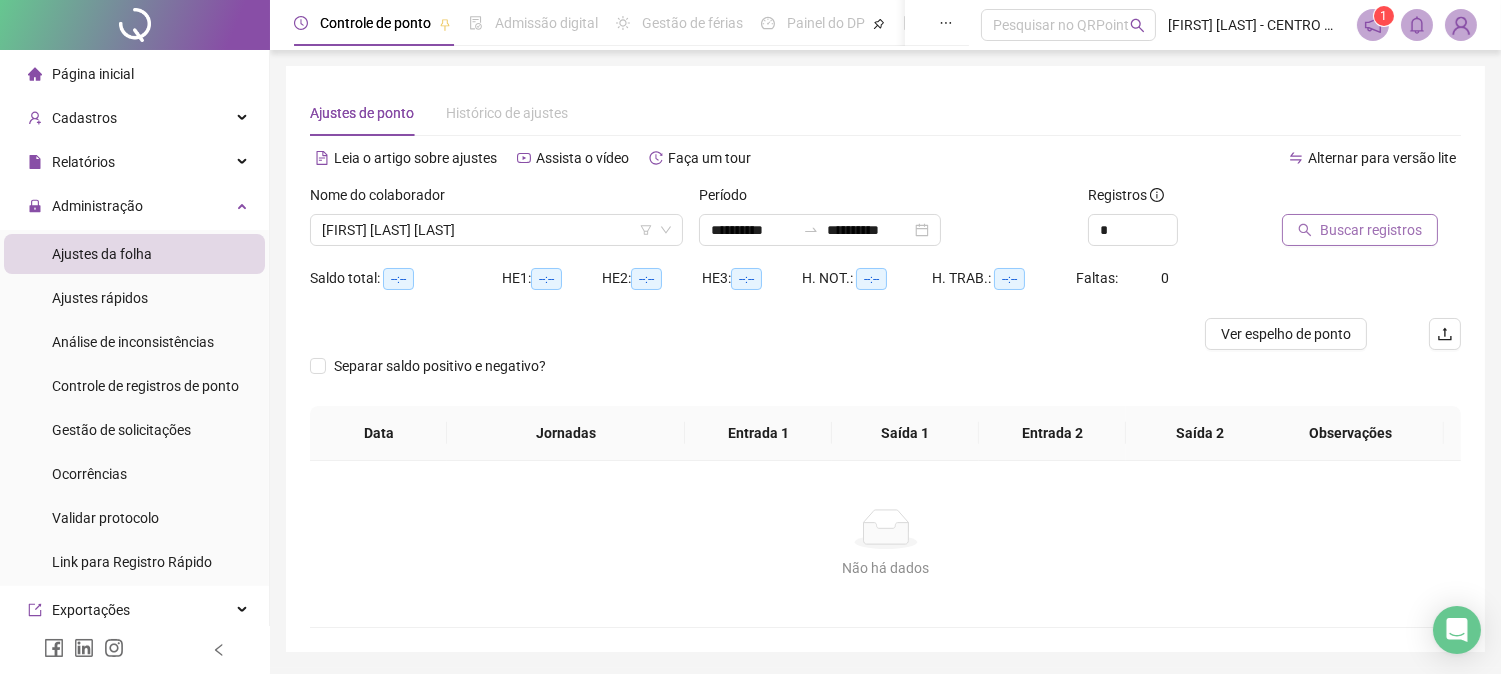 click on "Buscar registros" at bounding box center [1371, 230] 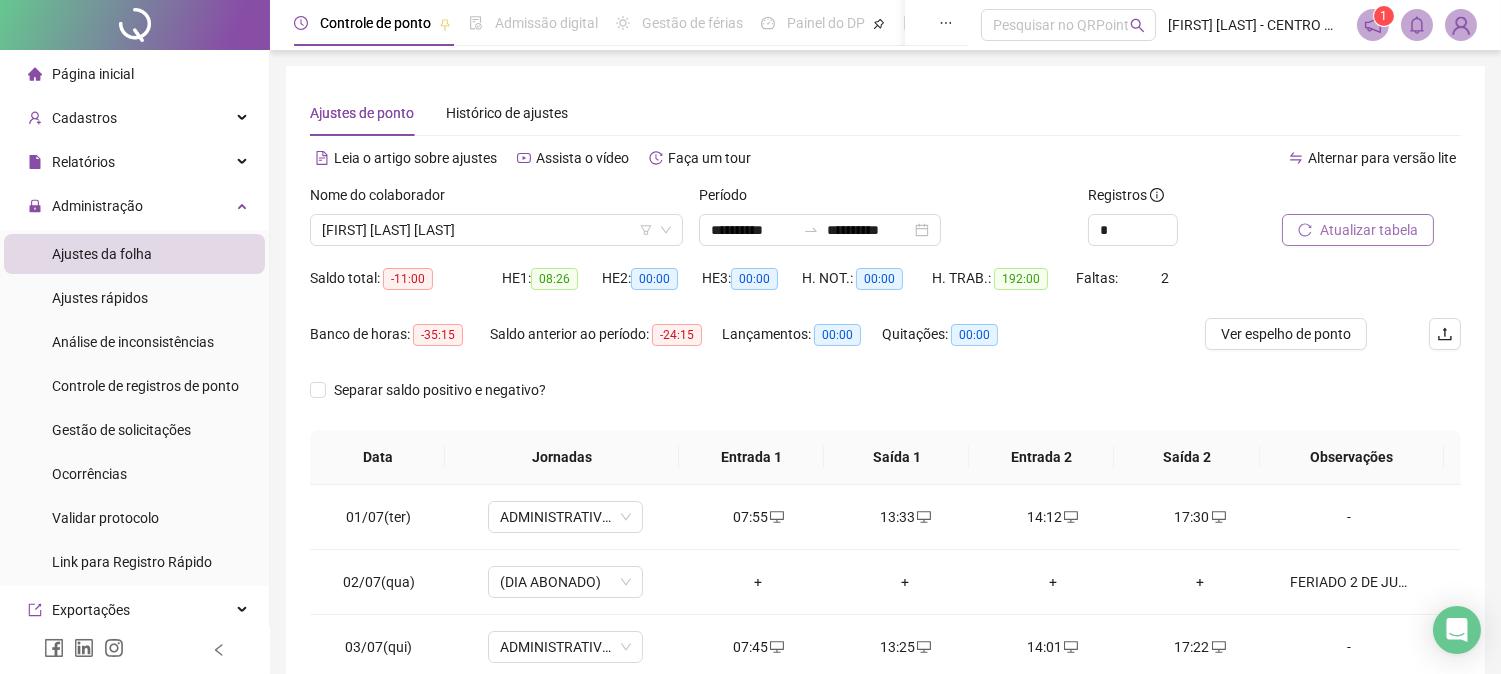 scroll, scrollTop: 347, scrollLeft: 0, axis: vertical 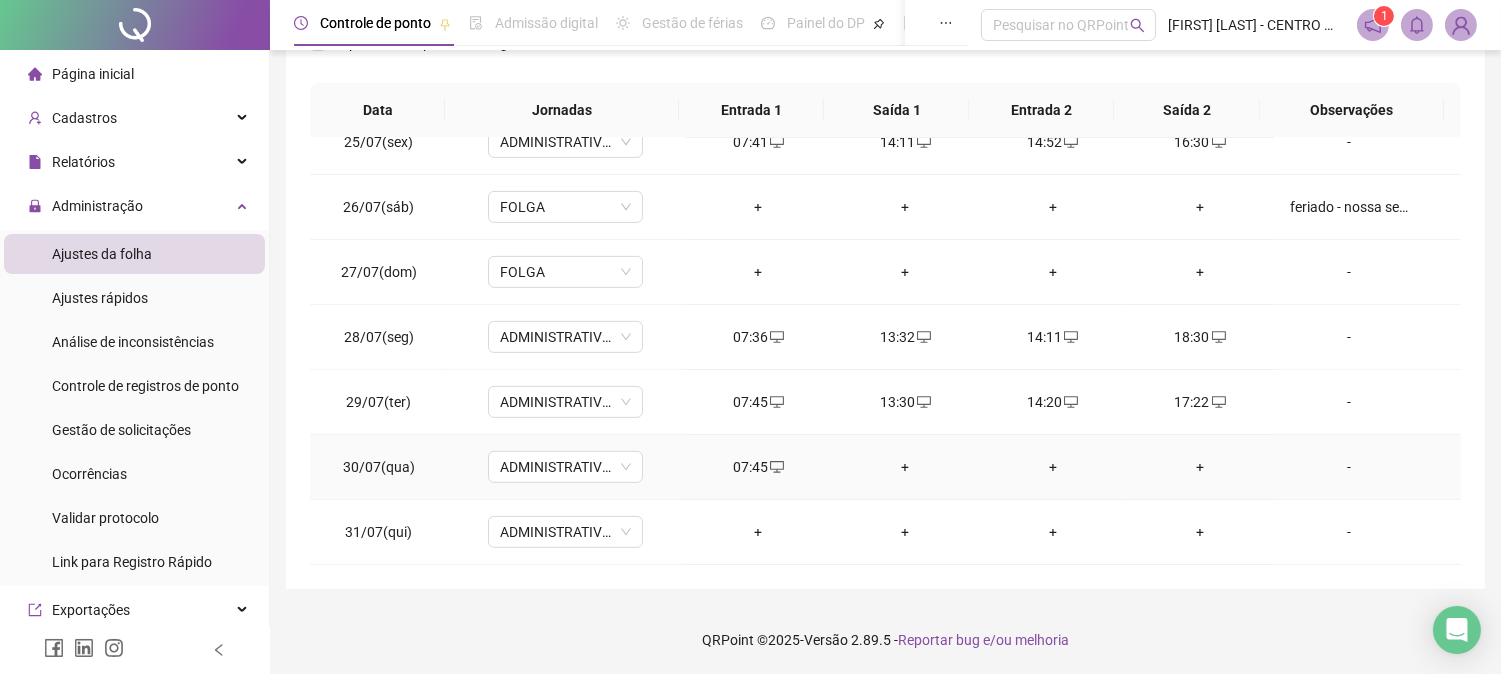 click on "+" at bounding box center (905, 467) 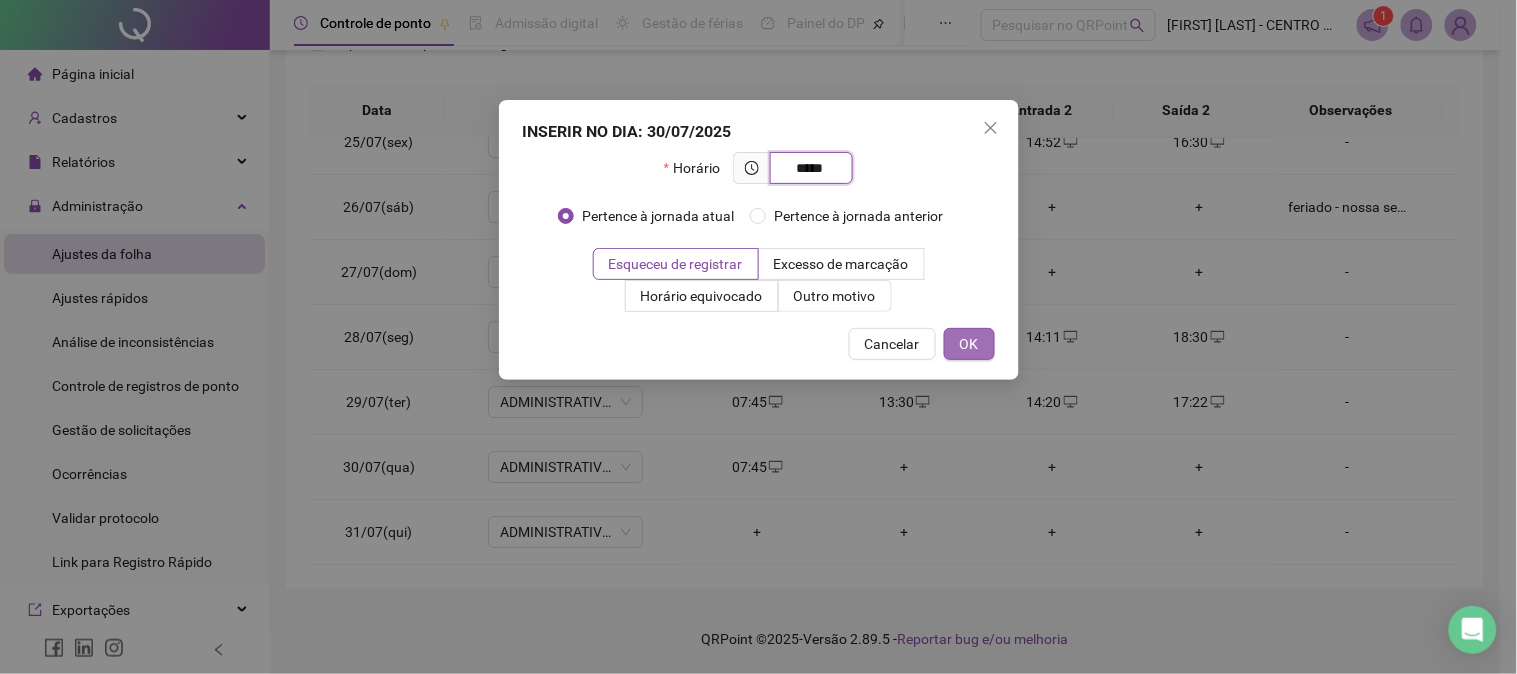 type on "*****" 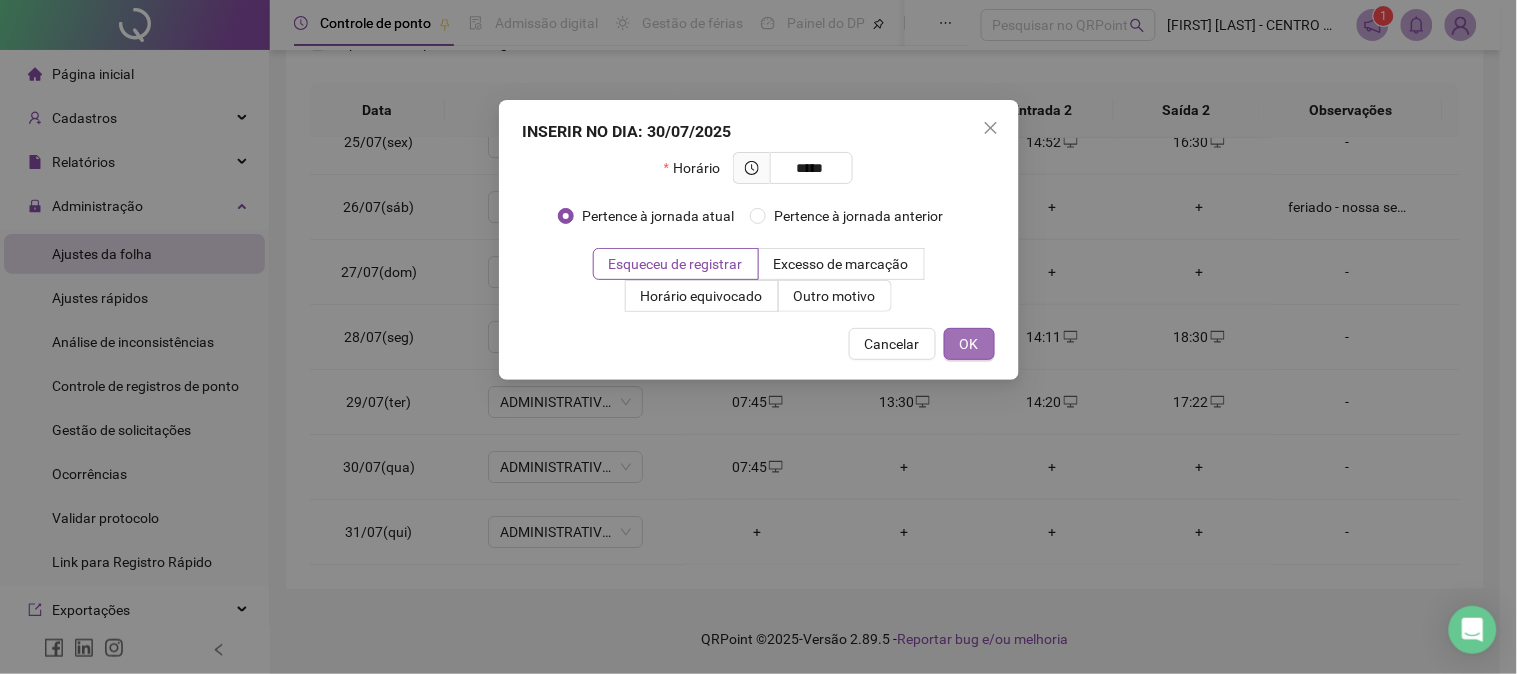 click on "OK" at bounding box center [969, 344] 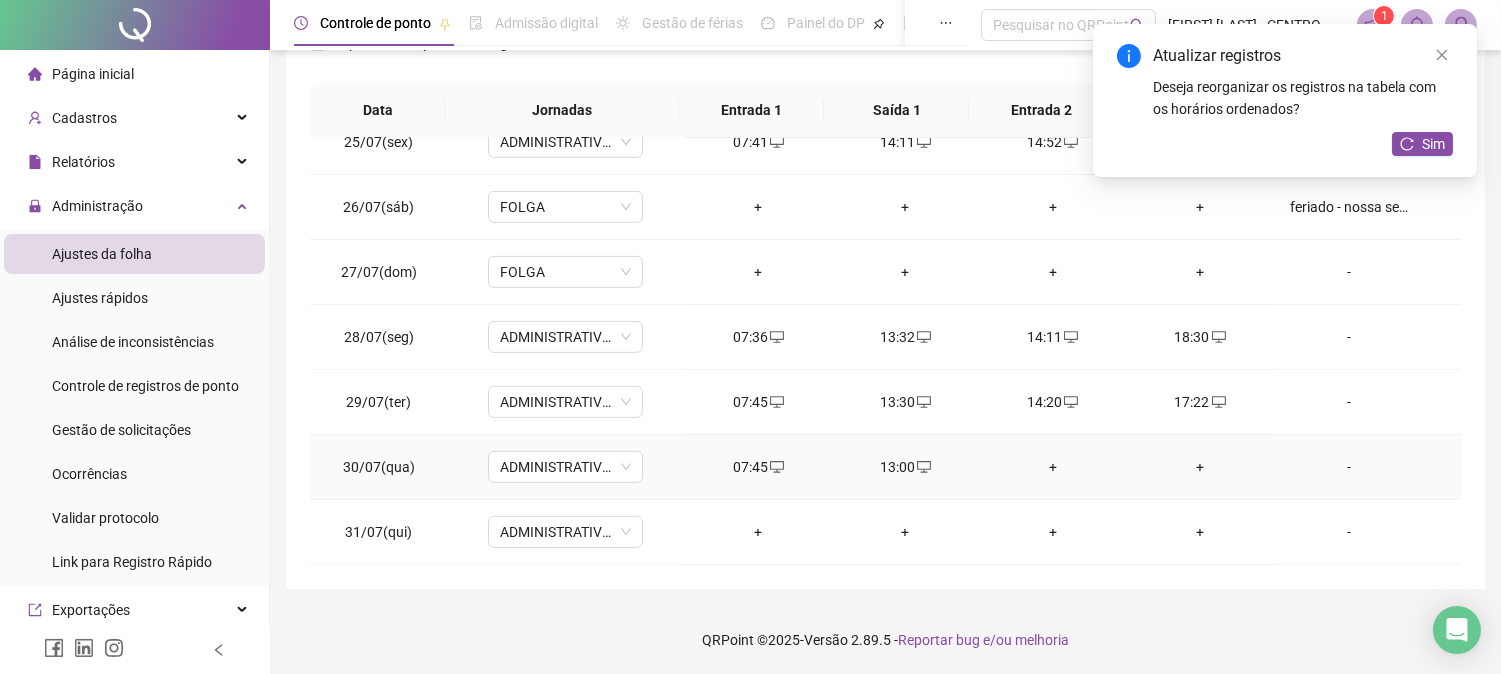 click on "+" at bounding box center (1052, 467) 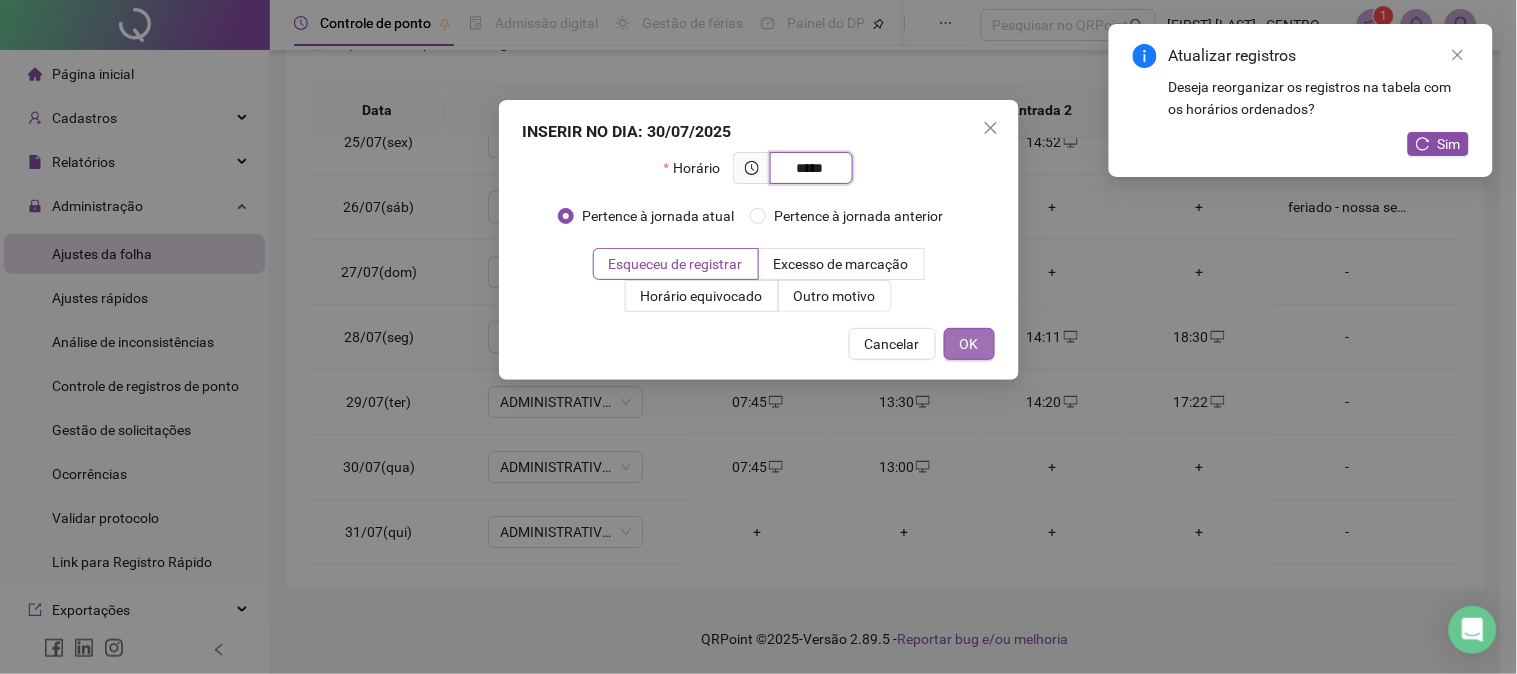 type on "*****" 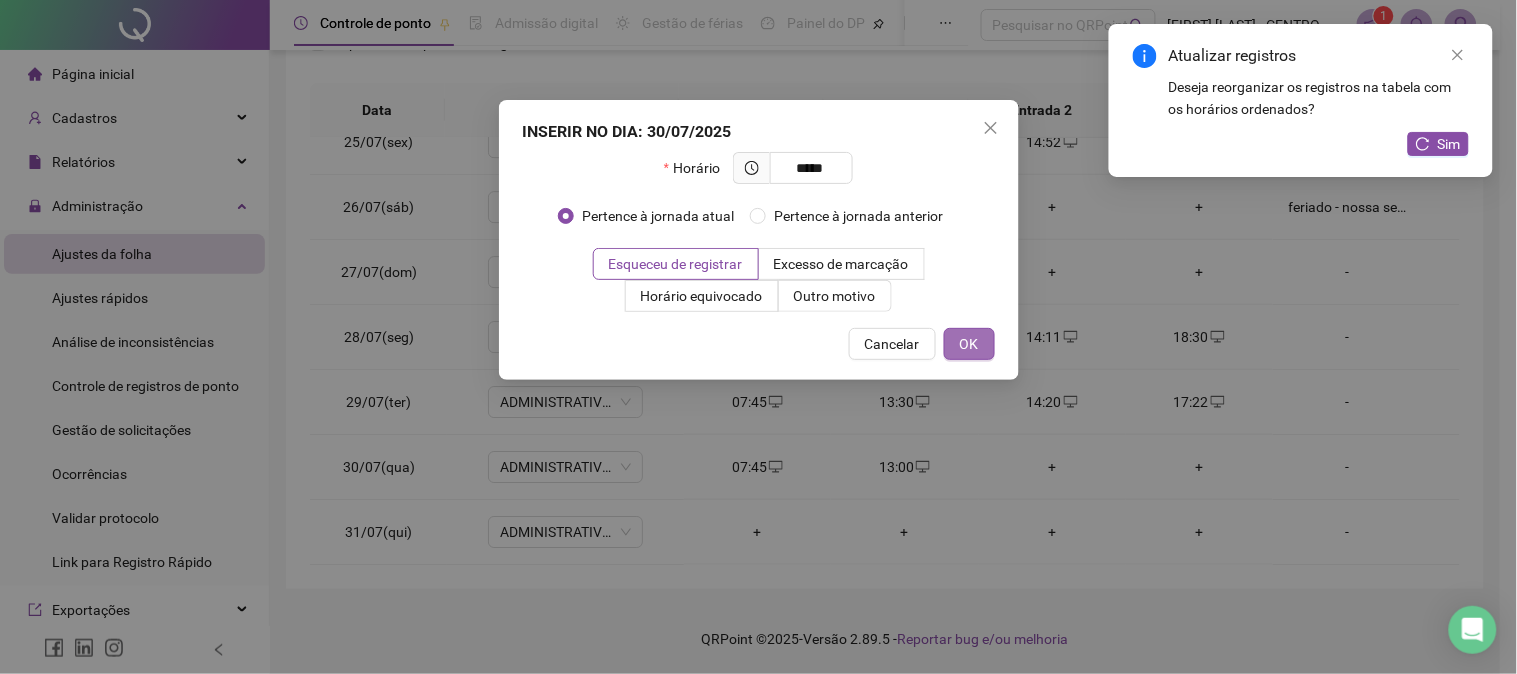 click on "OK" at bounding box center [969, 344] 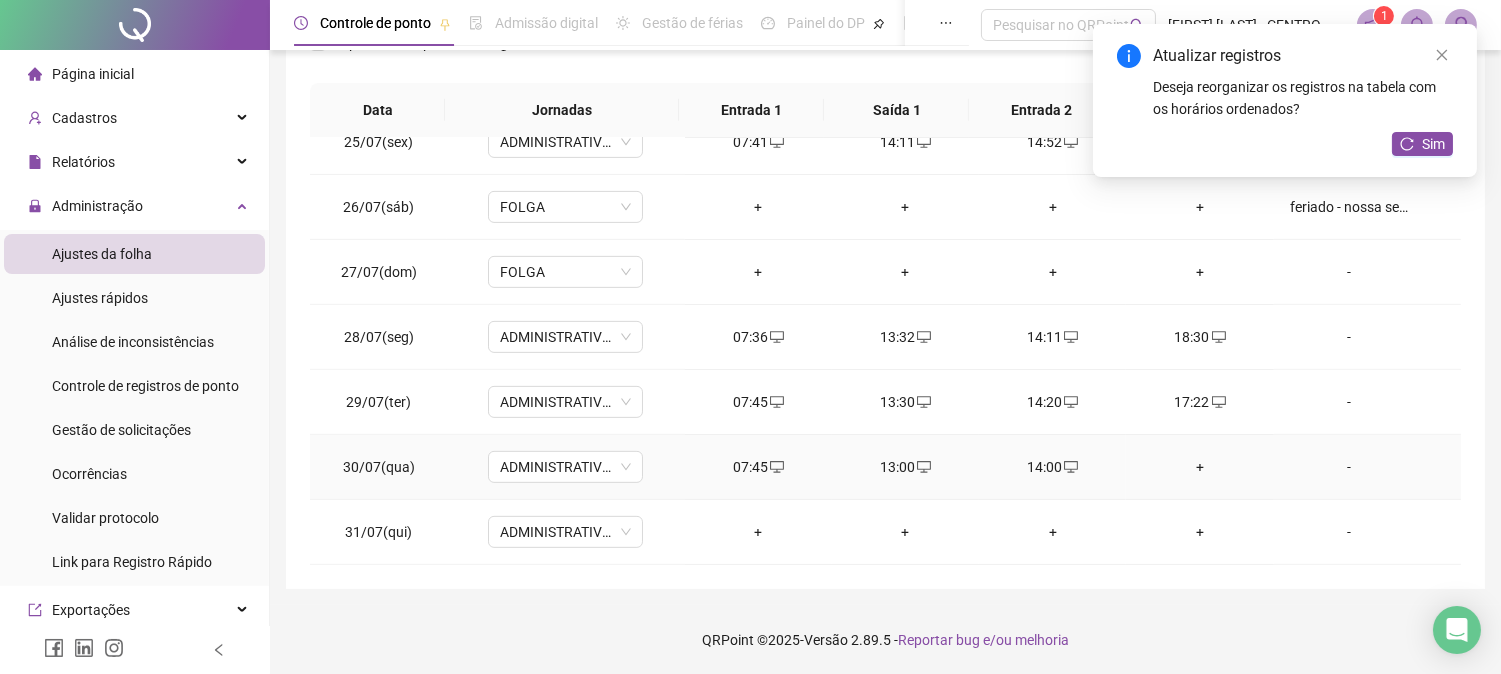 click on "+" at bounding box center (1199, 467) 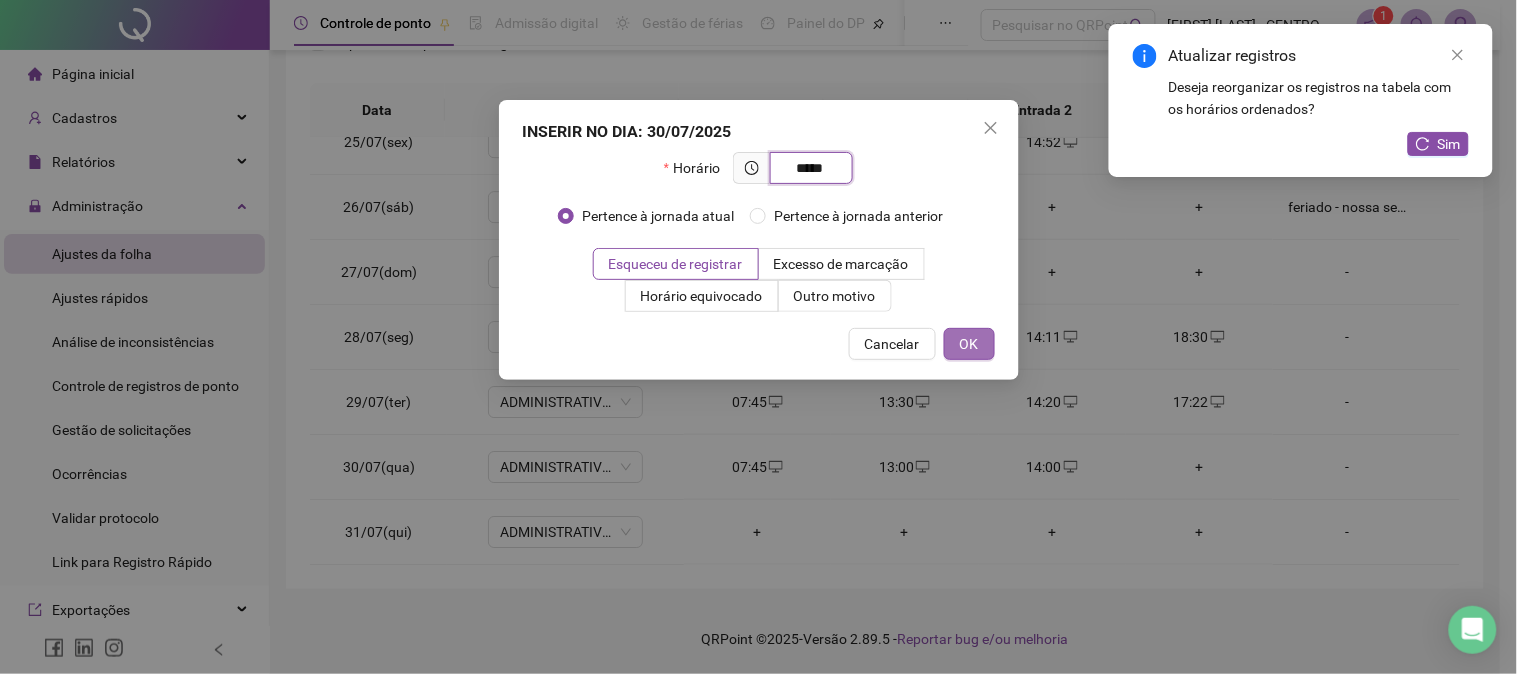 type on "*****" 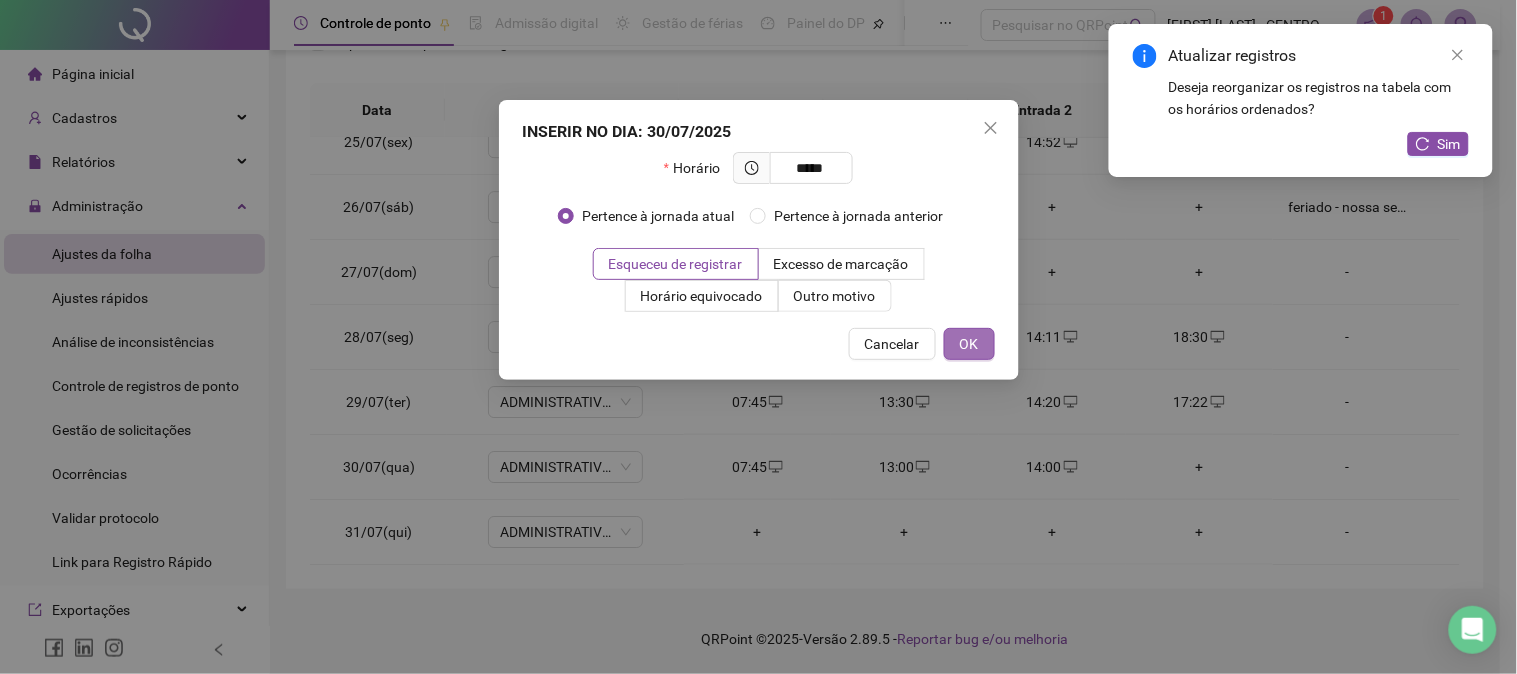 click on "OK" at bounding box center [969, 344] 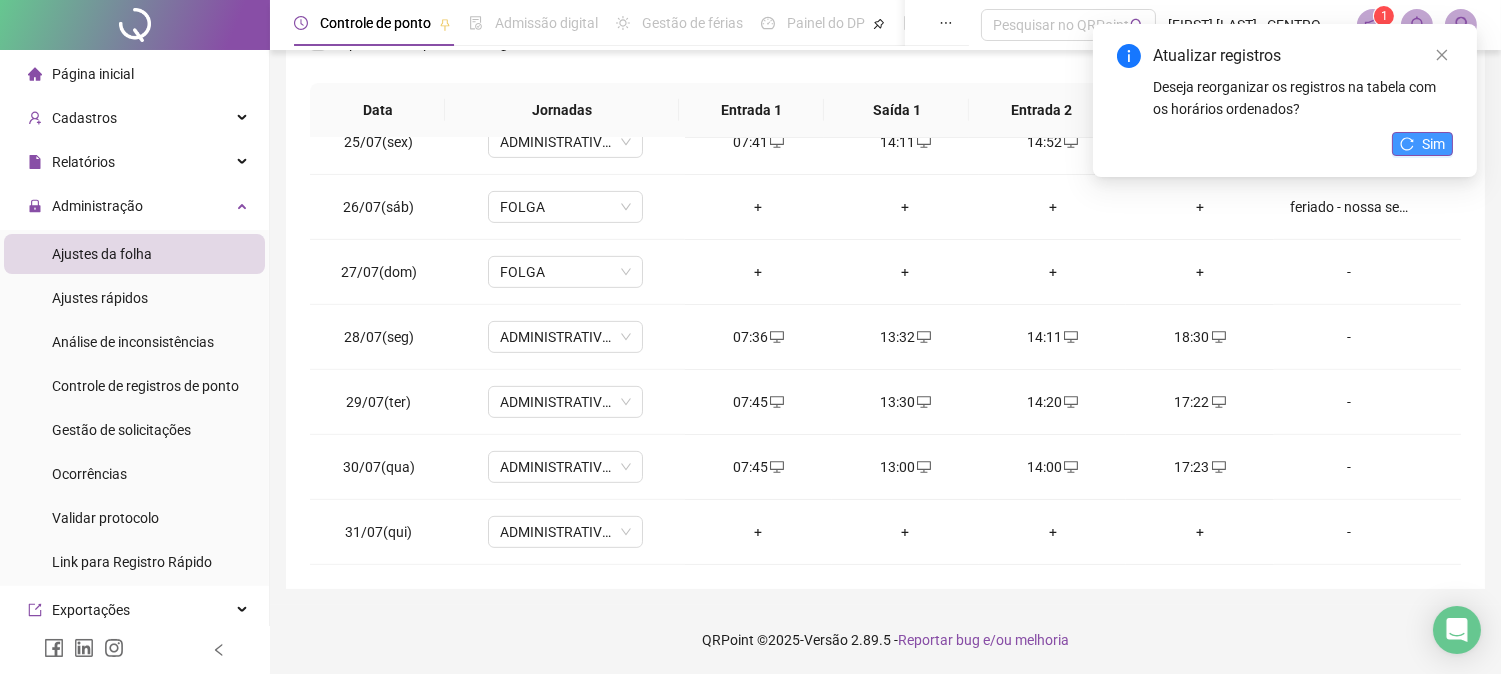 click on "Sim" at bounding box center [1422, 144] 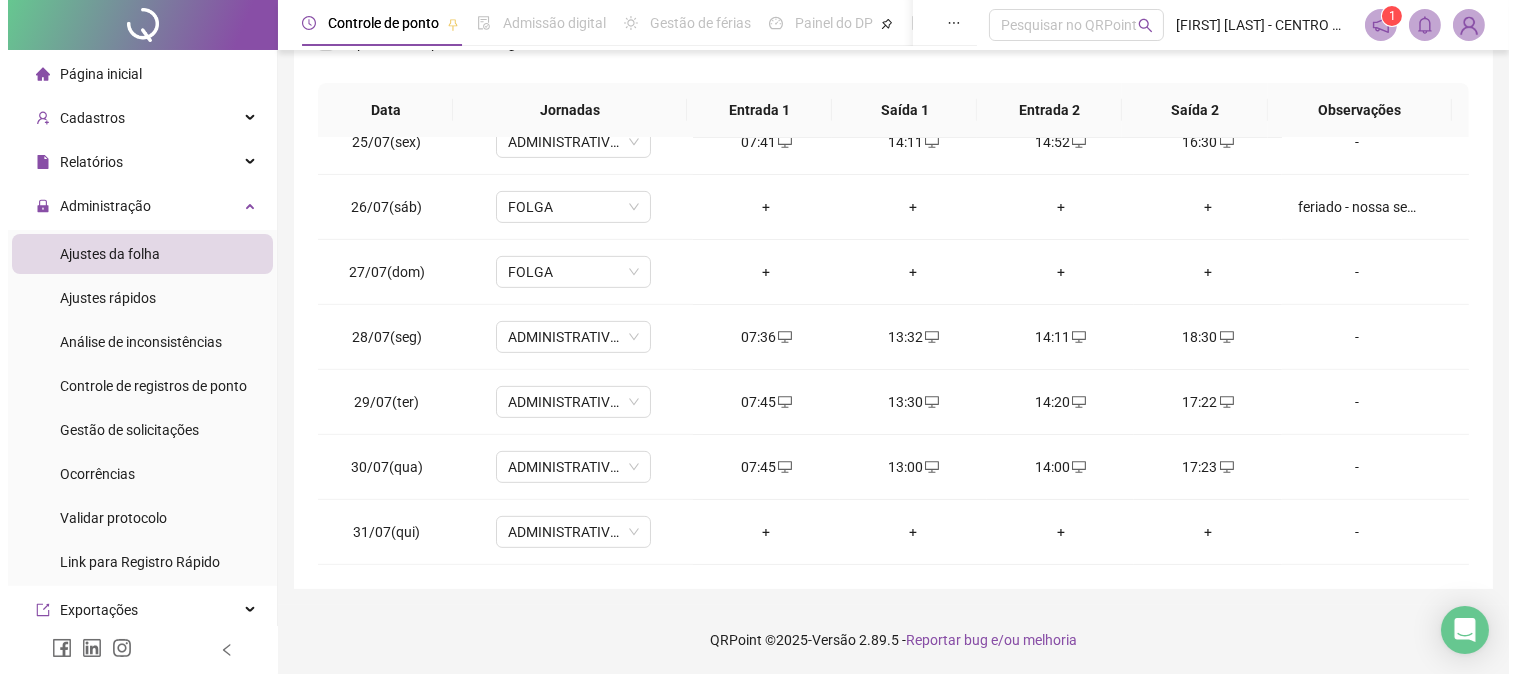 scroll, scrollTop: 0, scrollLeft: 0, axis: both 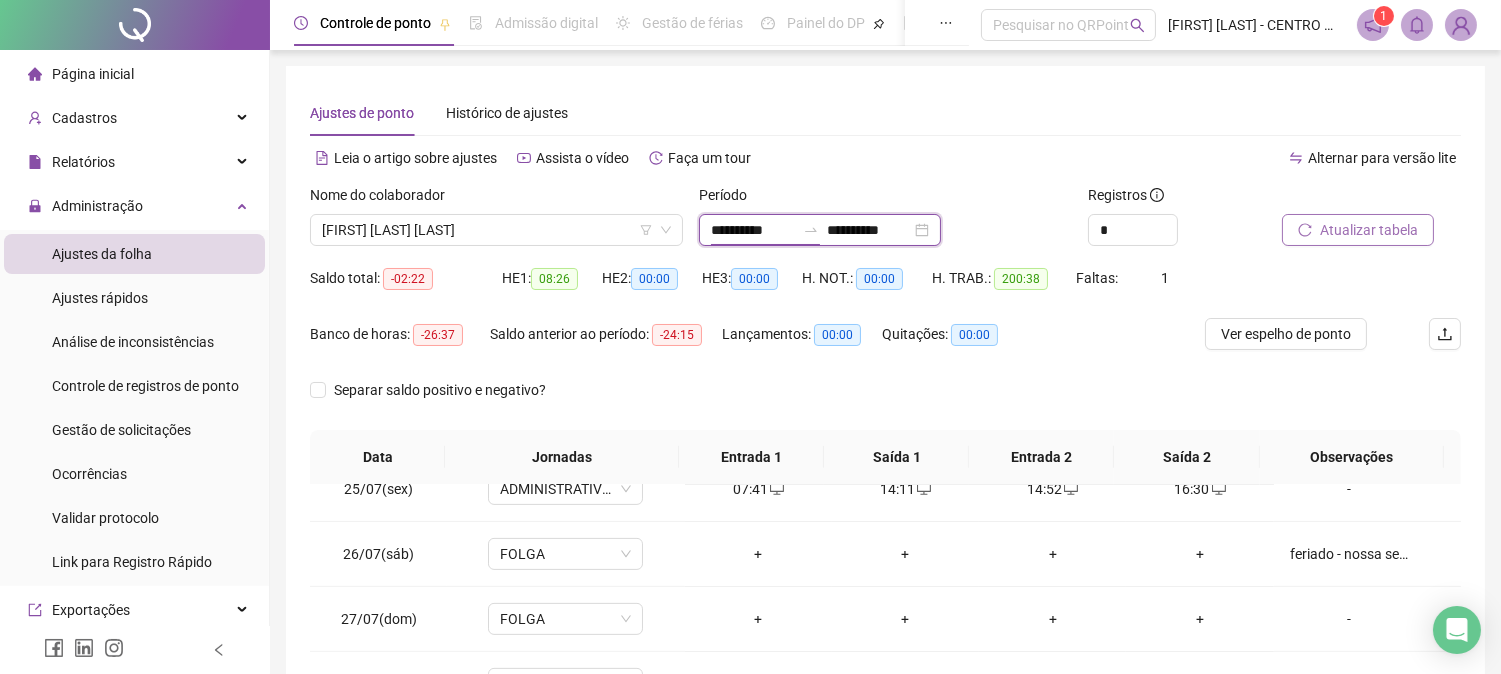 click on "**********" at bounding box center (753, 230) 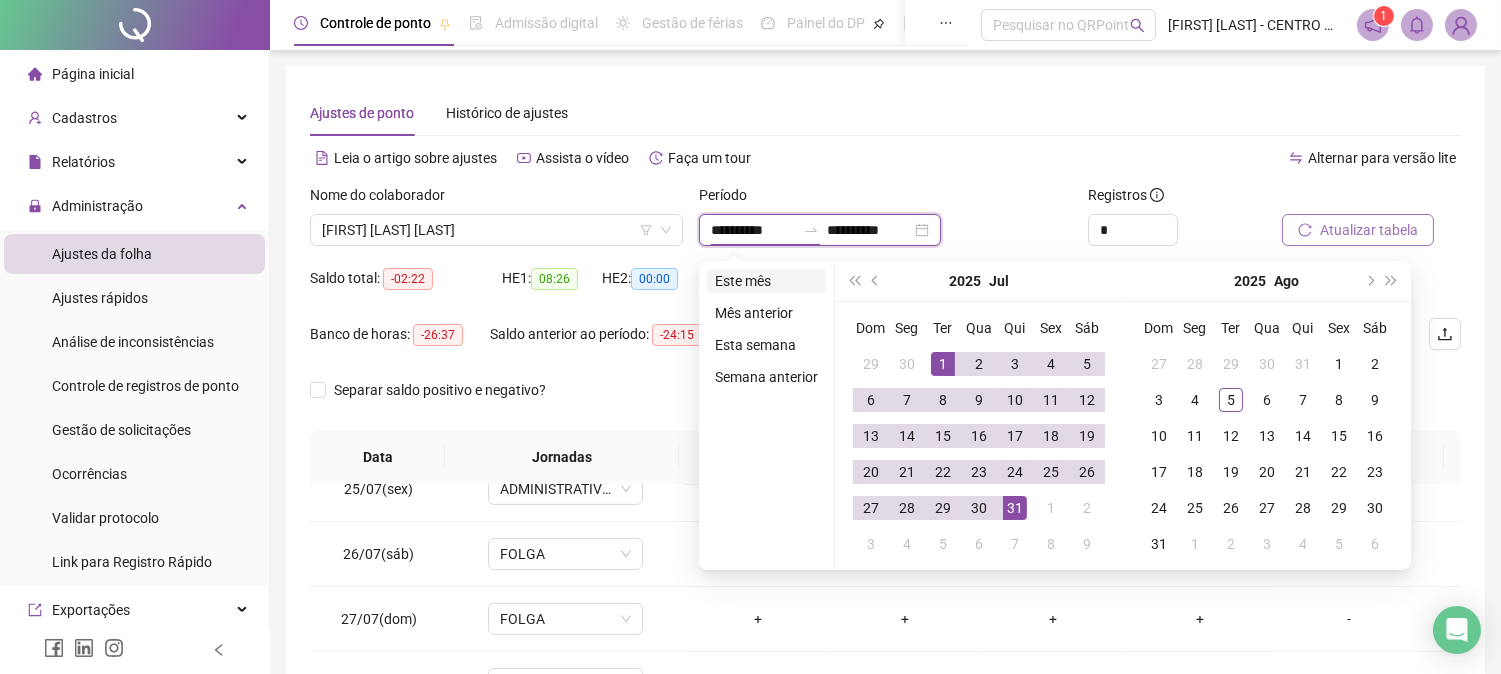 type on "**********" 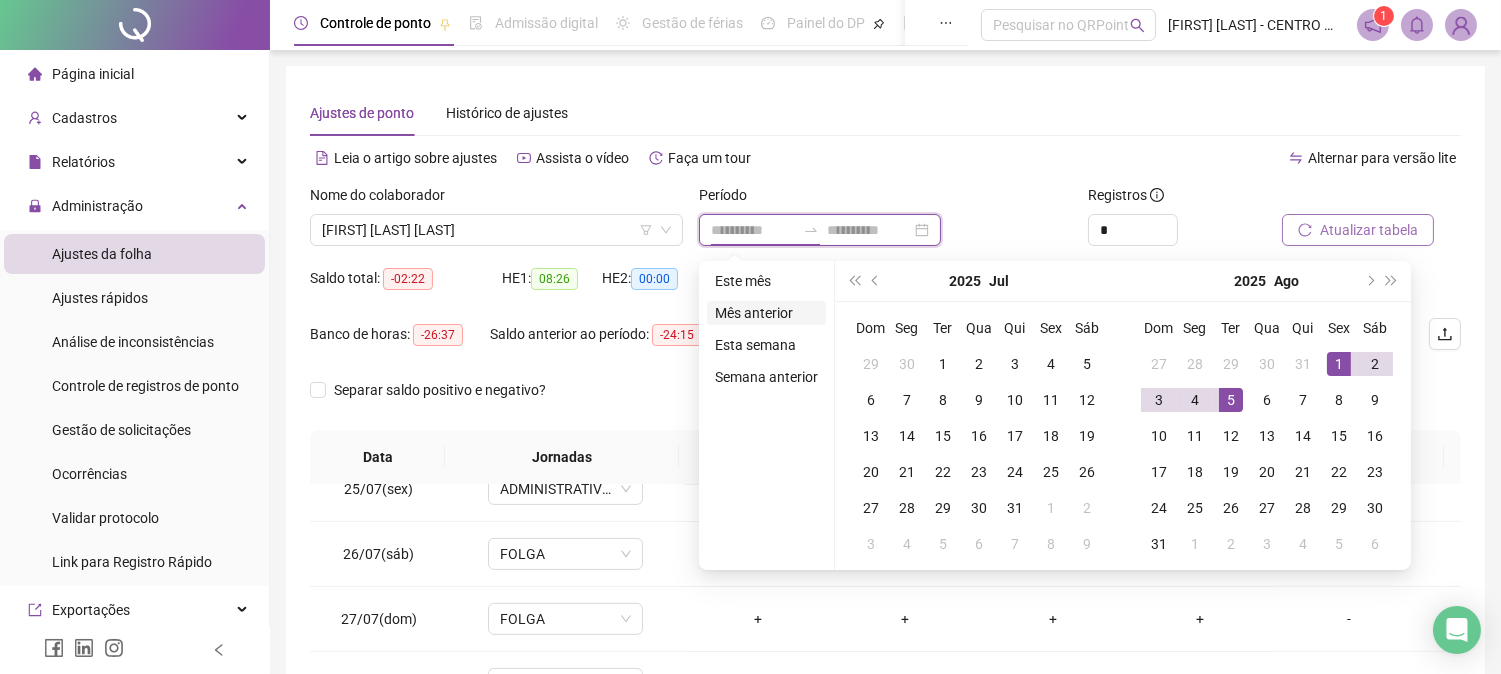 type on "**********" 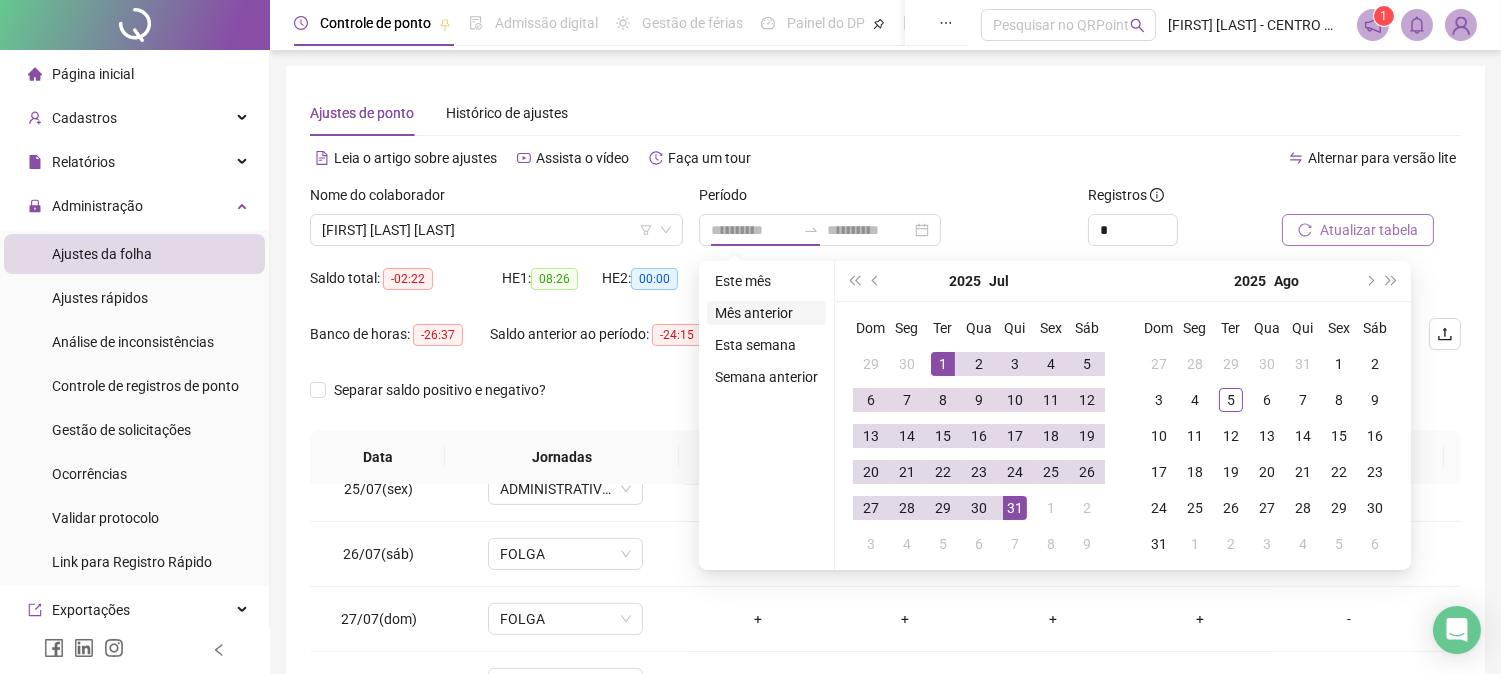 click on "Mês anterior" at bounding box center (766, 313) 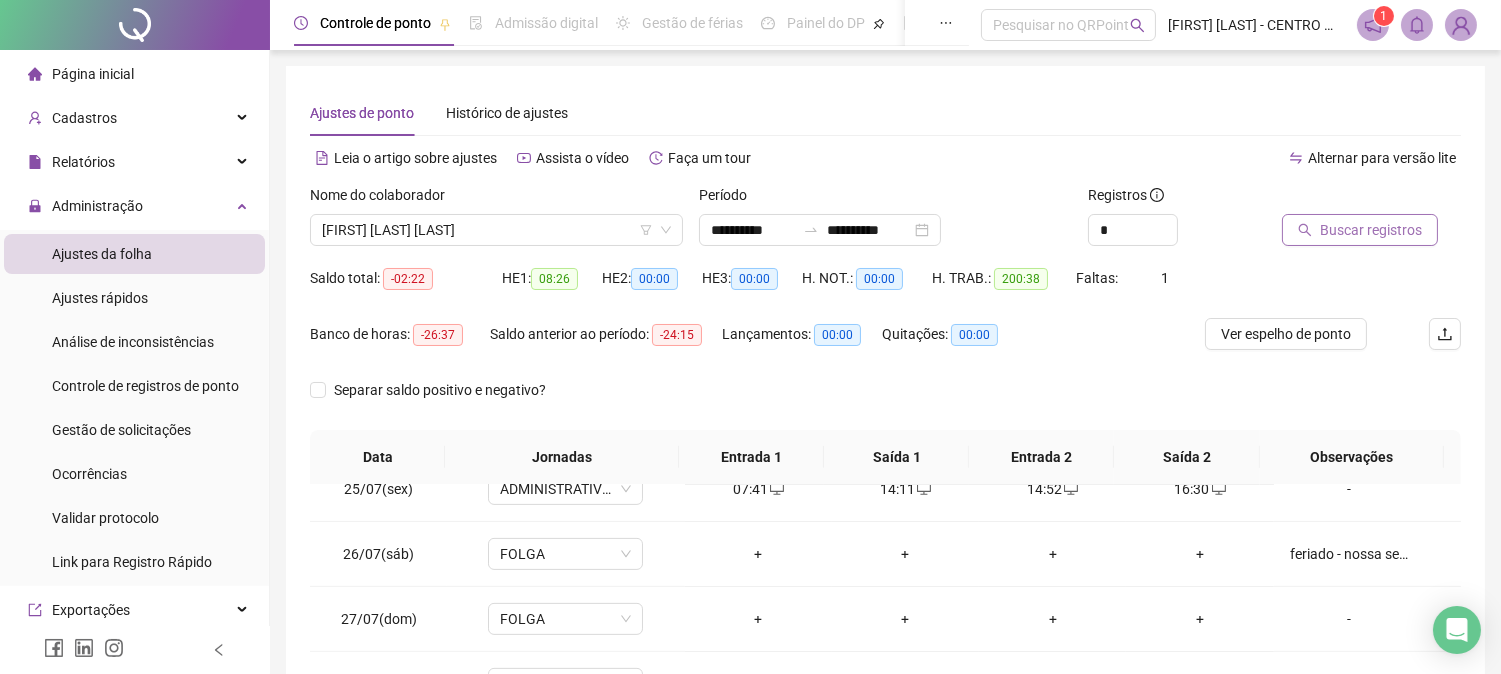 click on "Buscar registros" at bounding box center (1371, 230) 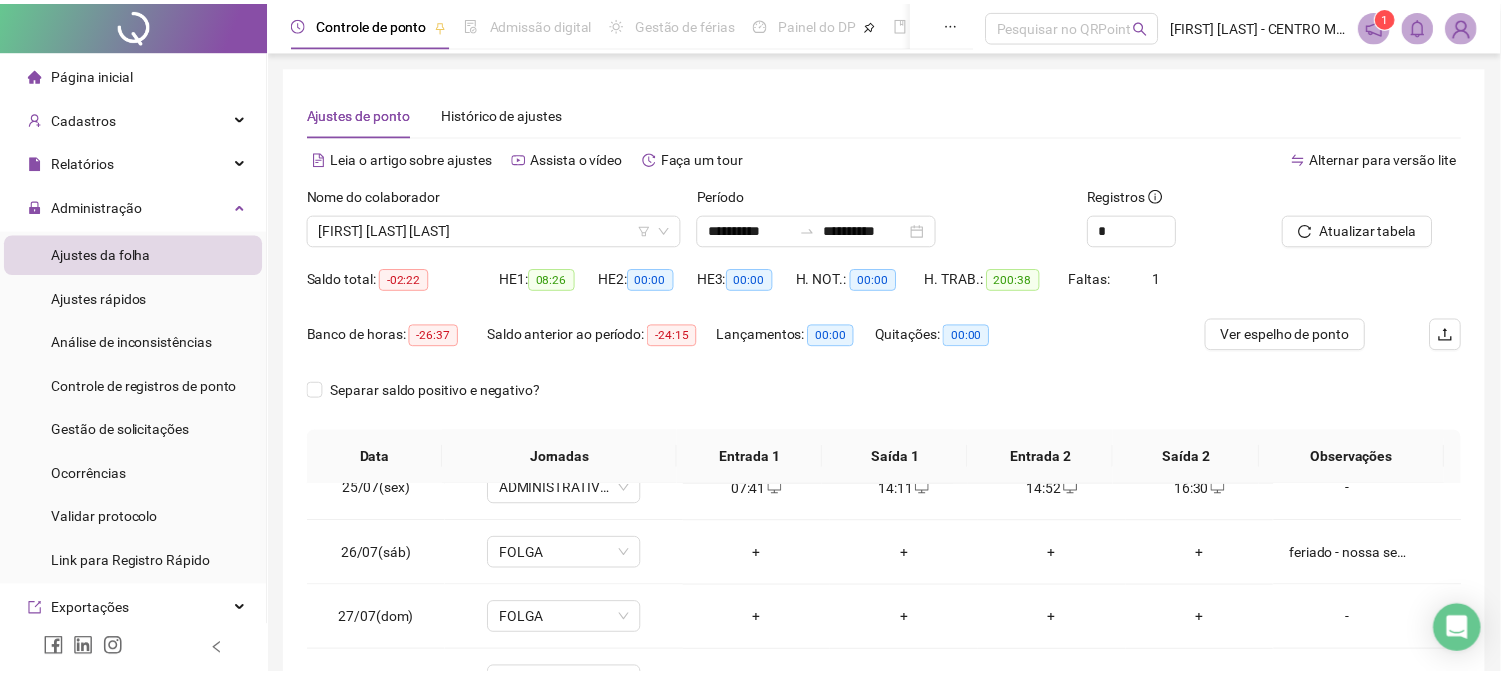 scroll, scrollTop: 347, scrollLeft: 0, axis: vertical 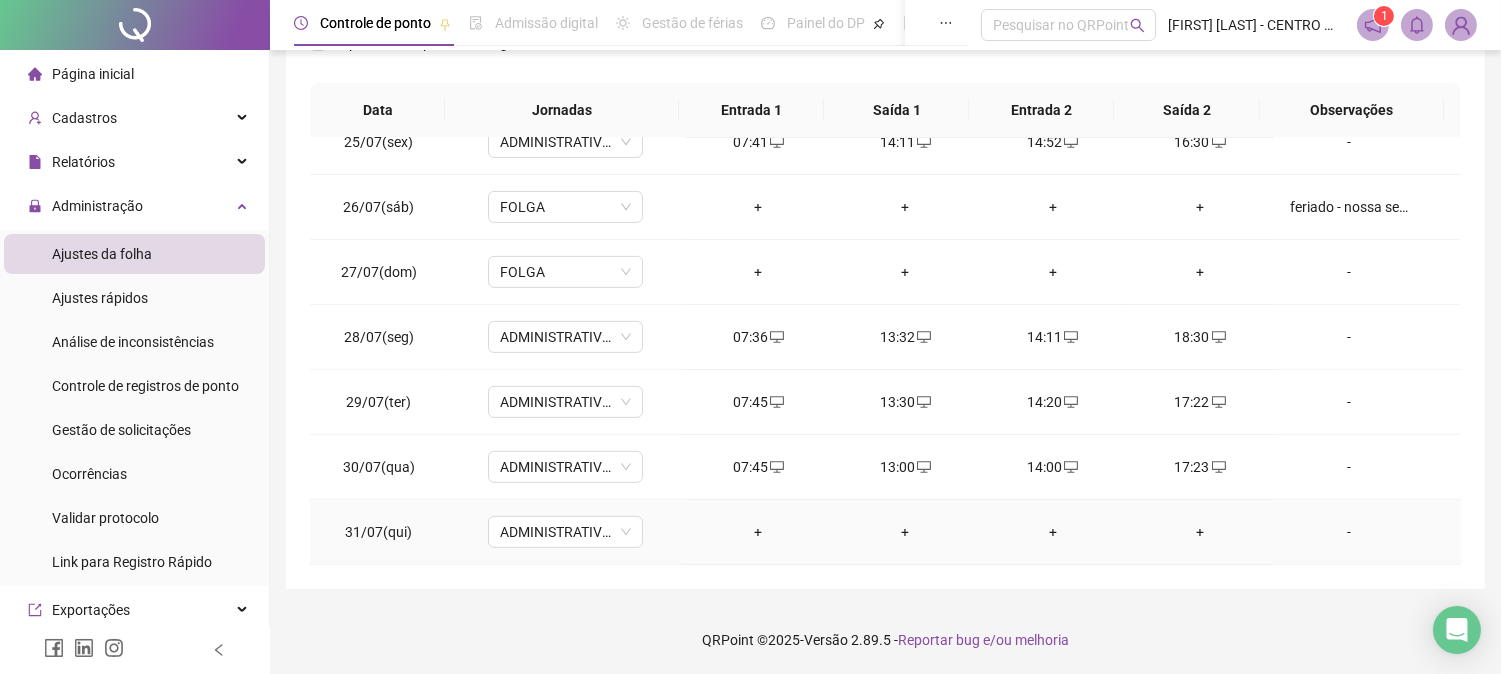 click on "+" at bounding box center (758, 532) 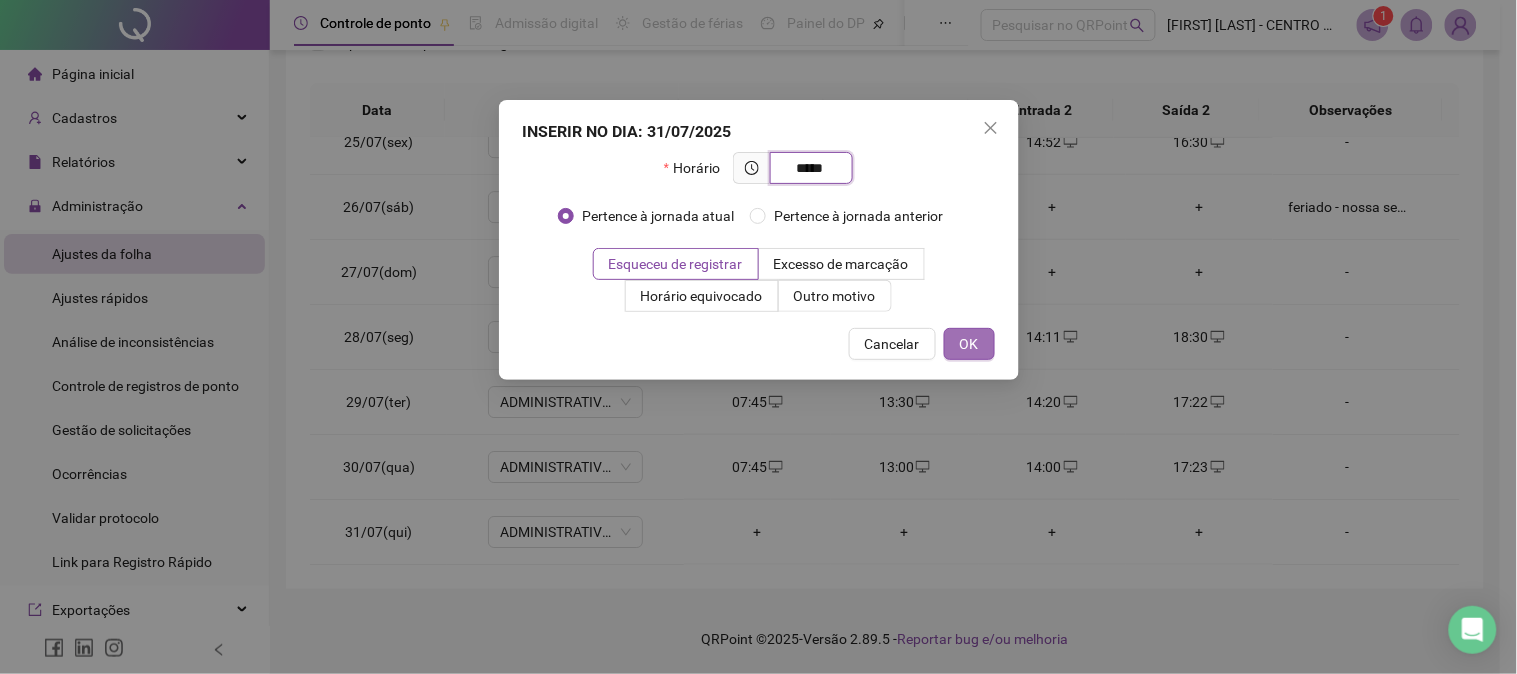 type on "*****" 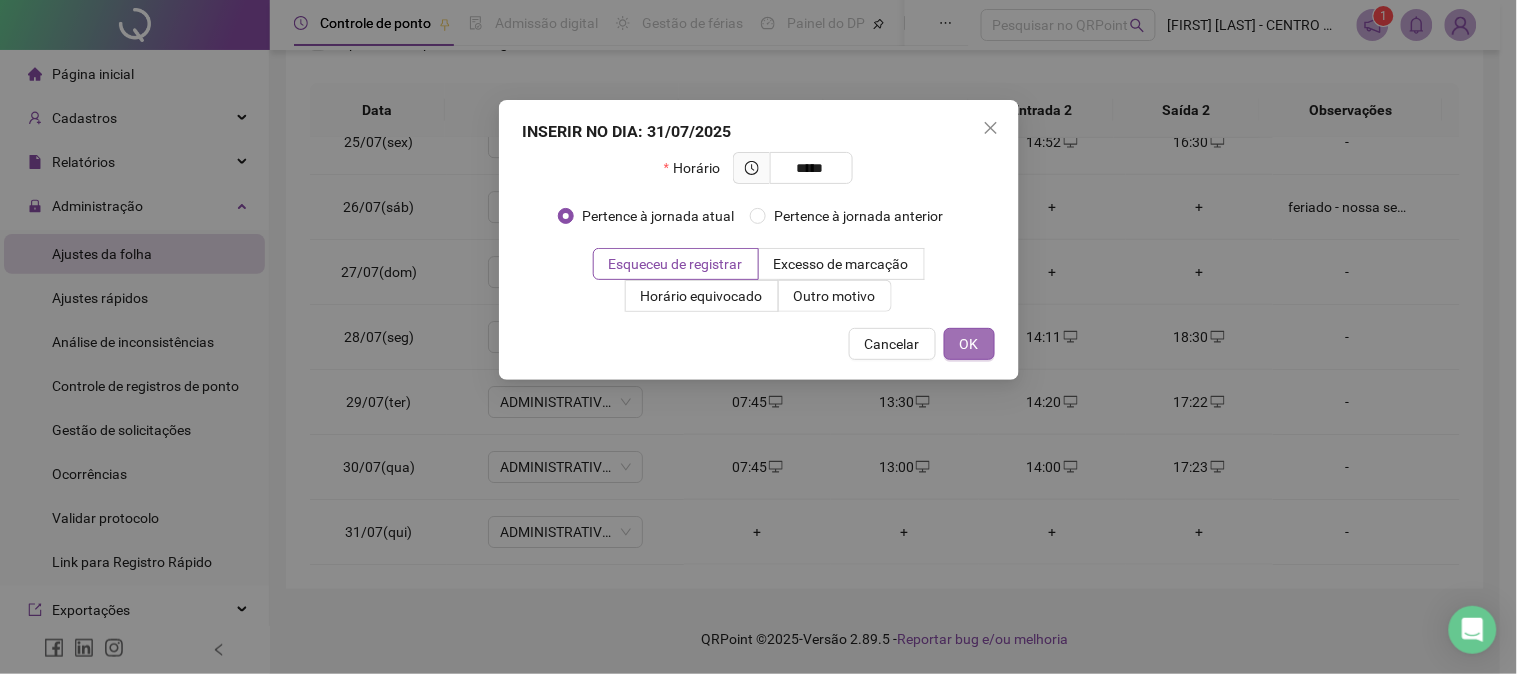 click on "OK" at bounding box center [969, 344] 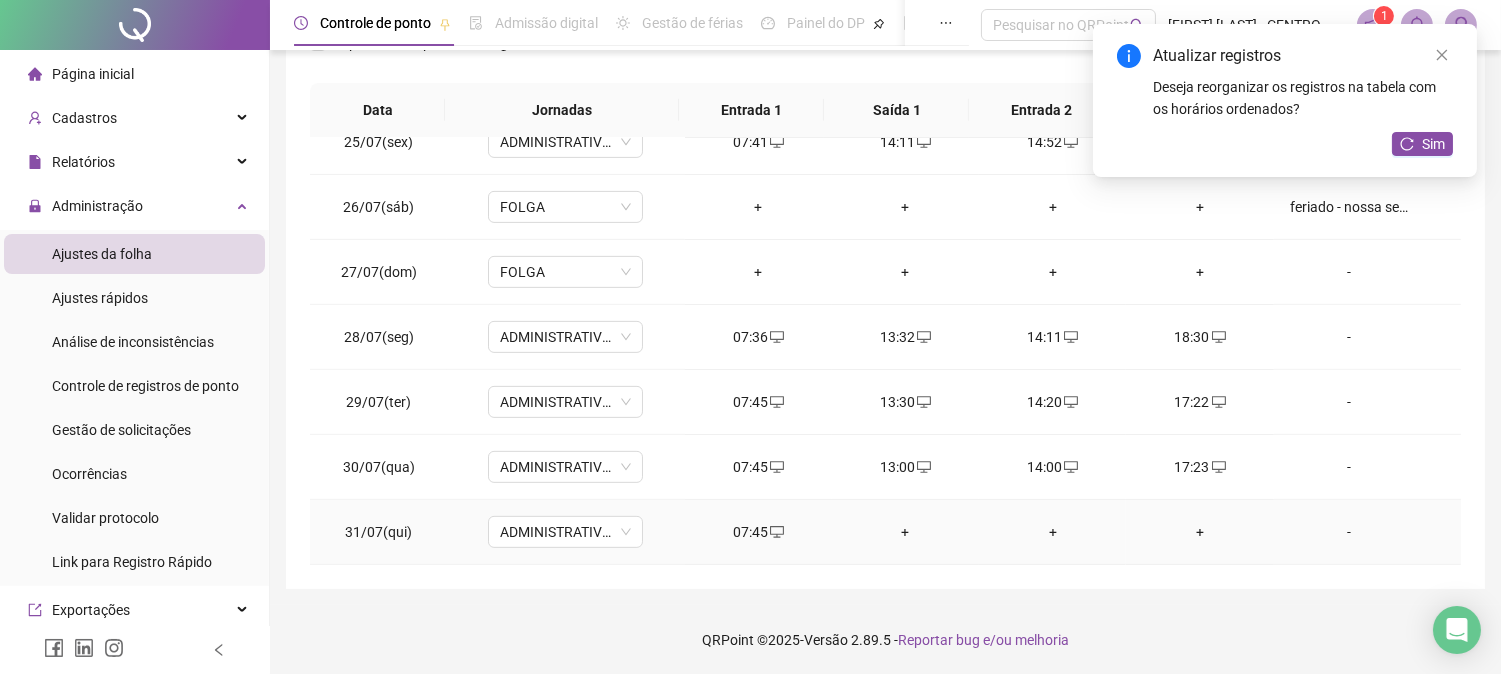 click on "+" at bounding box center (905, 532) 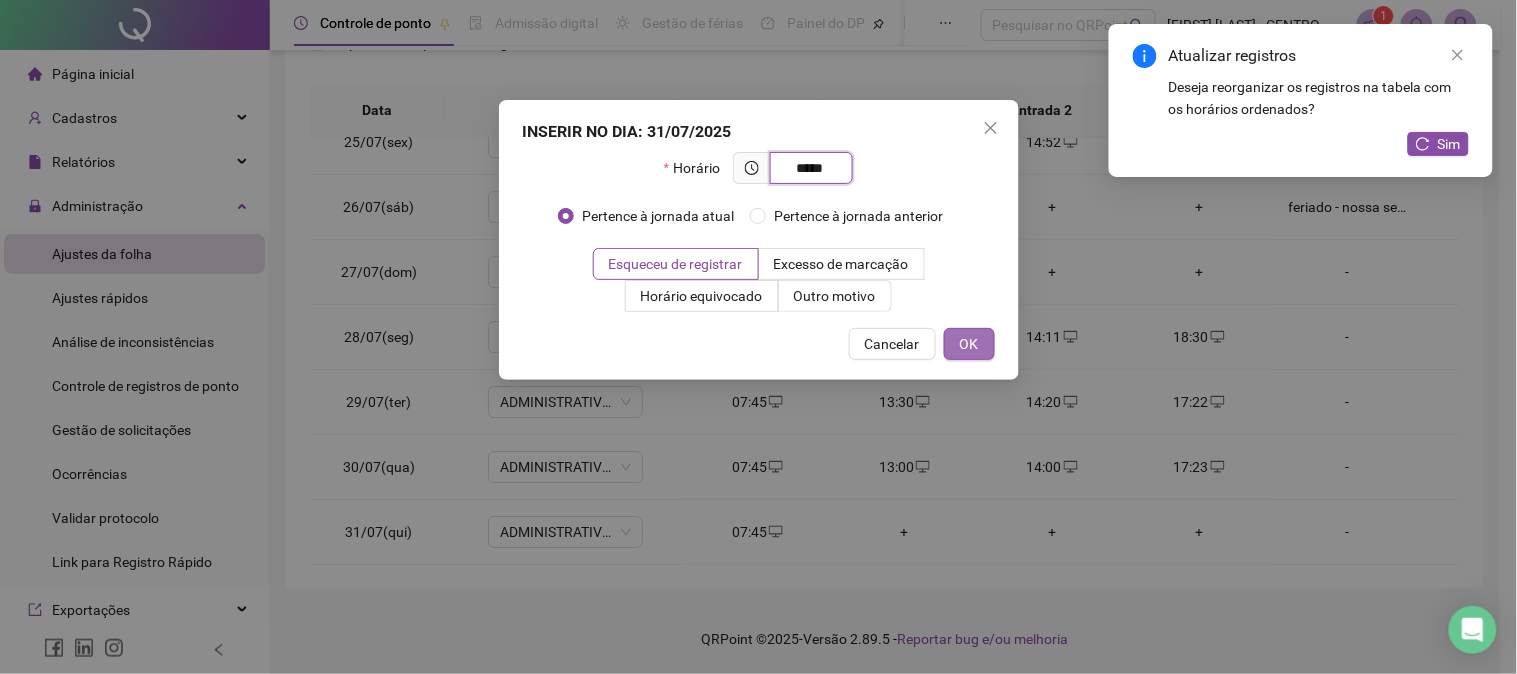 type on "*****" 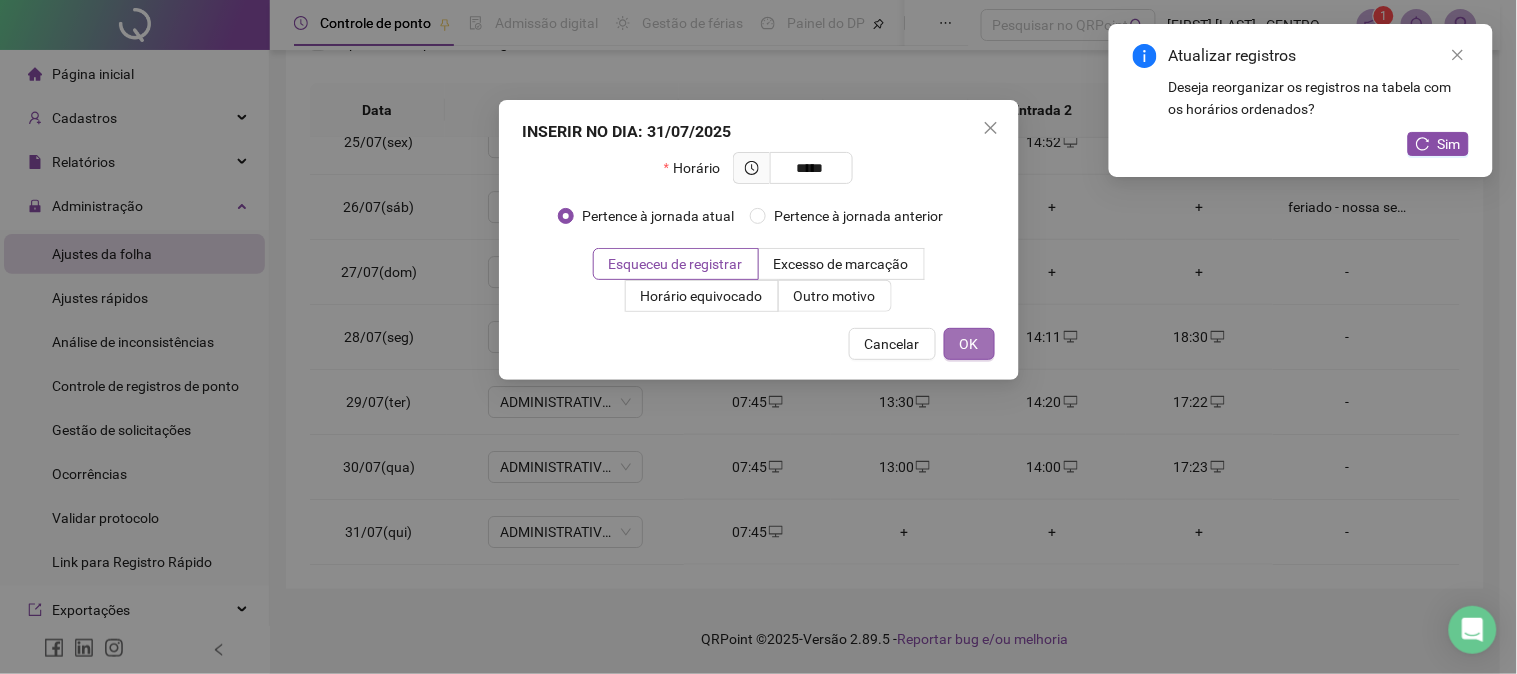 click on "OK" at bounding box center [969, 344] 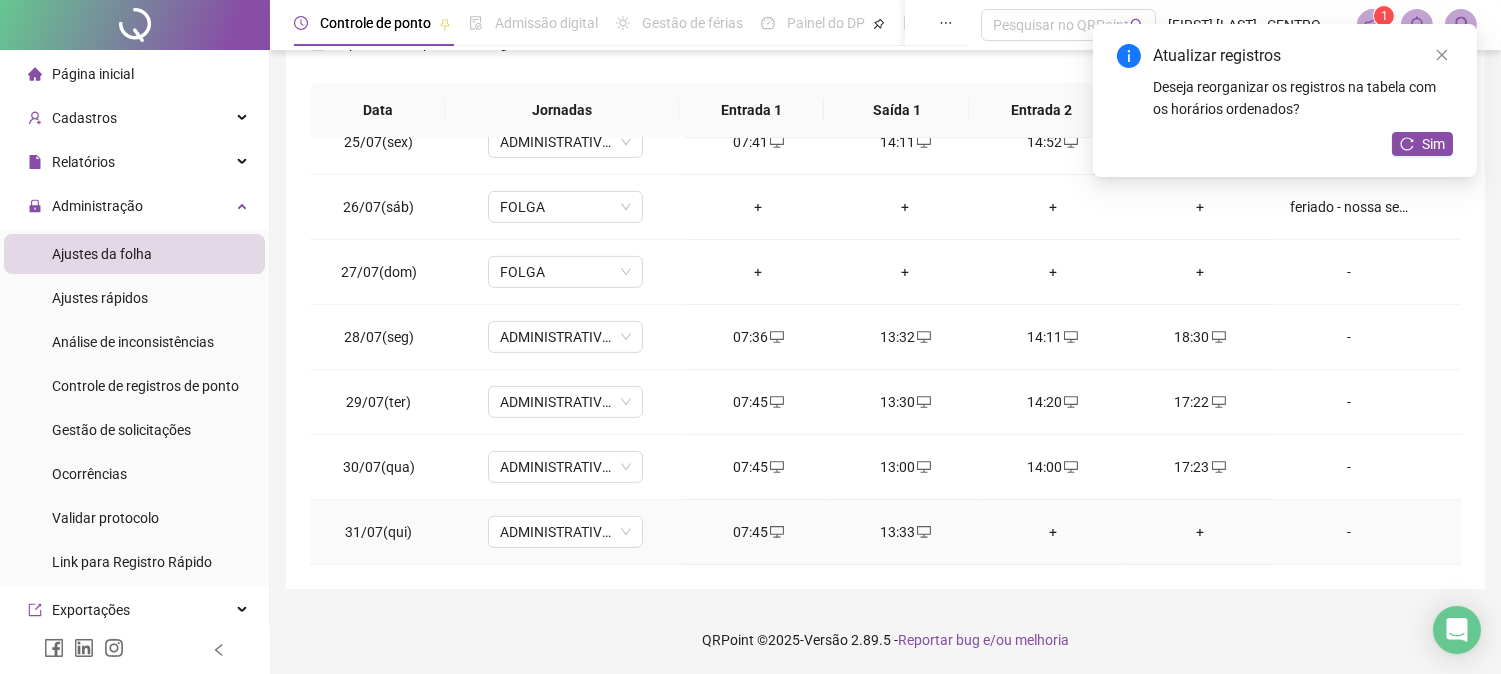 click on "+" at bounding box center (1052, 532) 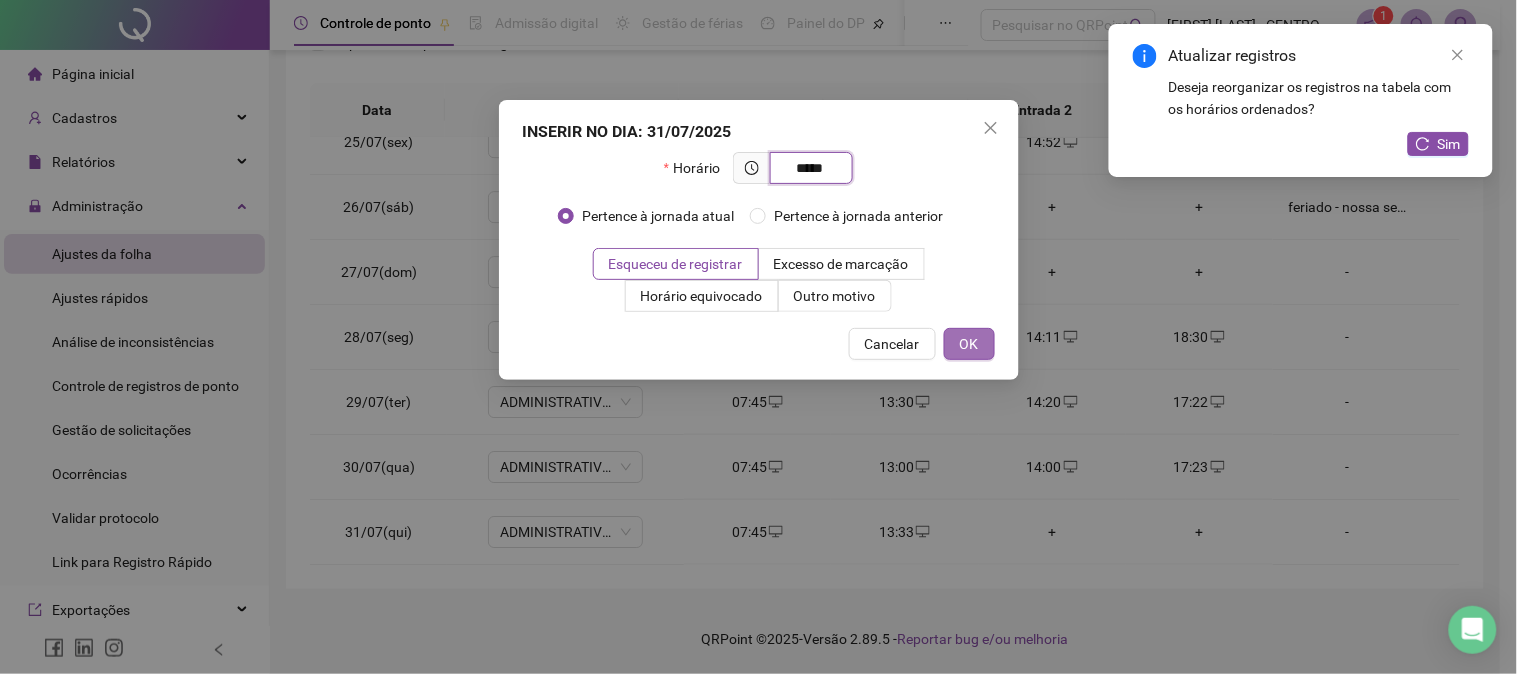 type on "*****" 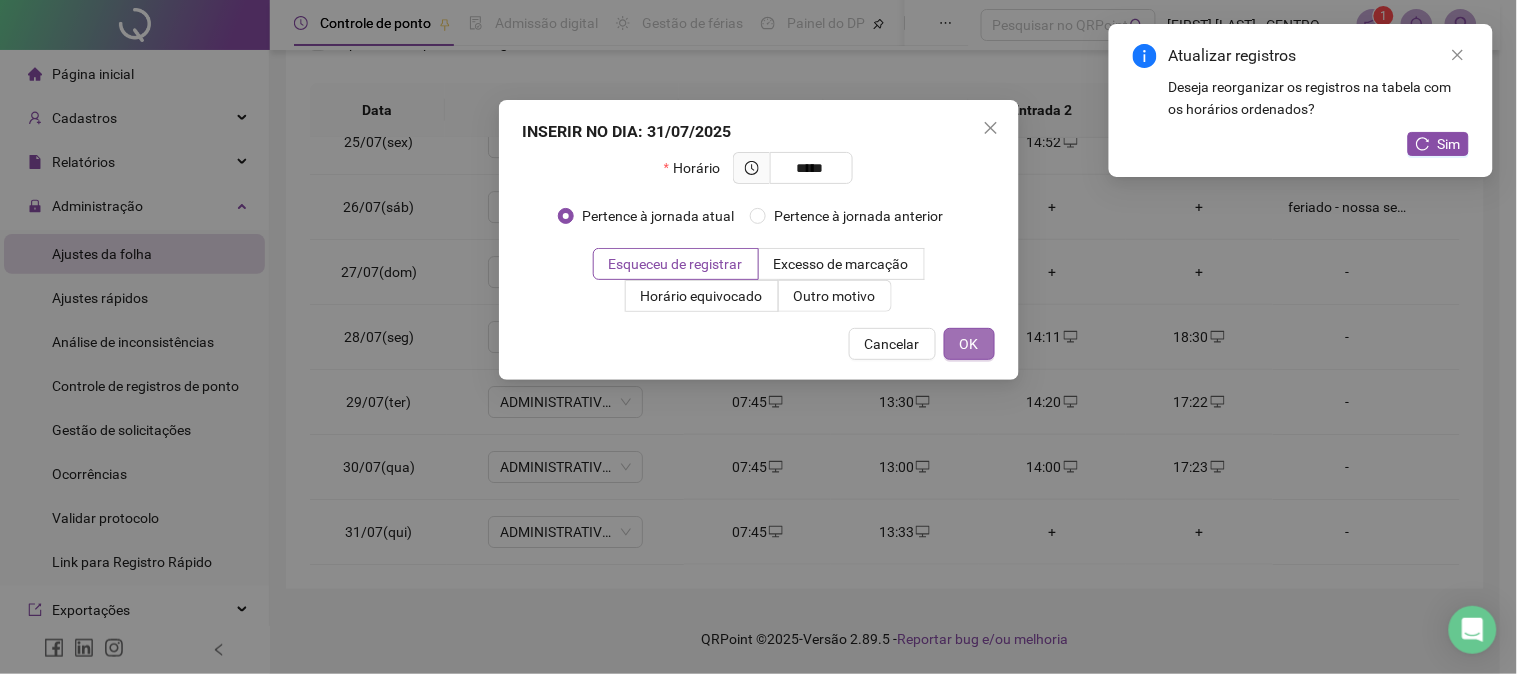 click on "OK" at bounding box center [969, 344] 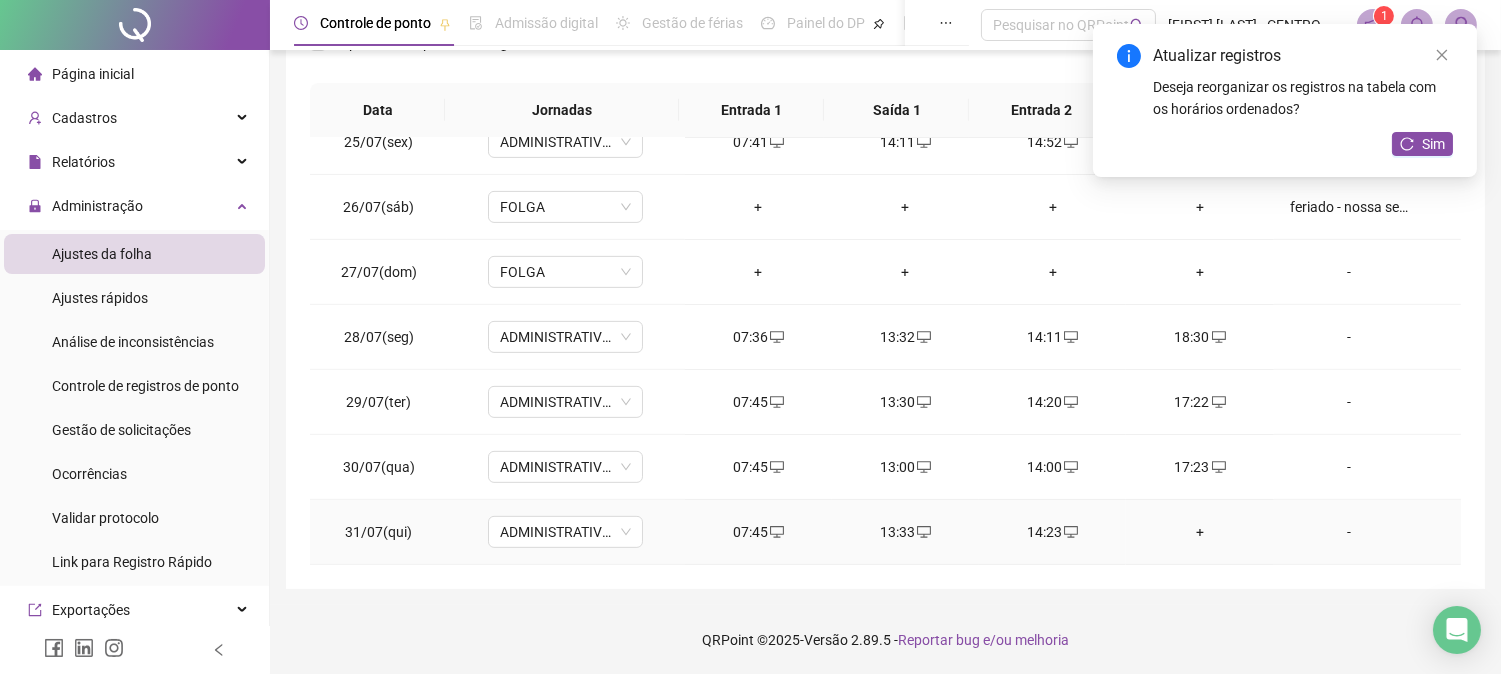 click on "+" at bounding box center [1199, 532] 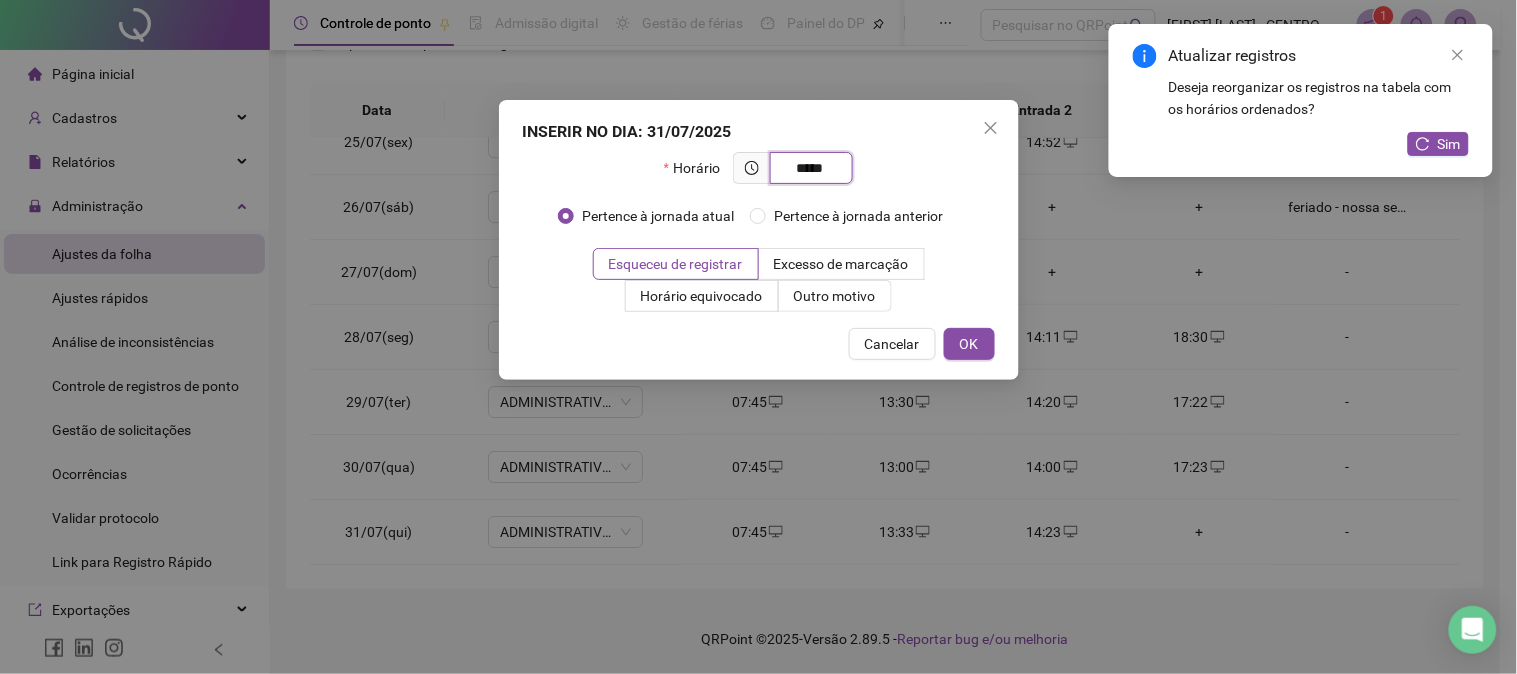 type on "*****" 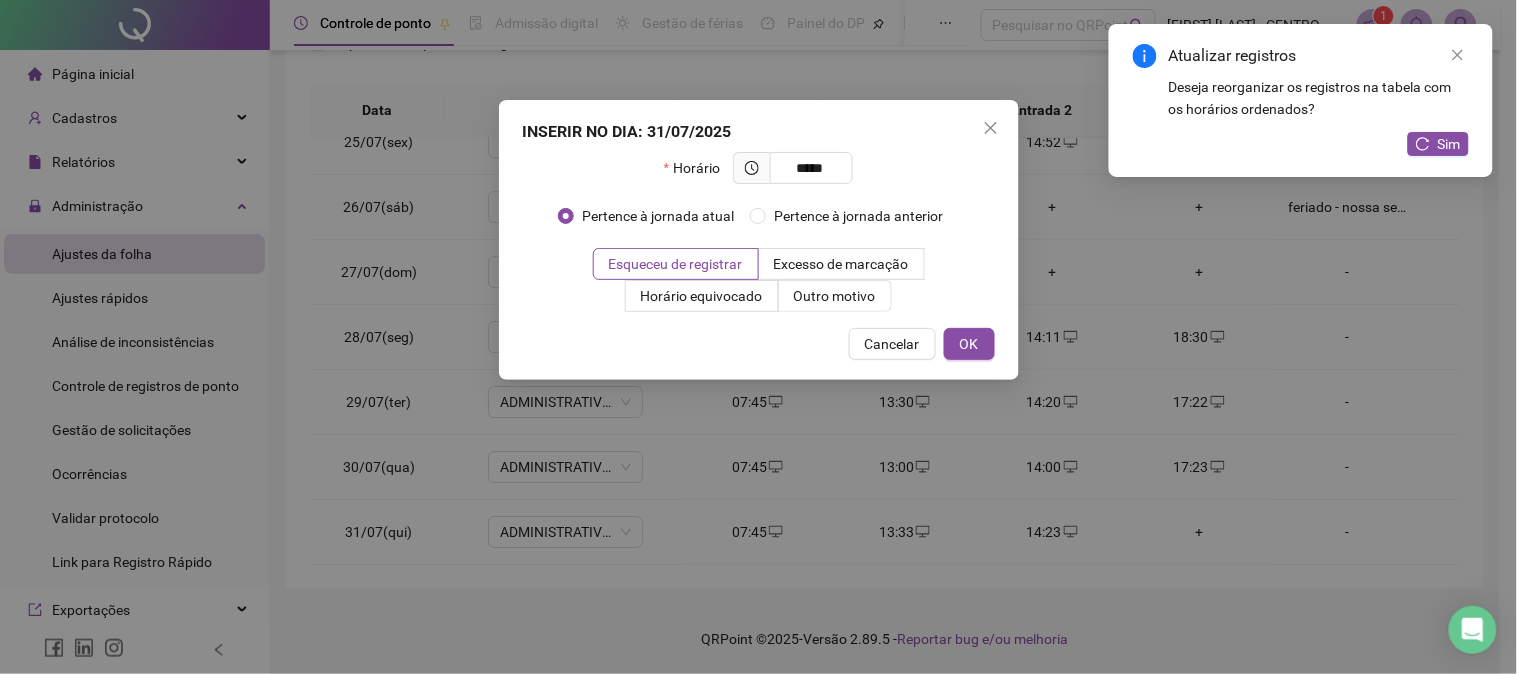 click on "OK" at bounding box center [969, 344] 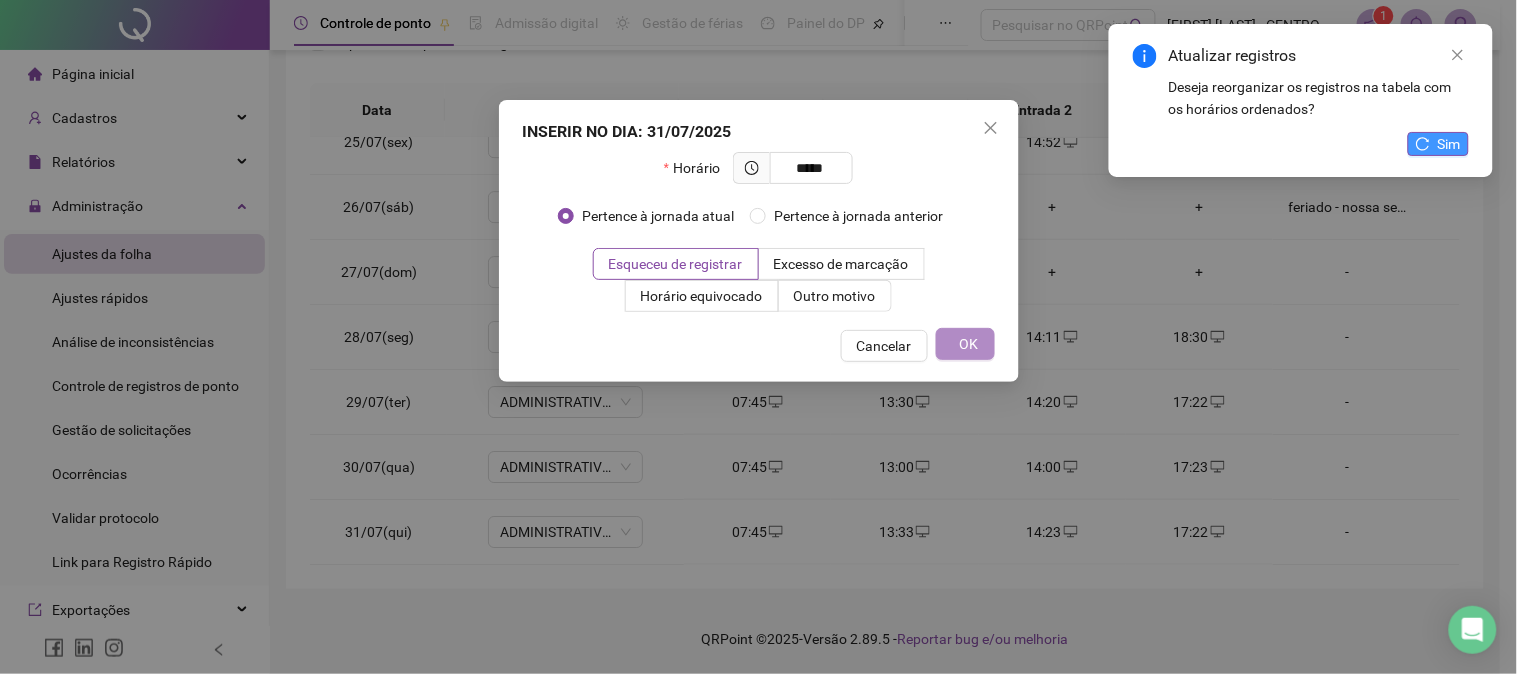 click on "Atualizar registros Deseja reorganizar os registros na tabela com os horários ordenados? Sim" at bounding box center (1301, 82) 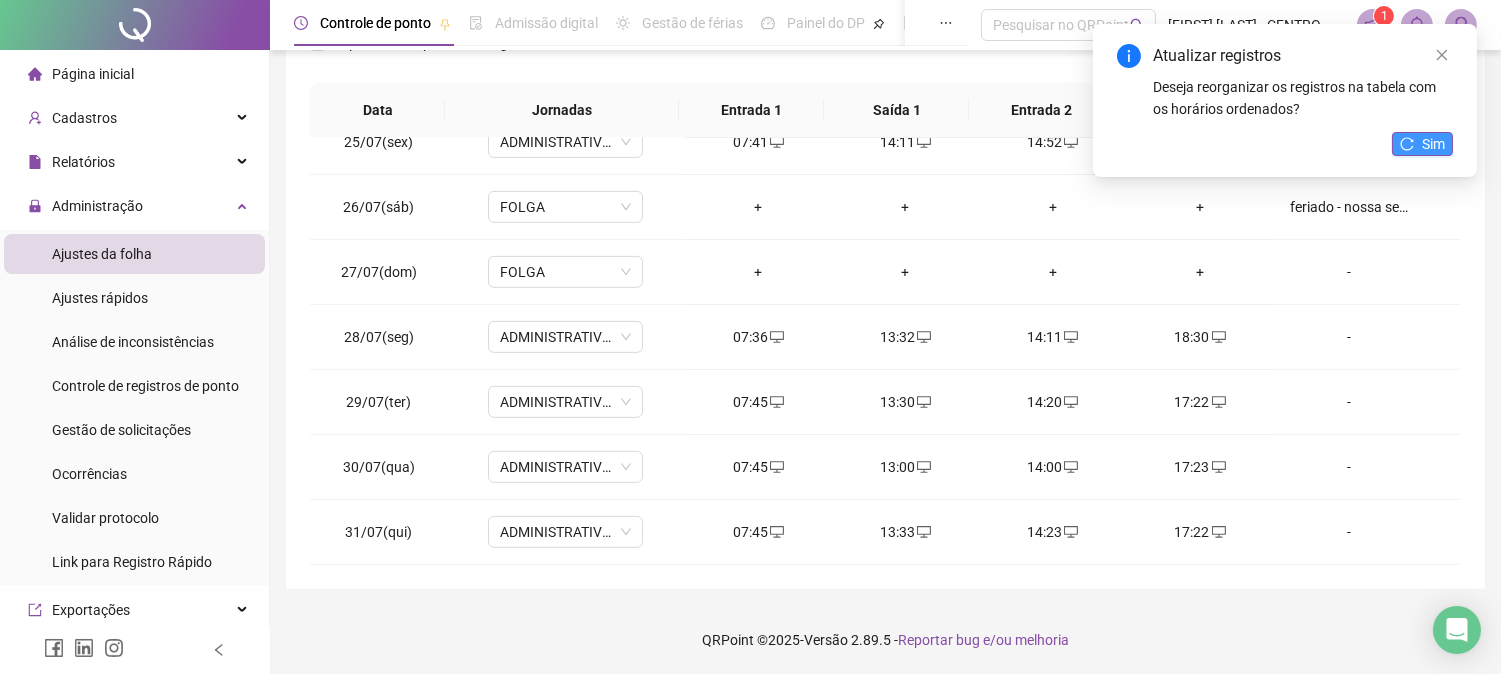click on "Sim" at bounding box center [1433, 144] 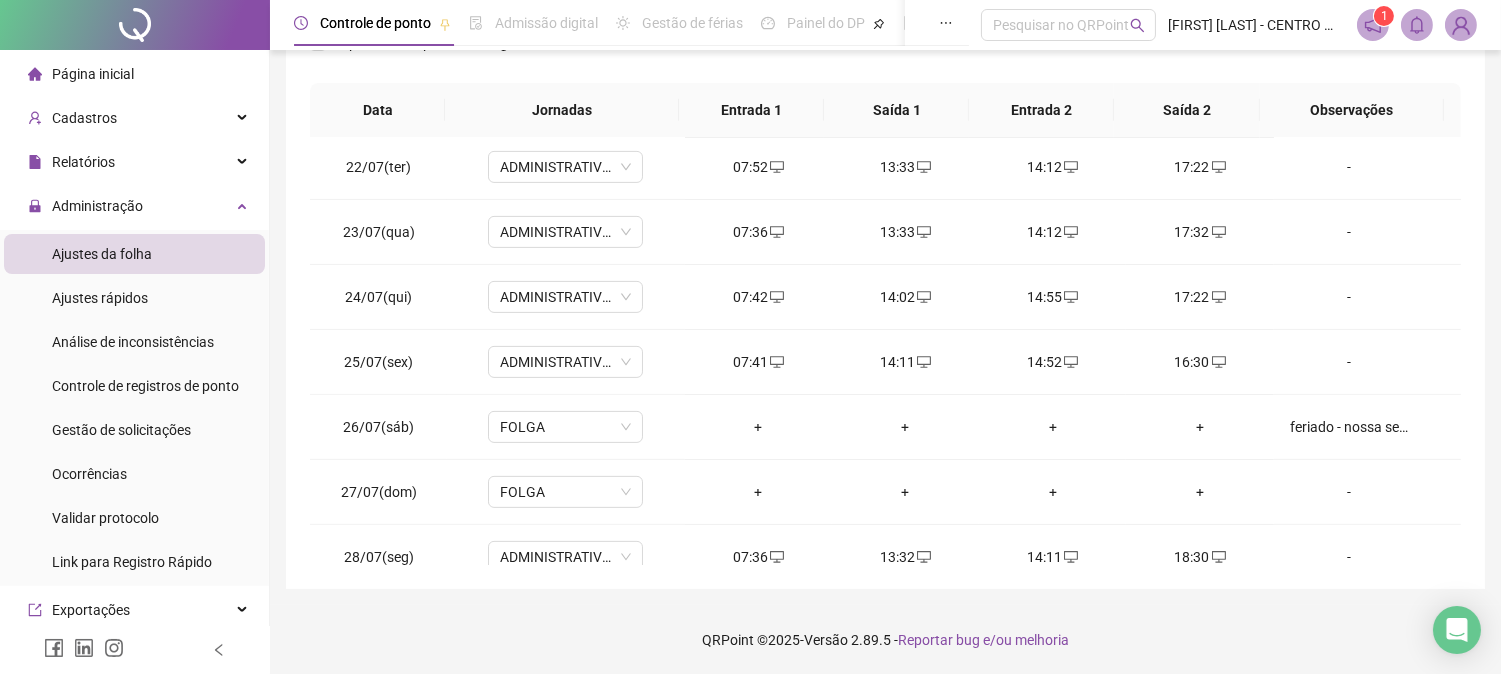 scroll, scrollTop: 1591, scrollLeft: 0, axis: vertical 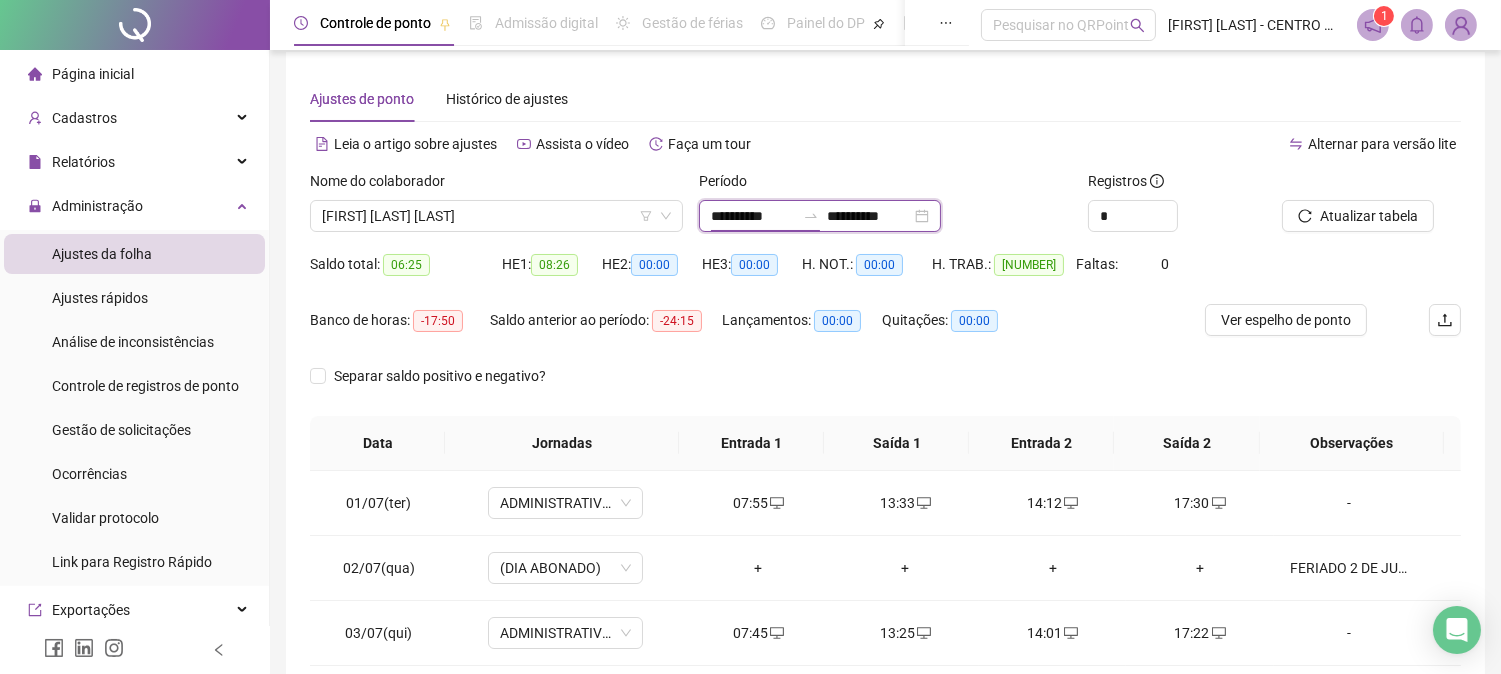 click on "**********" at bounding box center (753, 216) 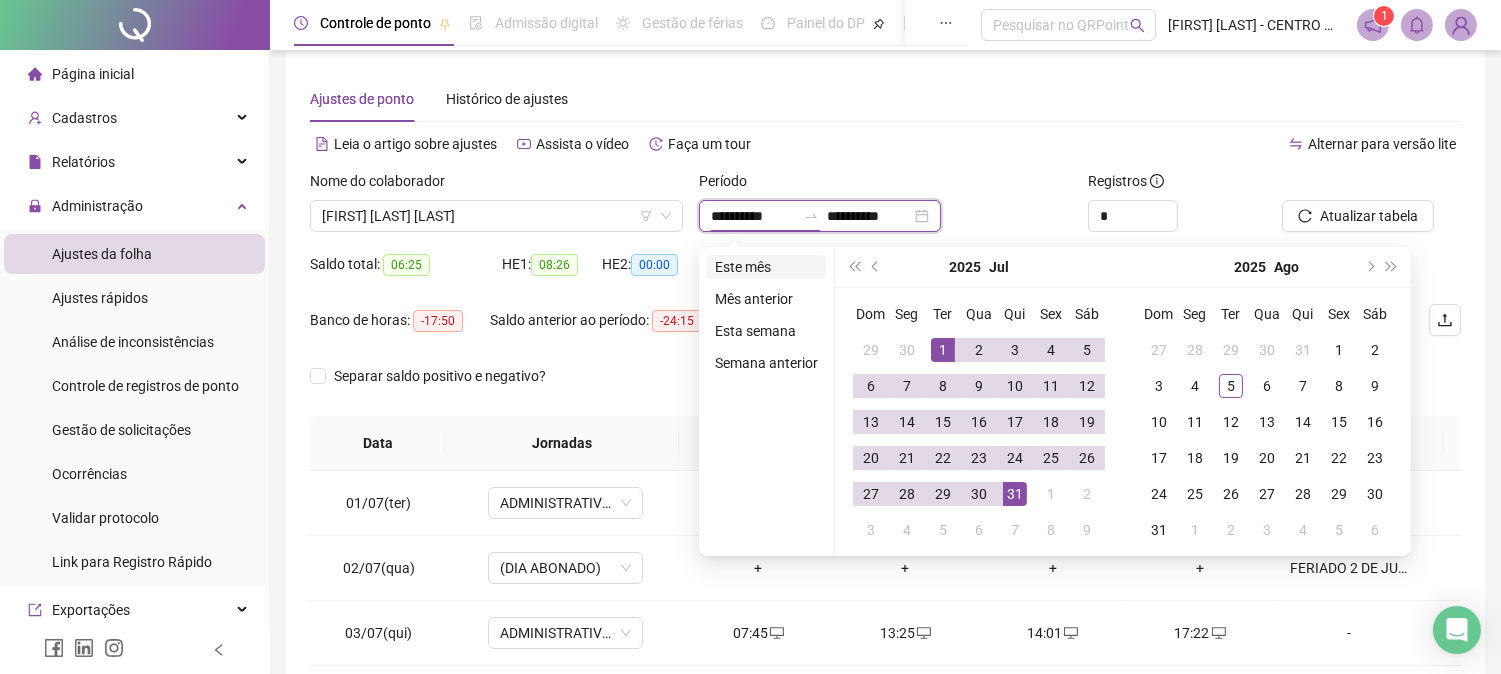 type on "**********" 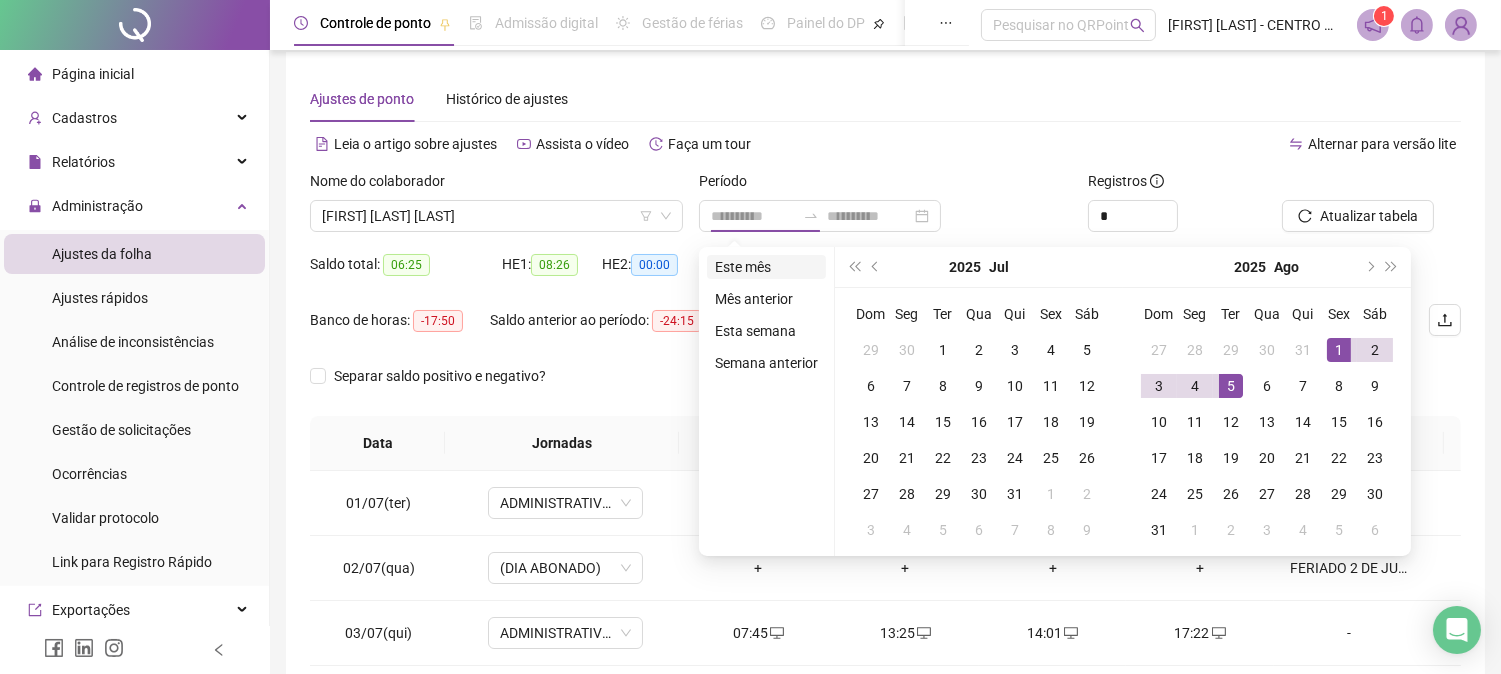 click on "Este mês" at bounding box center (766, 267) 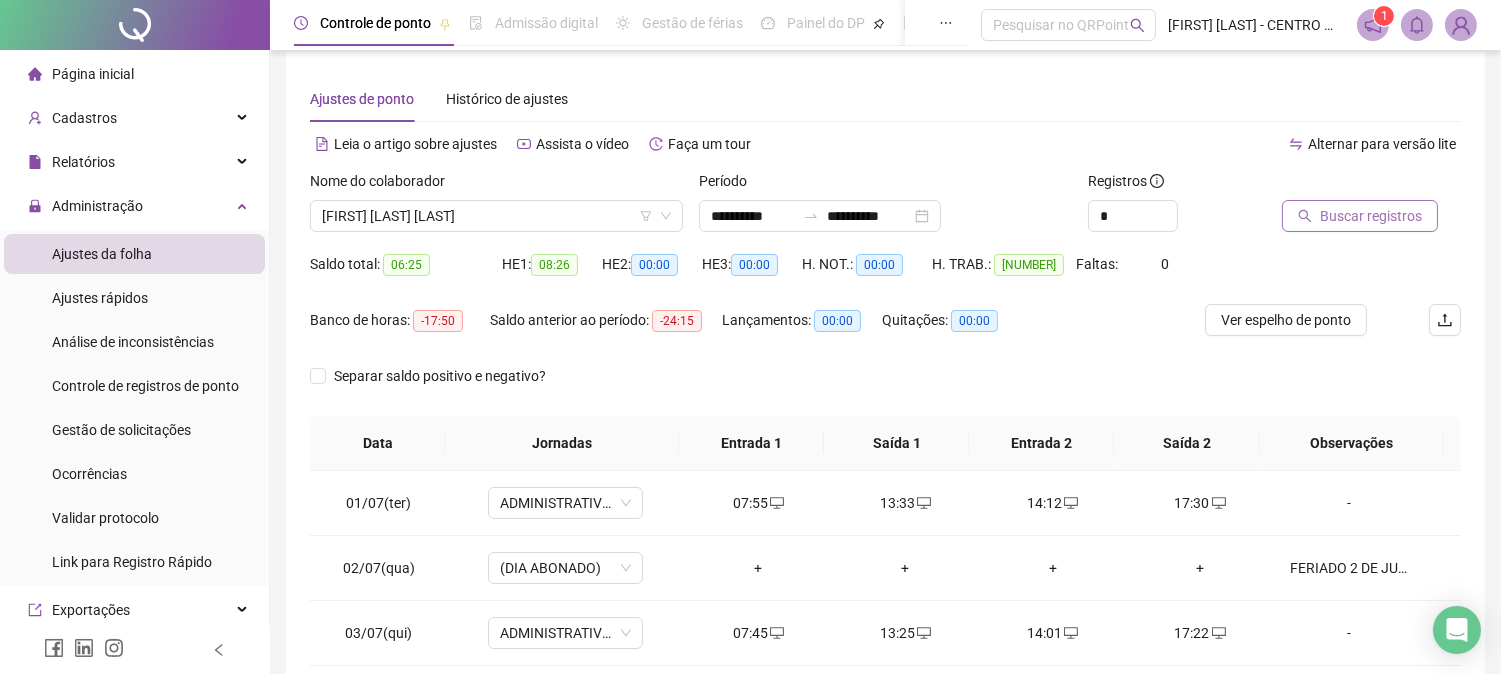 click on "Buscar registros" at bounding box center (1371, 216) 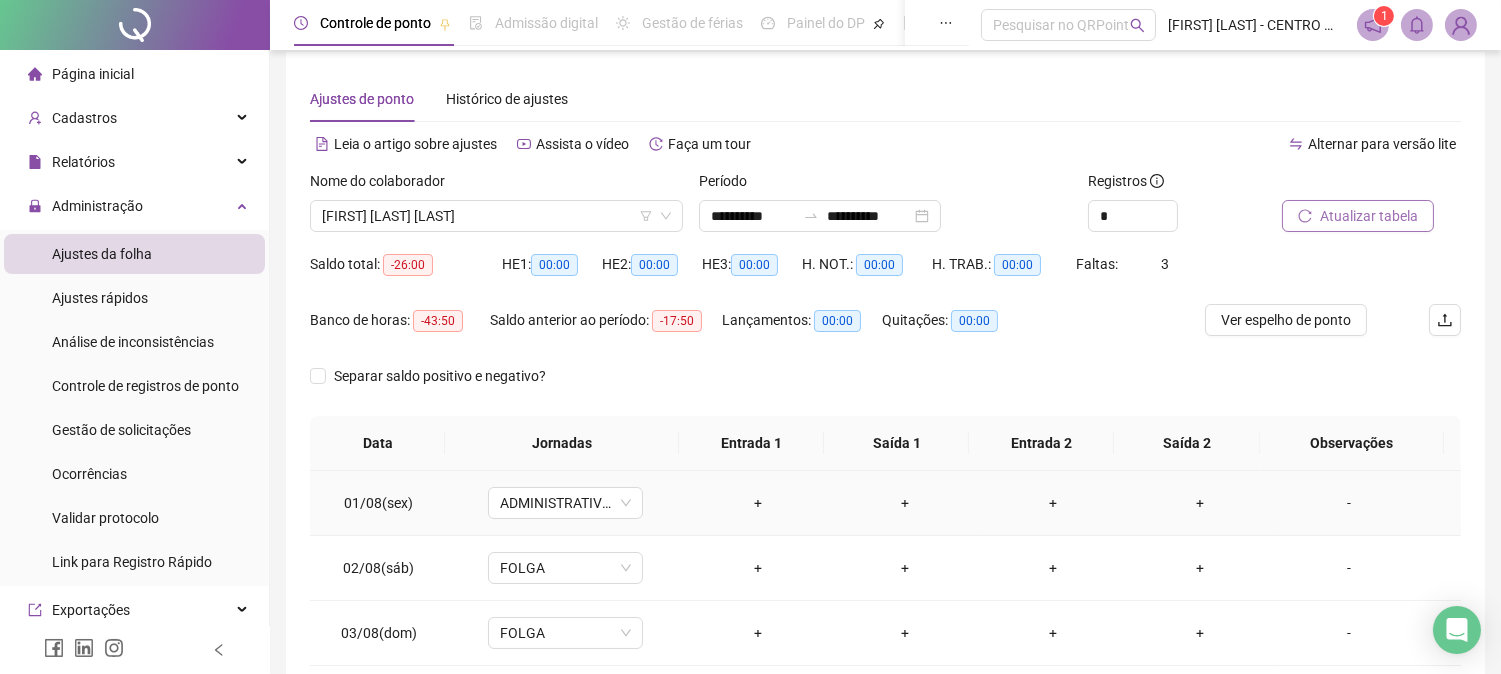 click on "+" at bounding box center (758, 503) 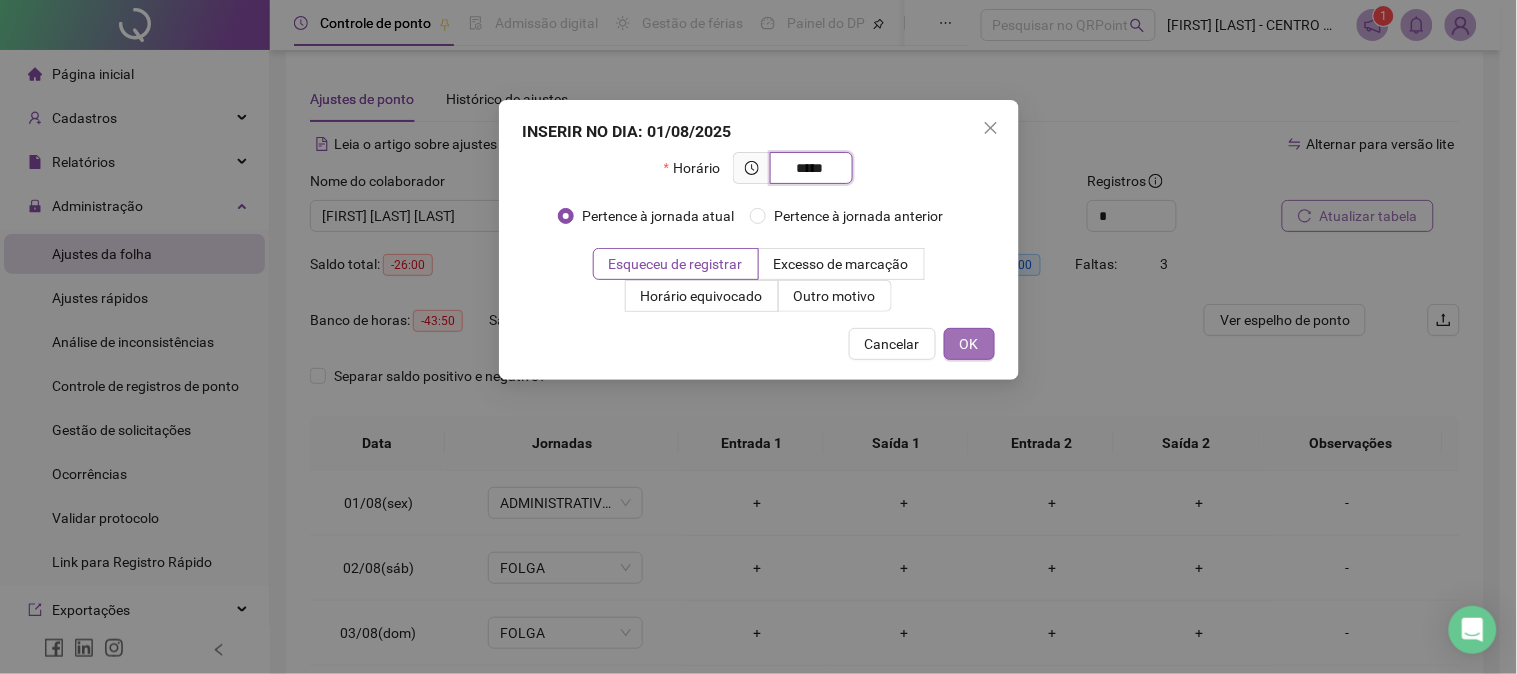 type on "*****" 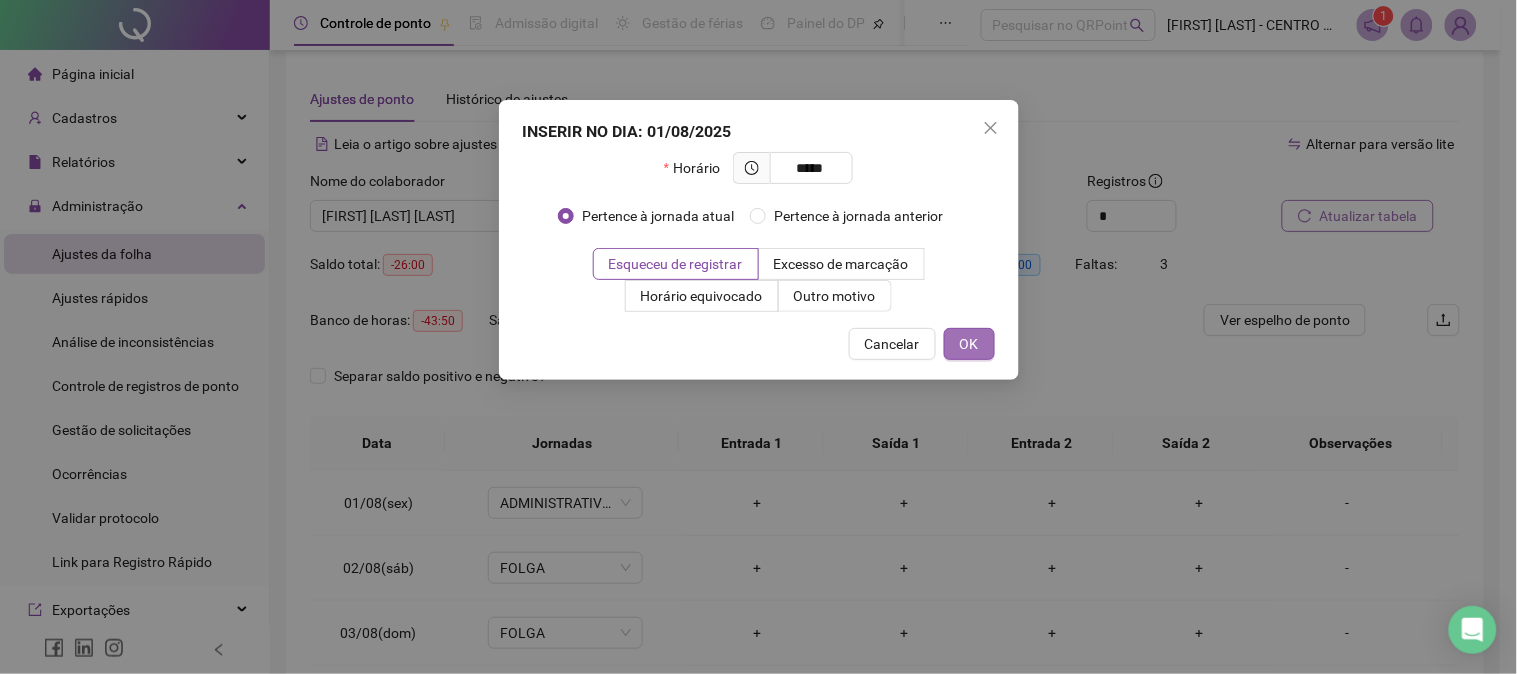 click on "OK" at bounding box center [969, 344] 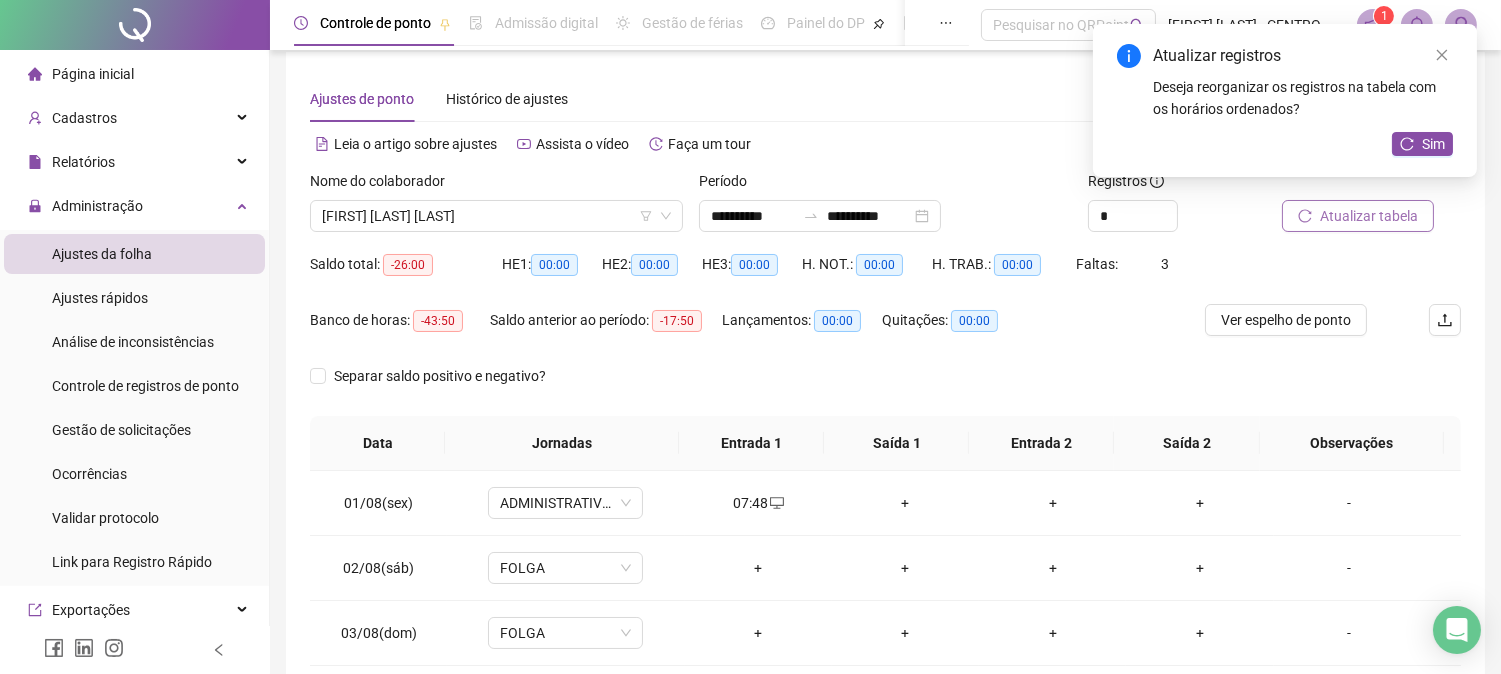 click on "+" at bounding box center [905, 503] 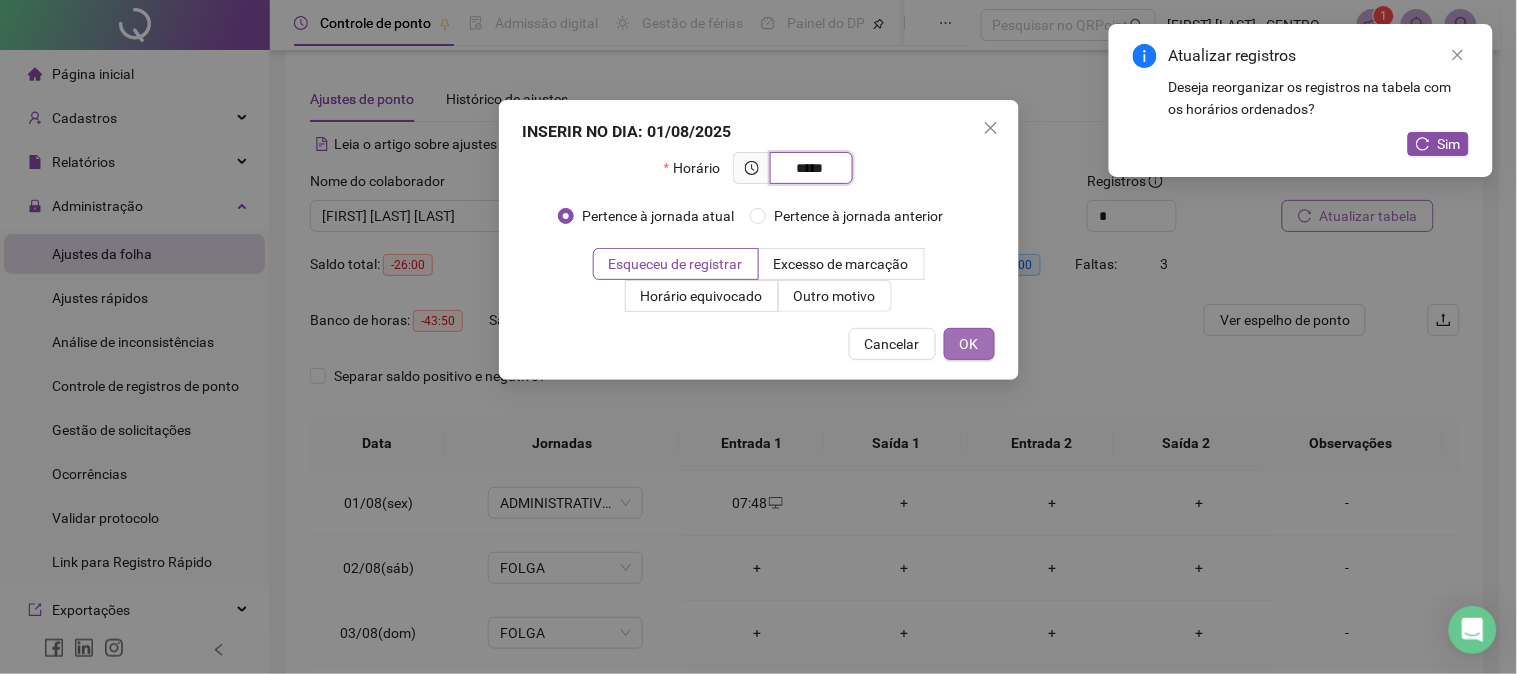 type on "*****" 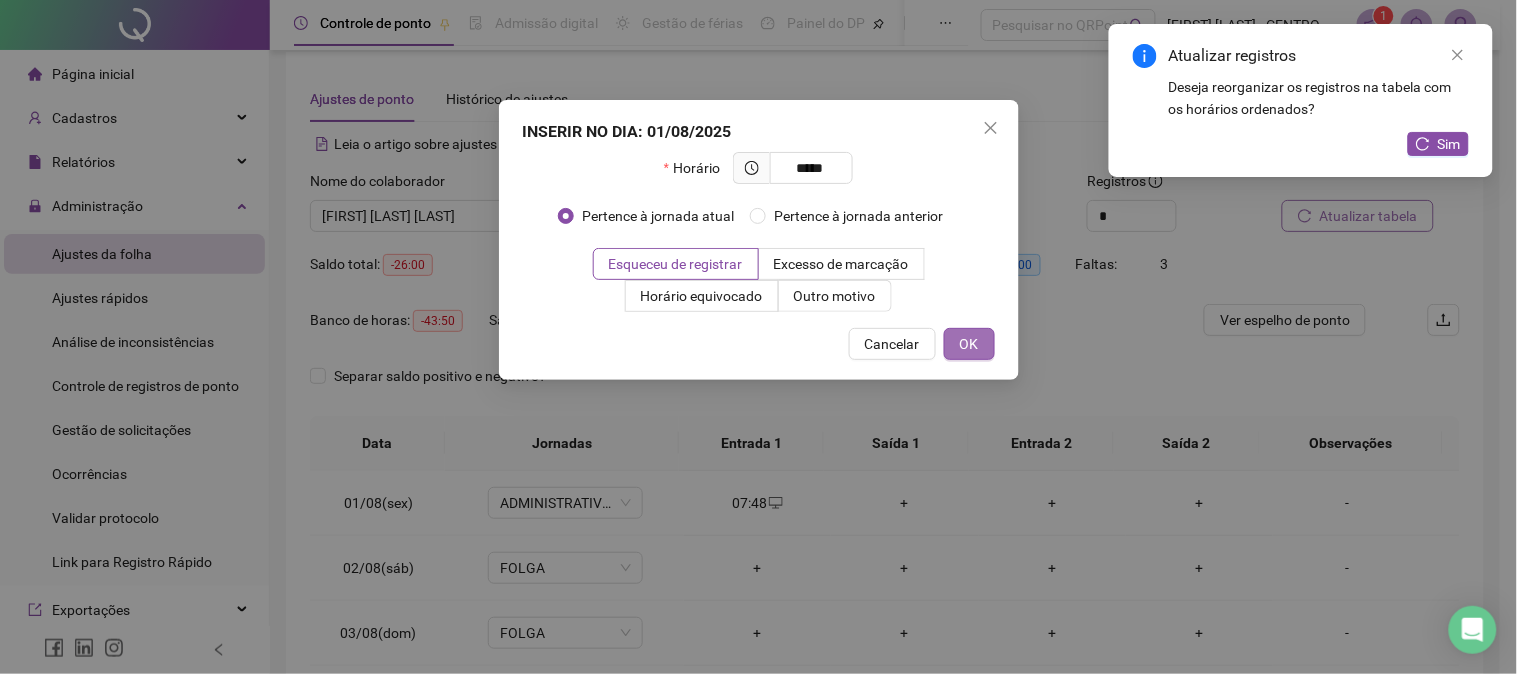 click on "OK" at bounding box center (969, 344) 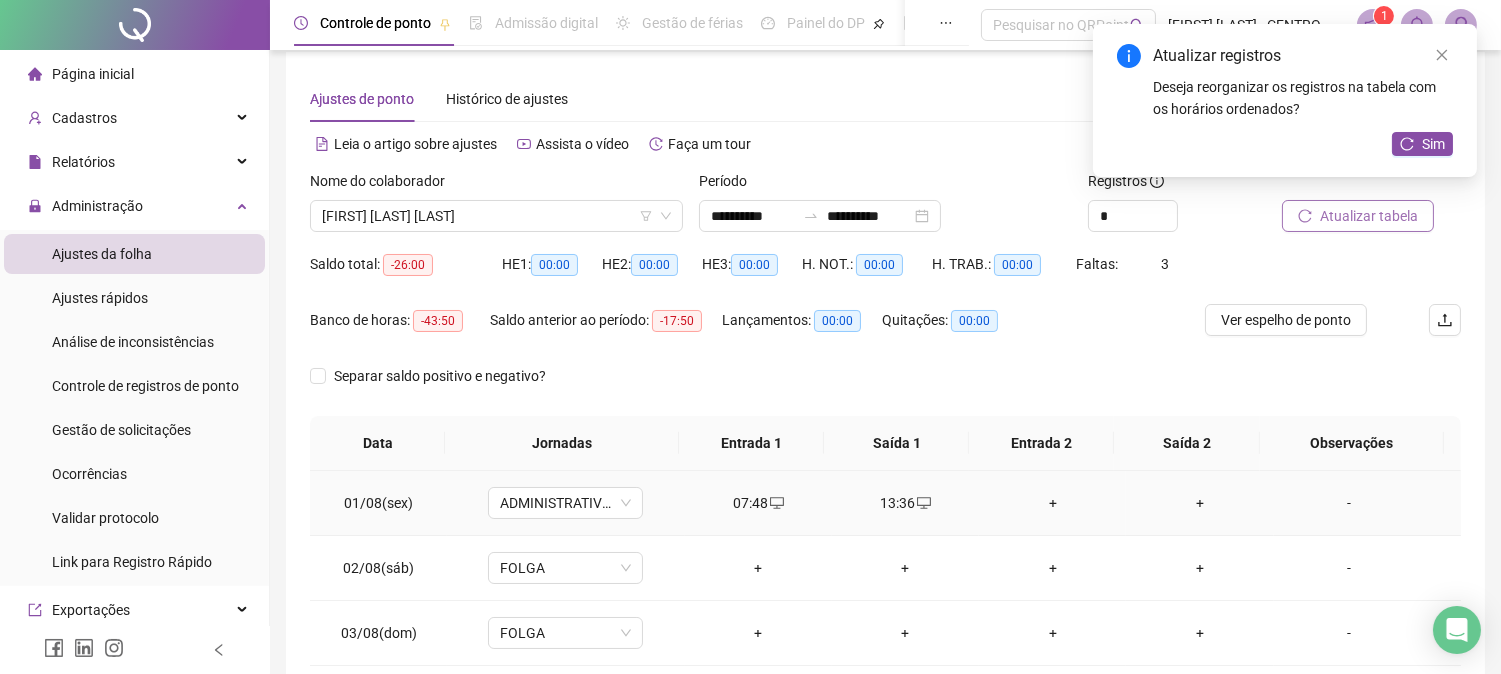 click on "+" at bounding box center (1052, 503) 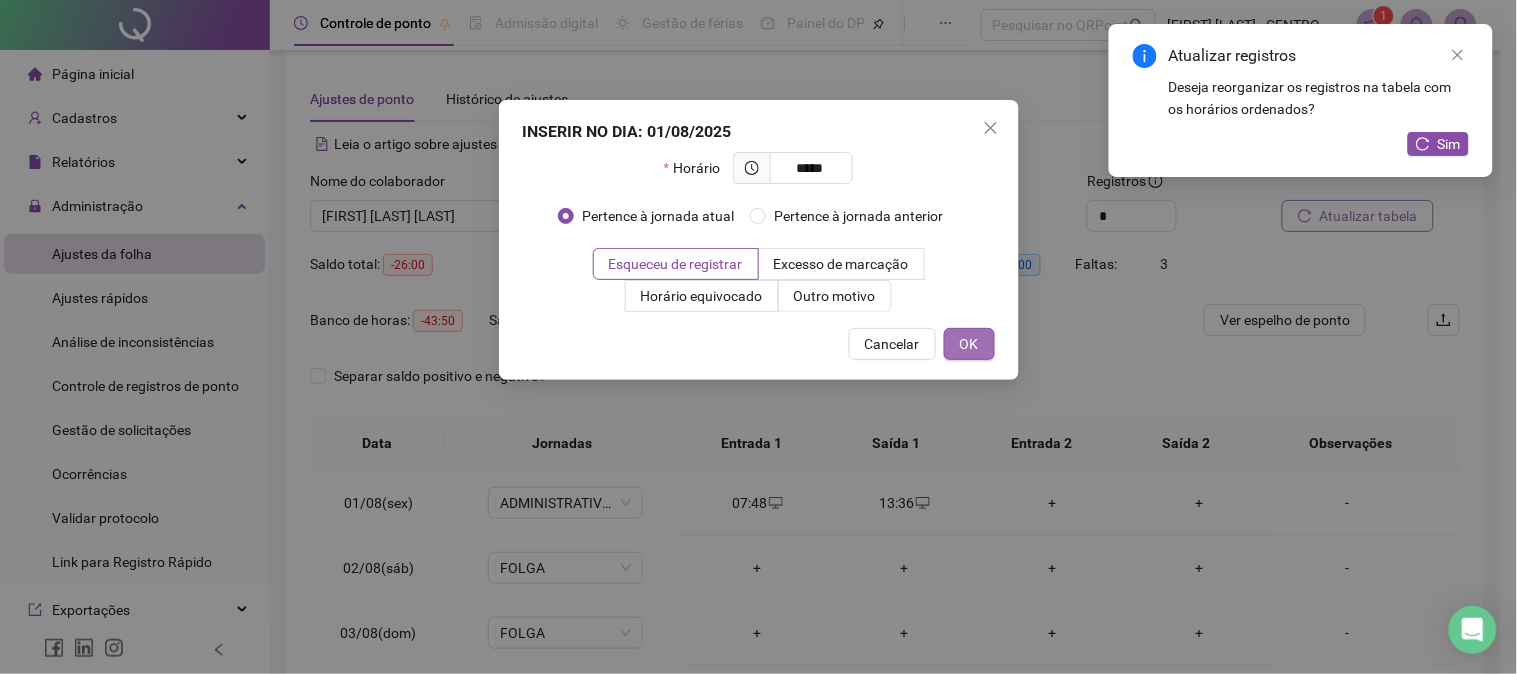 type on "*****" 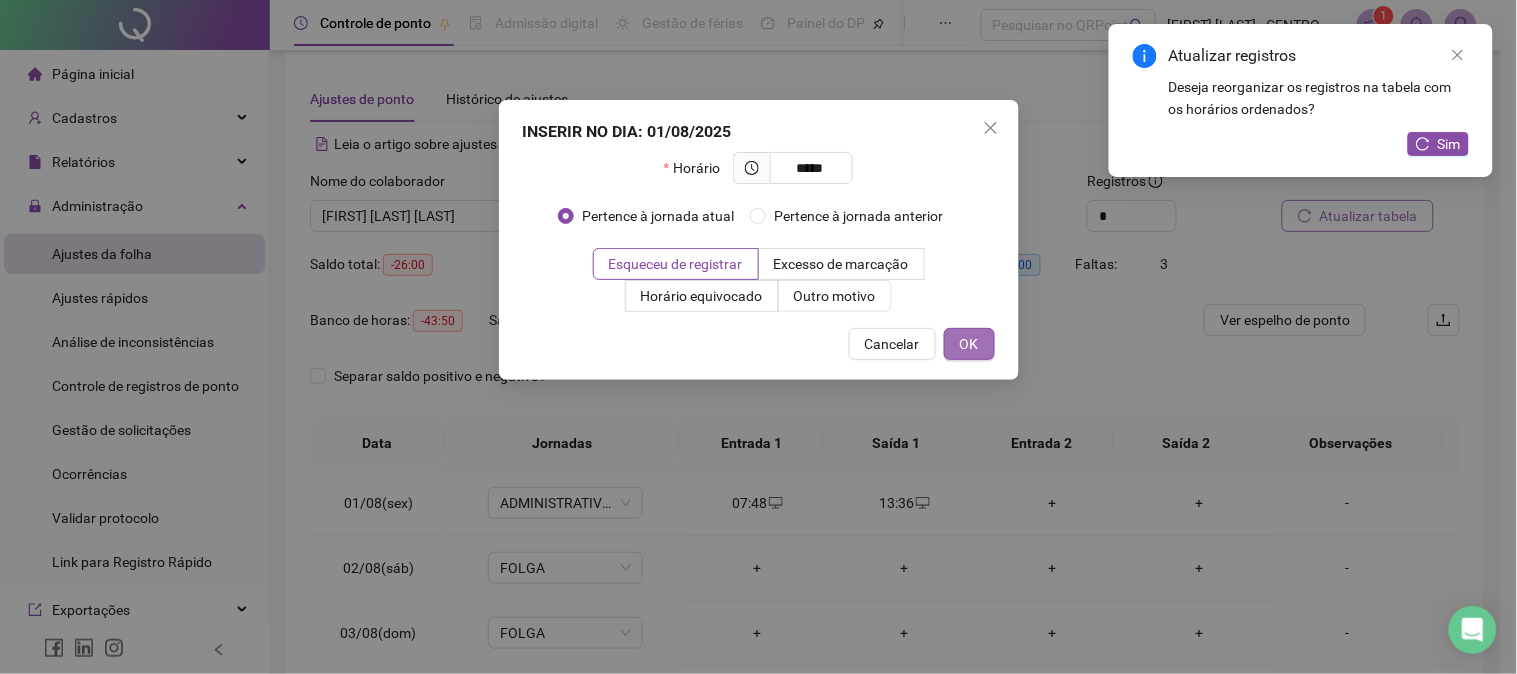 click on "OK" at bounding box center (969, 344) 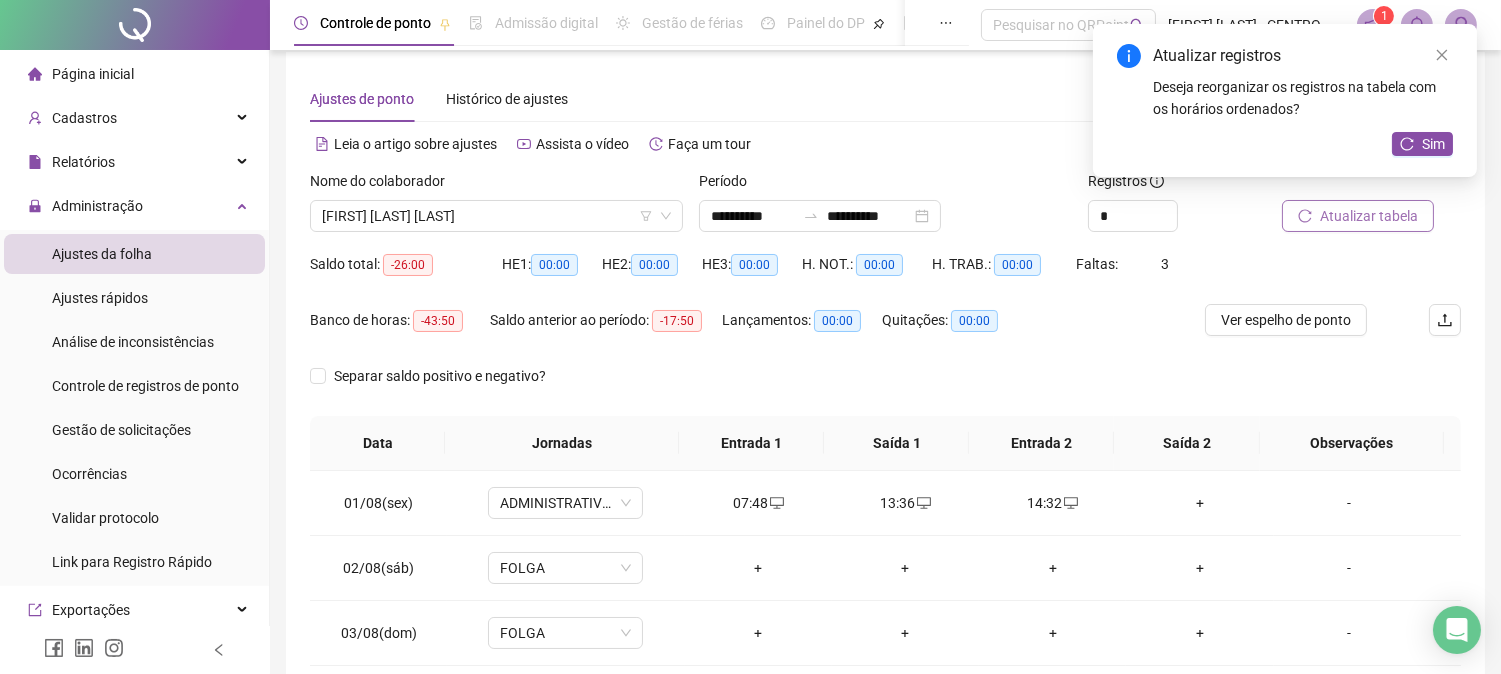 click on "+" at bounding box center (1199, 503) 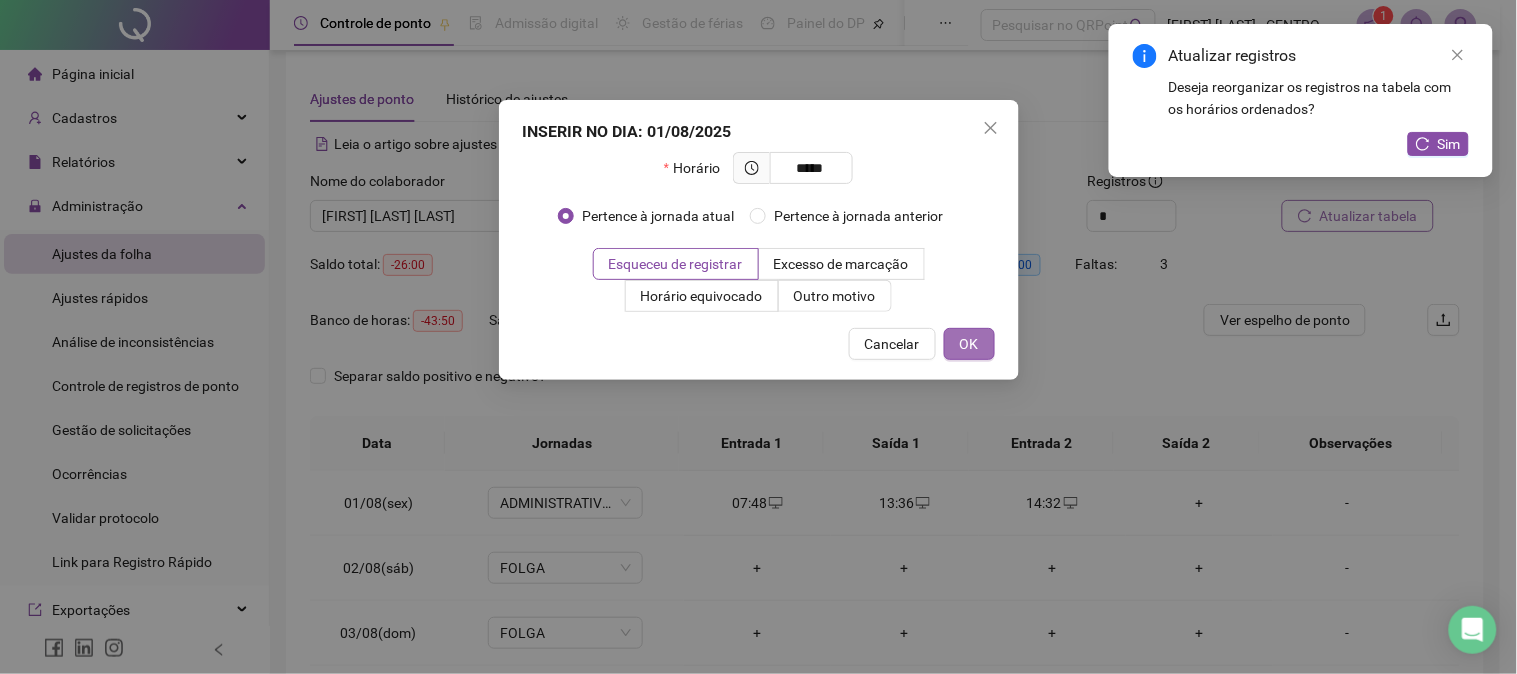 type on "*****" 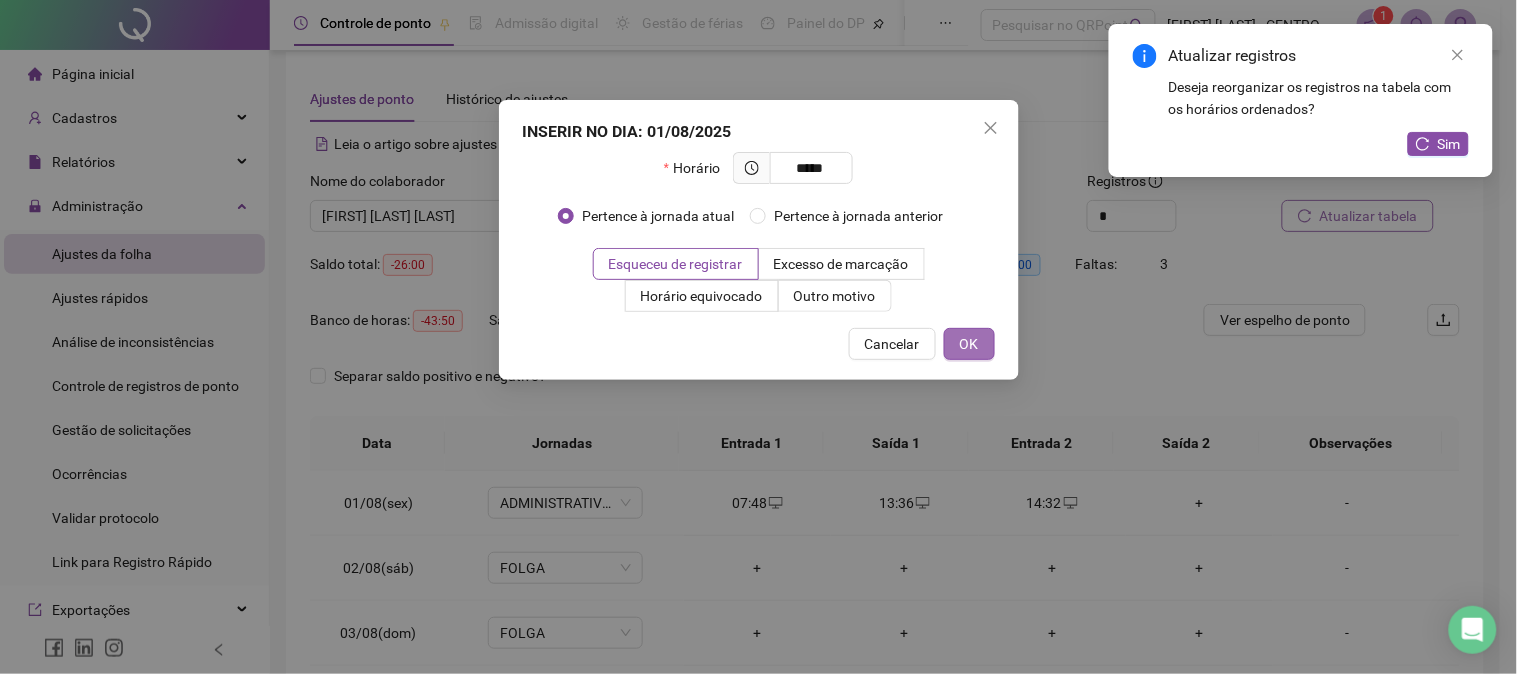 click on "OK" at bounding box center [969, 344] 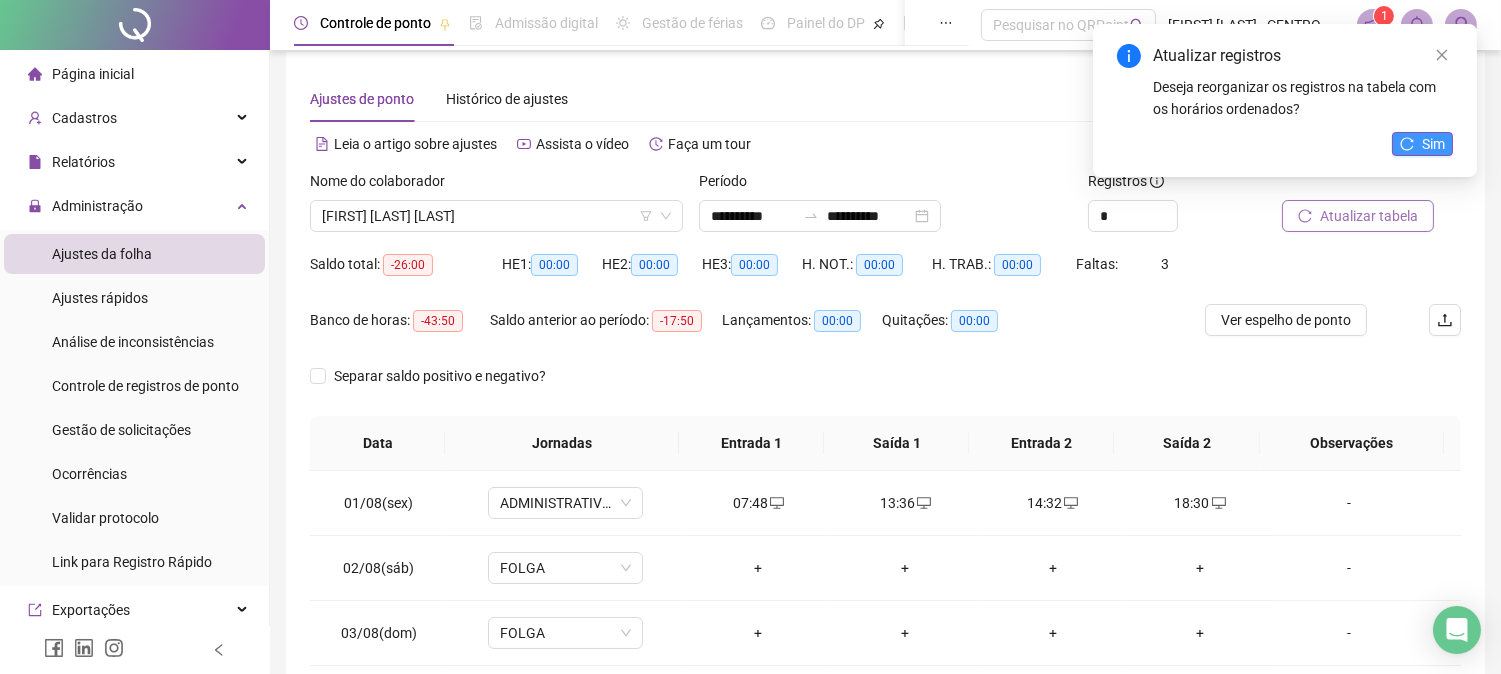 click on "Sim" at bounding box center (1433, 144) 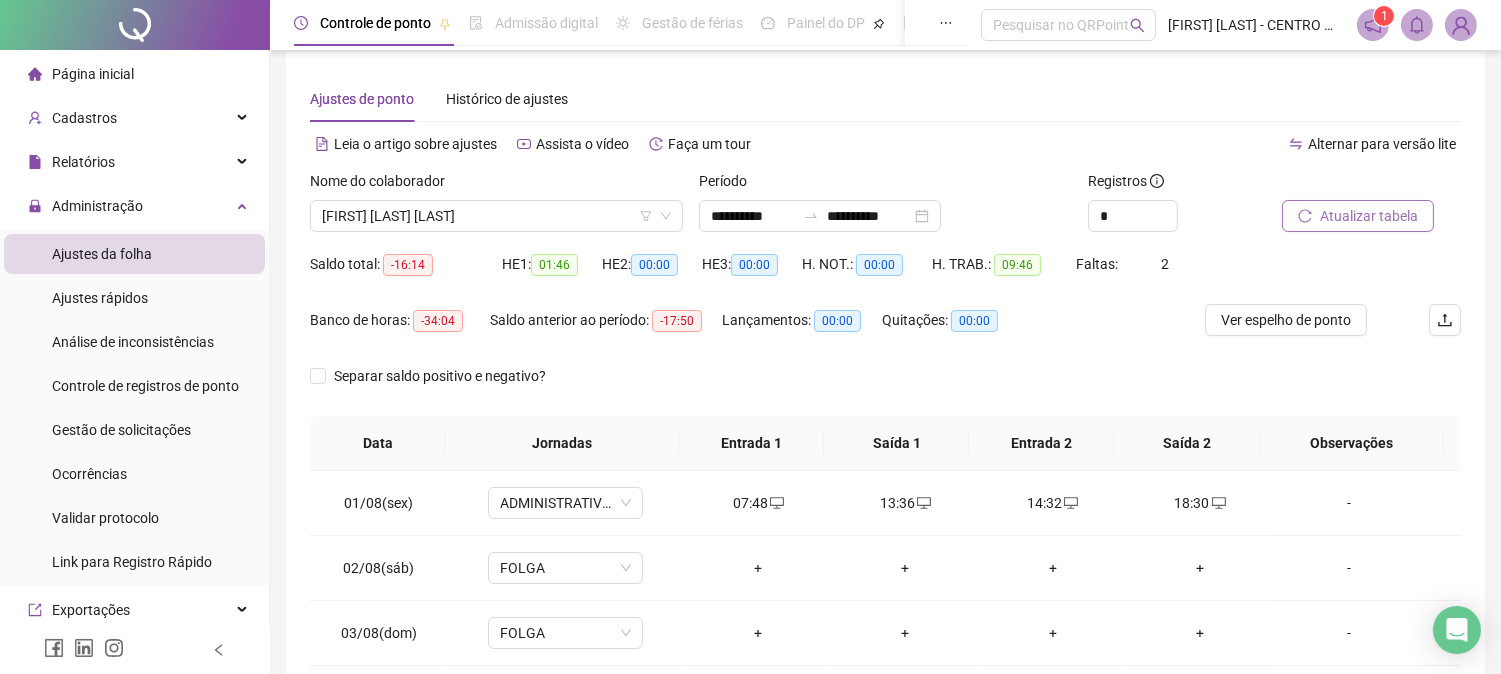 scroll, scrollTop: 245, scrollLeft: 0, axis: vertical 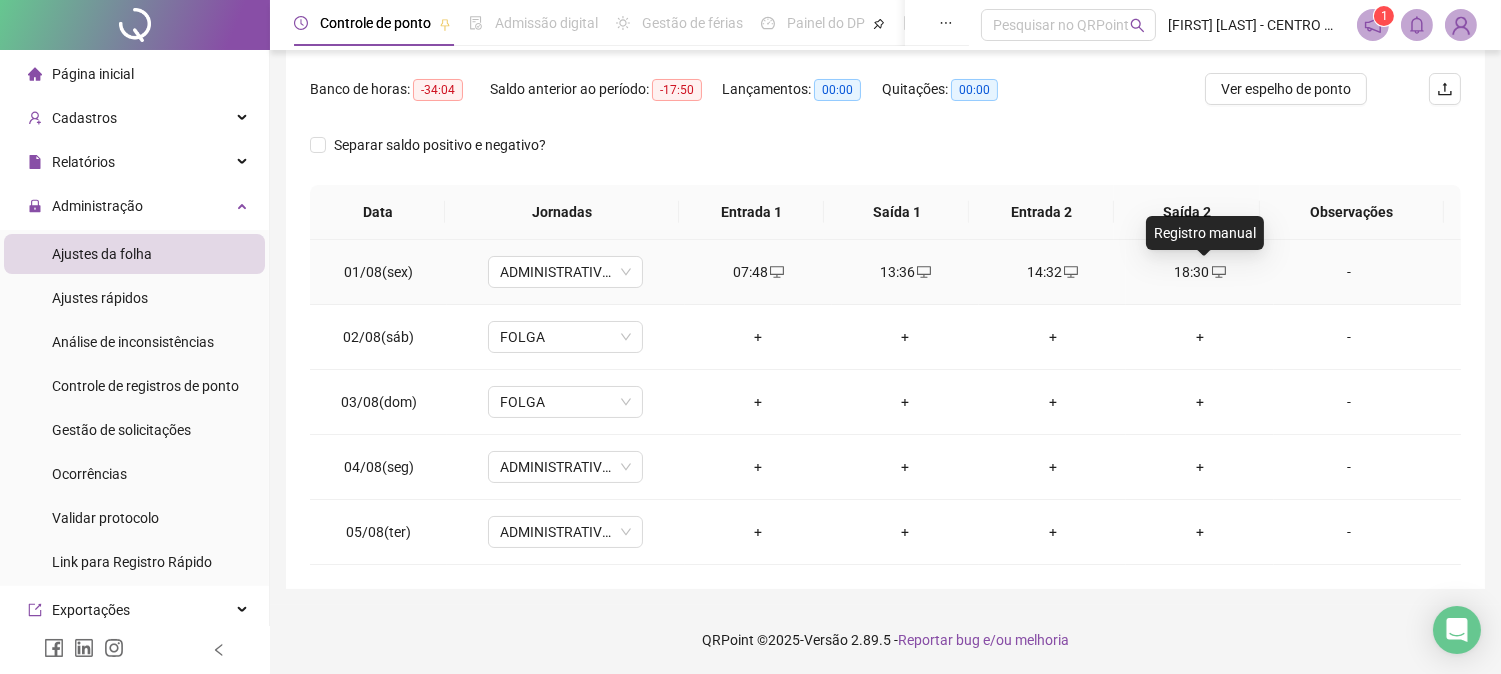 click 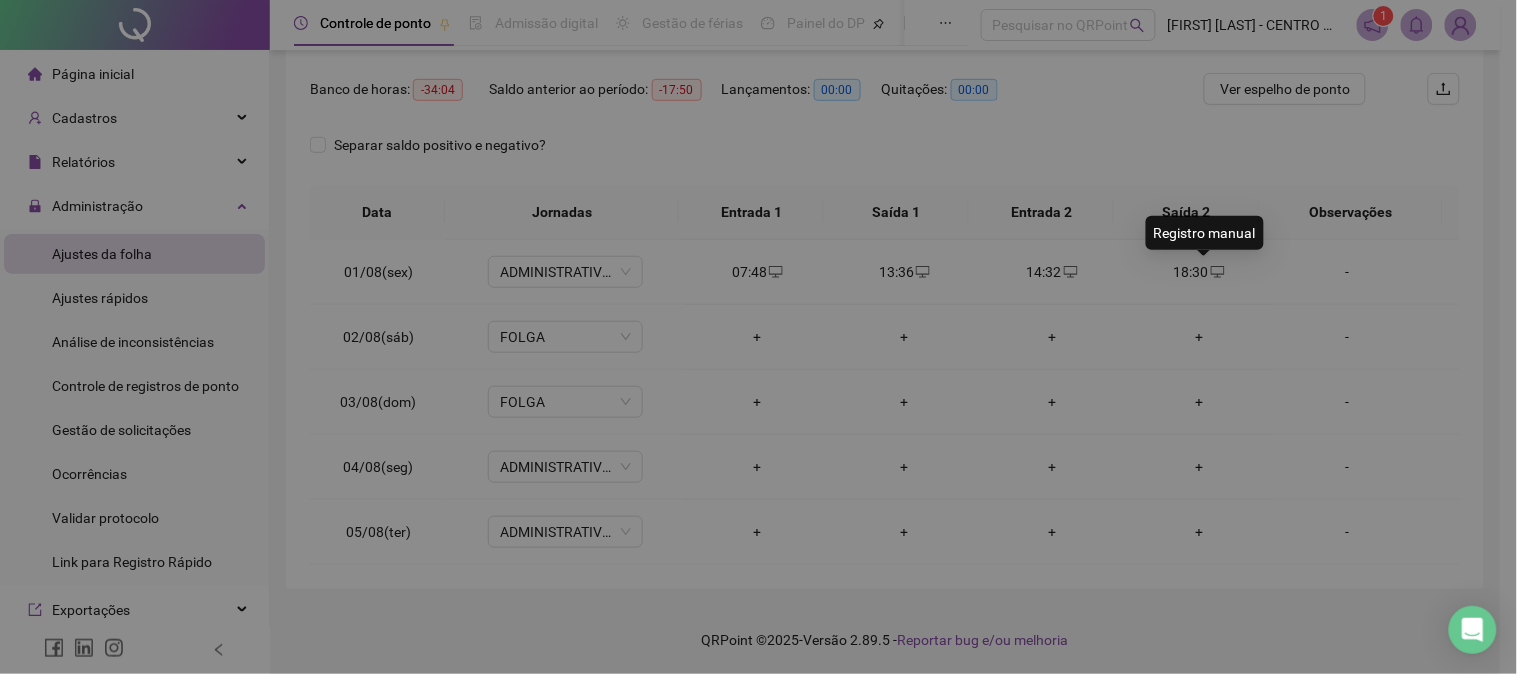 type on "**********" 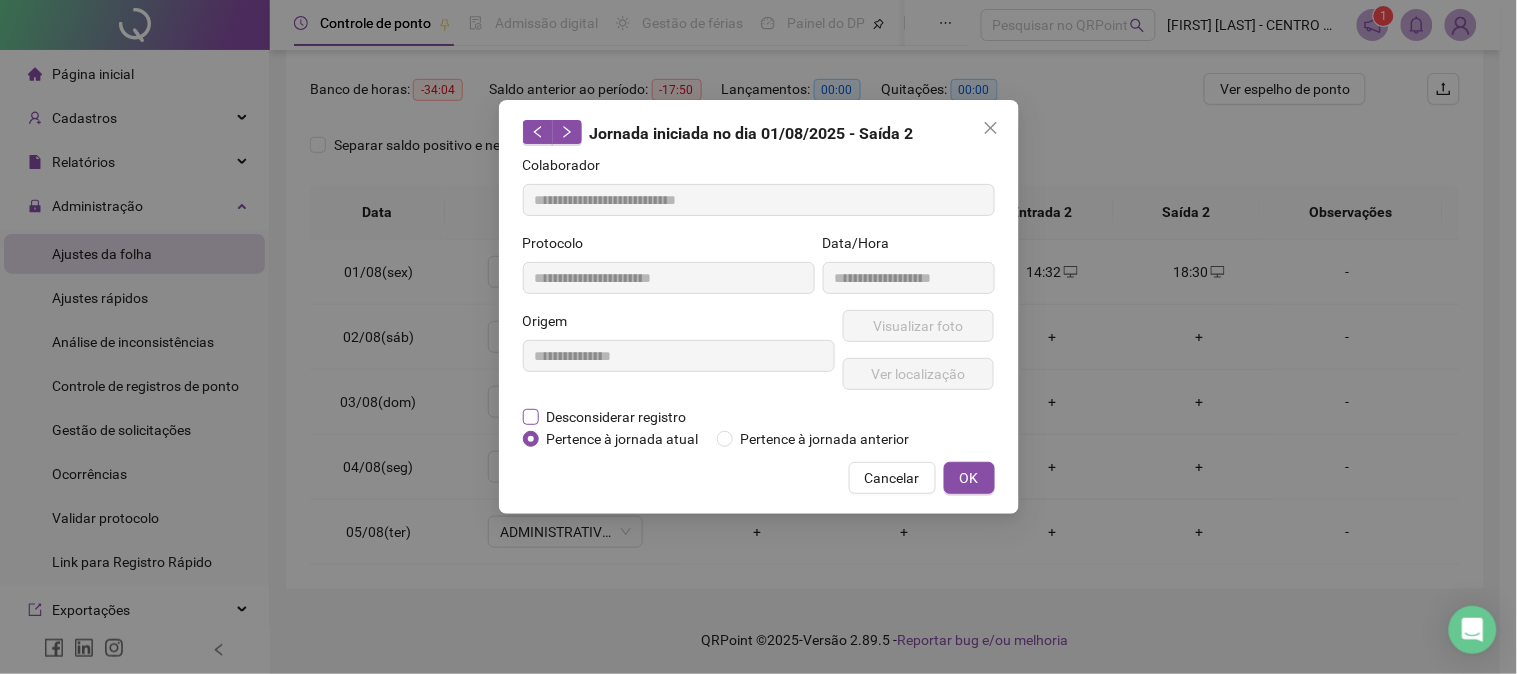 click on "Desconsiderar registro" at bounding box center [617, 417] 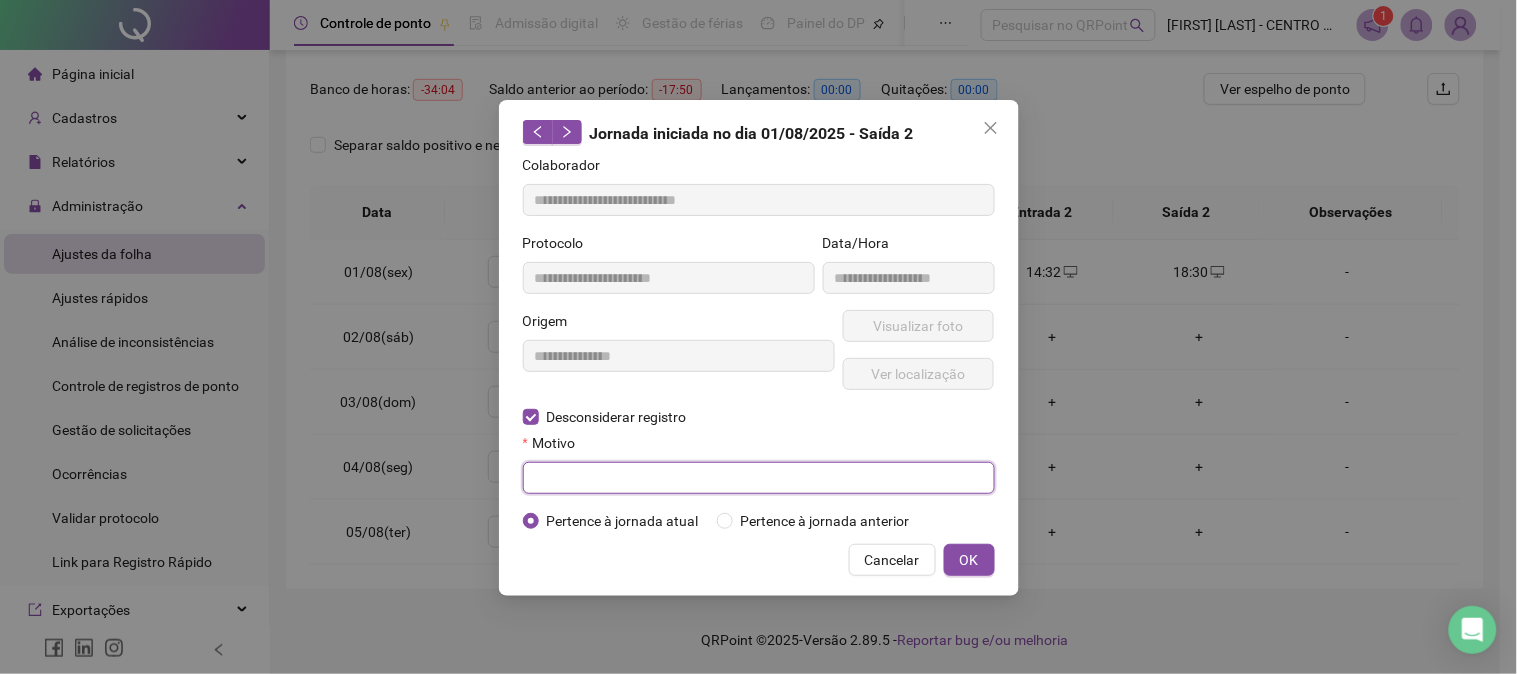 click at bounding box center (759, 478) 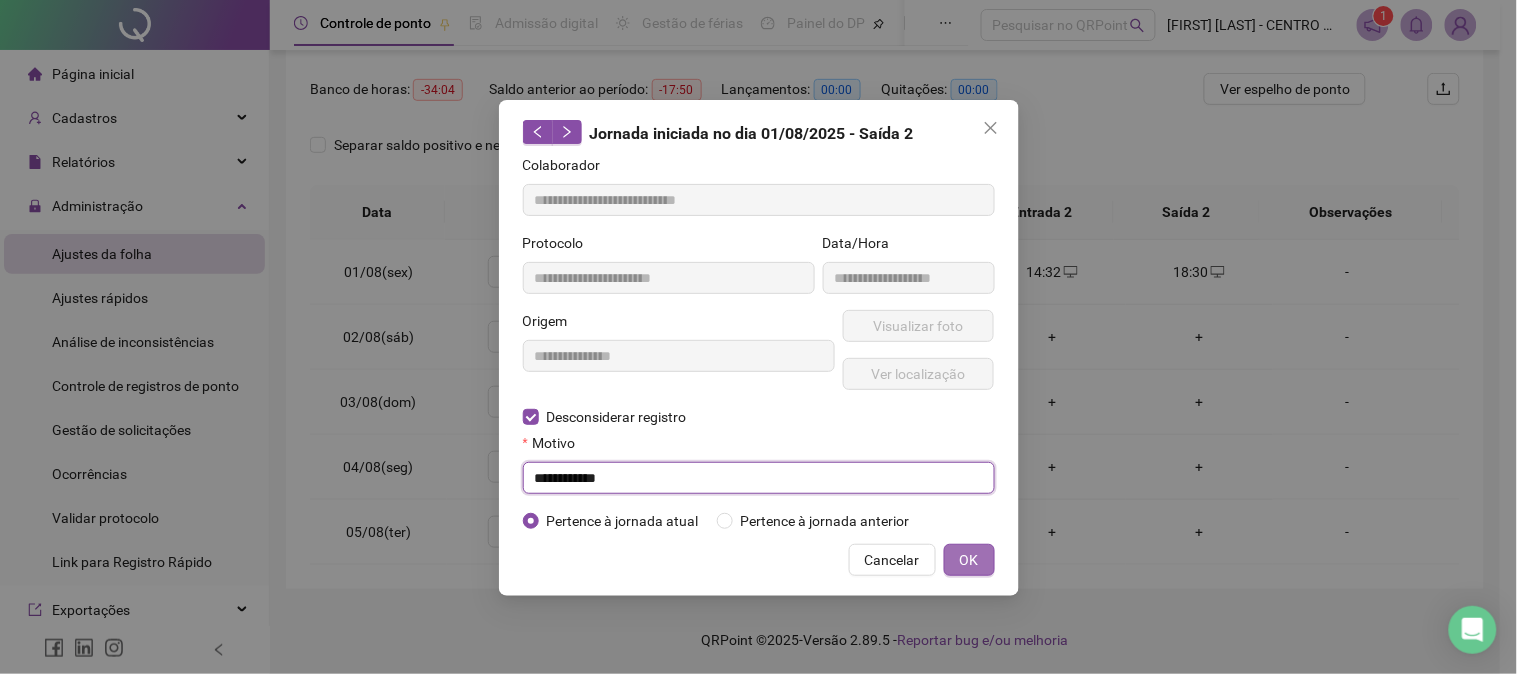 type on "**********" 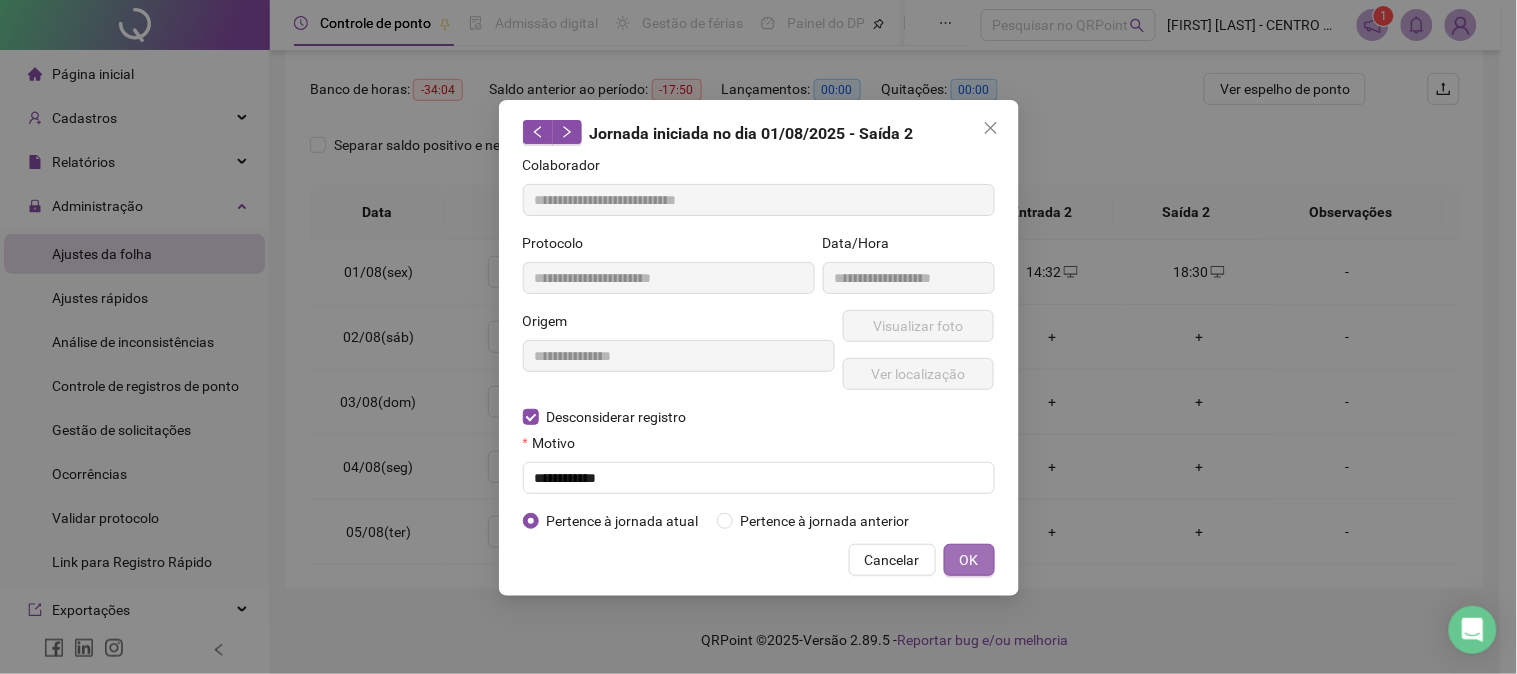 click on "OK" at bounding box center (969, 560) 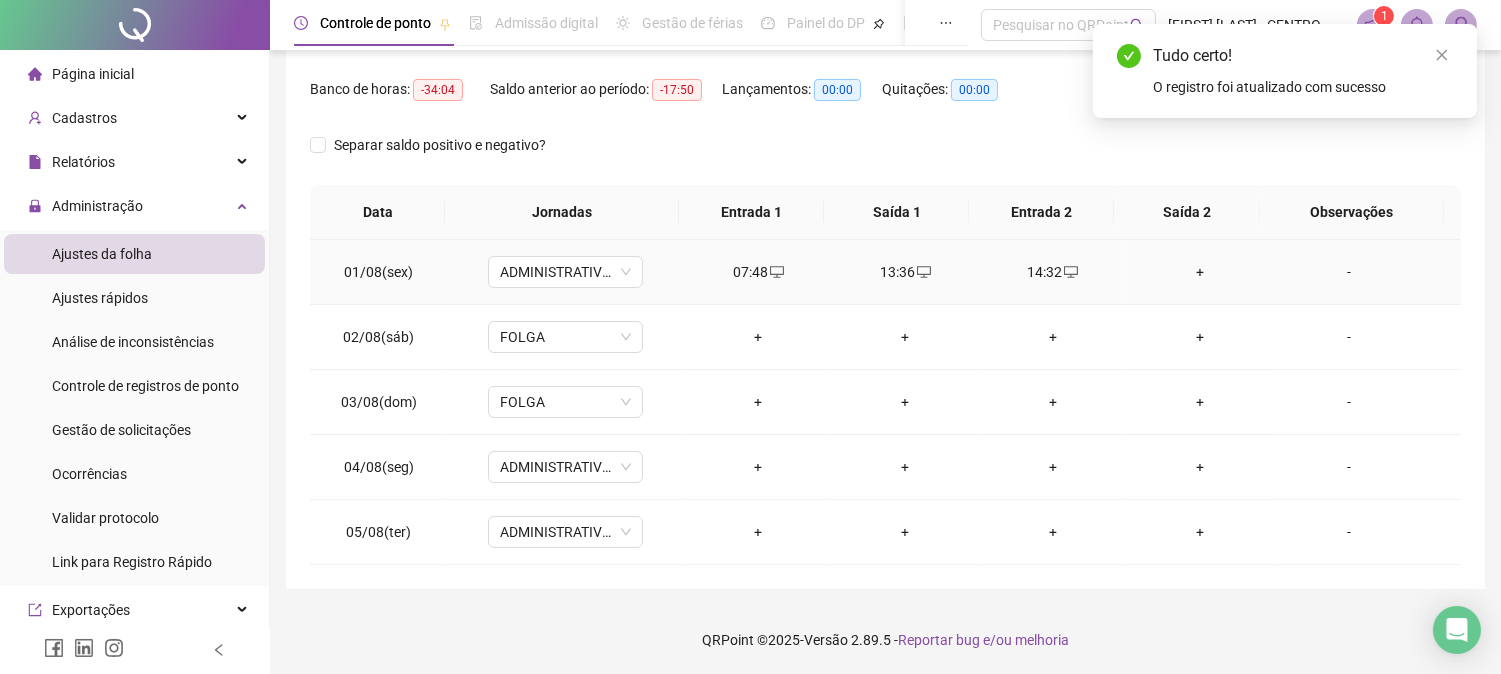 click on "+" at bounding box center [1199, 272] 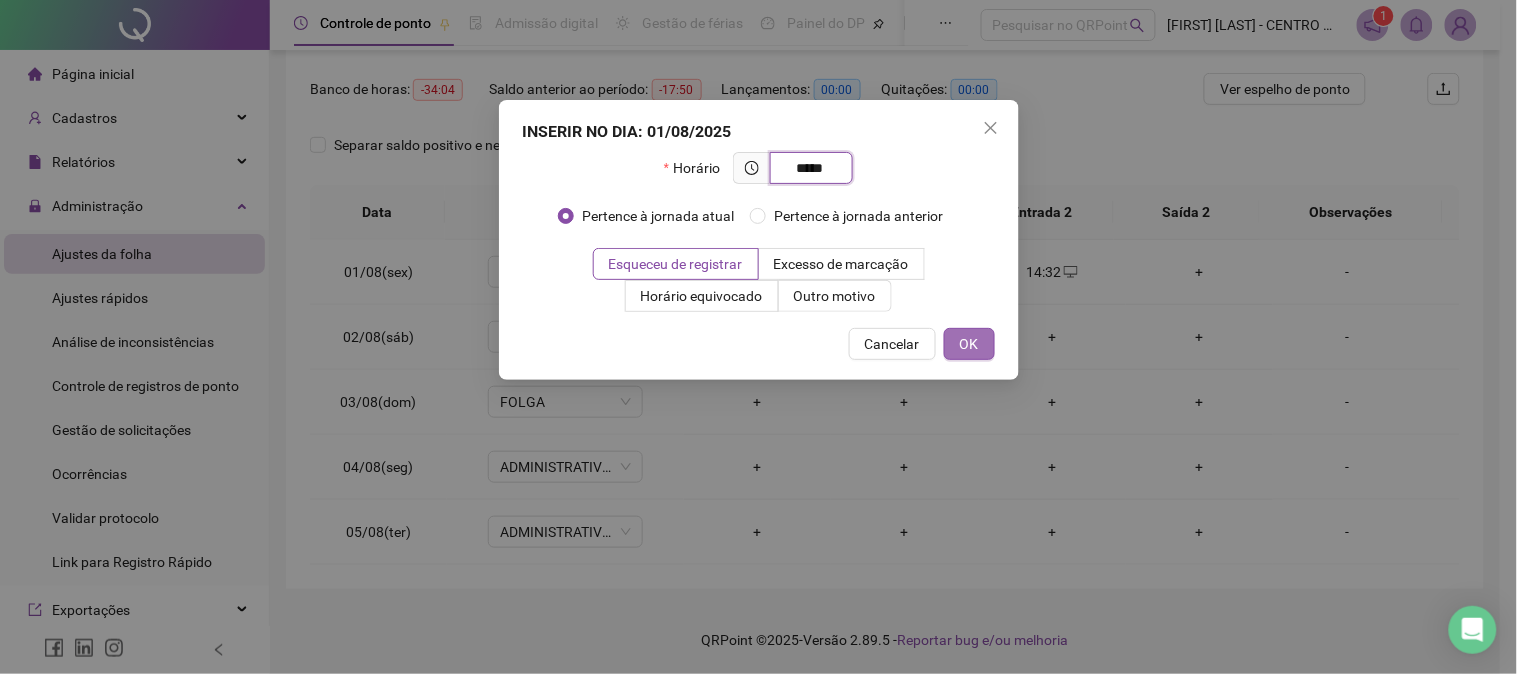 type on "*****" 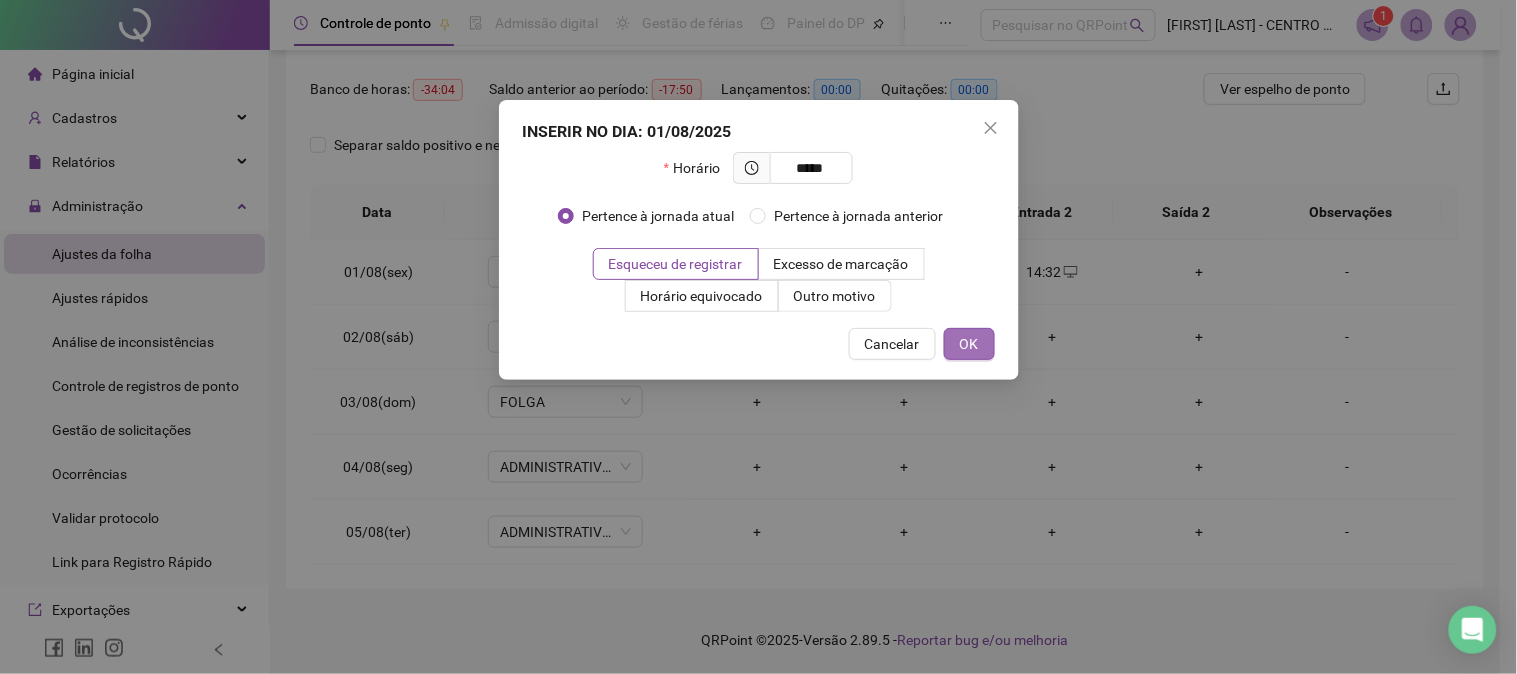 click on "OK" at bounding box center (969, 344) 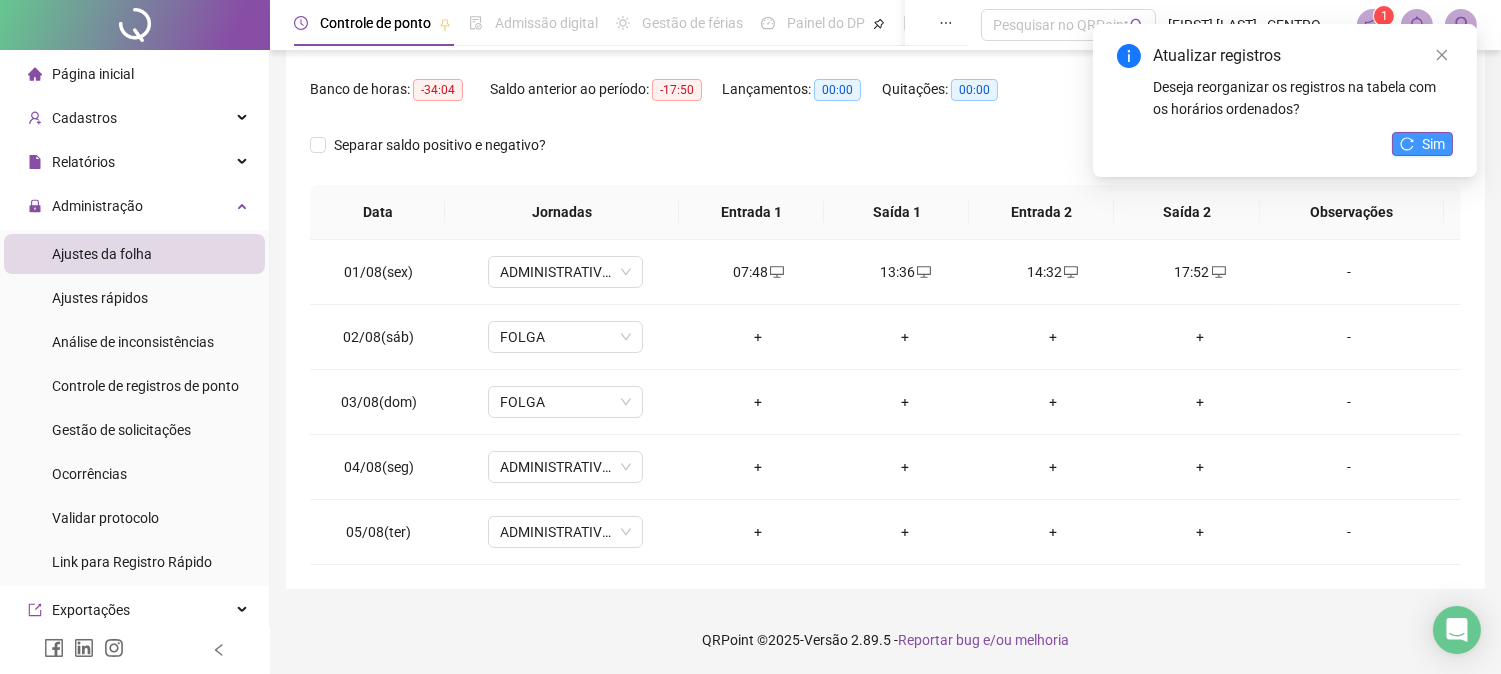 click on "Sim" at bounding box center (1433, 144) 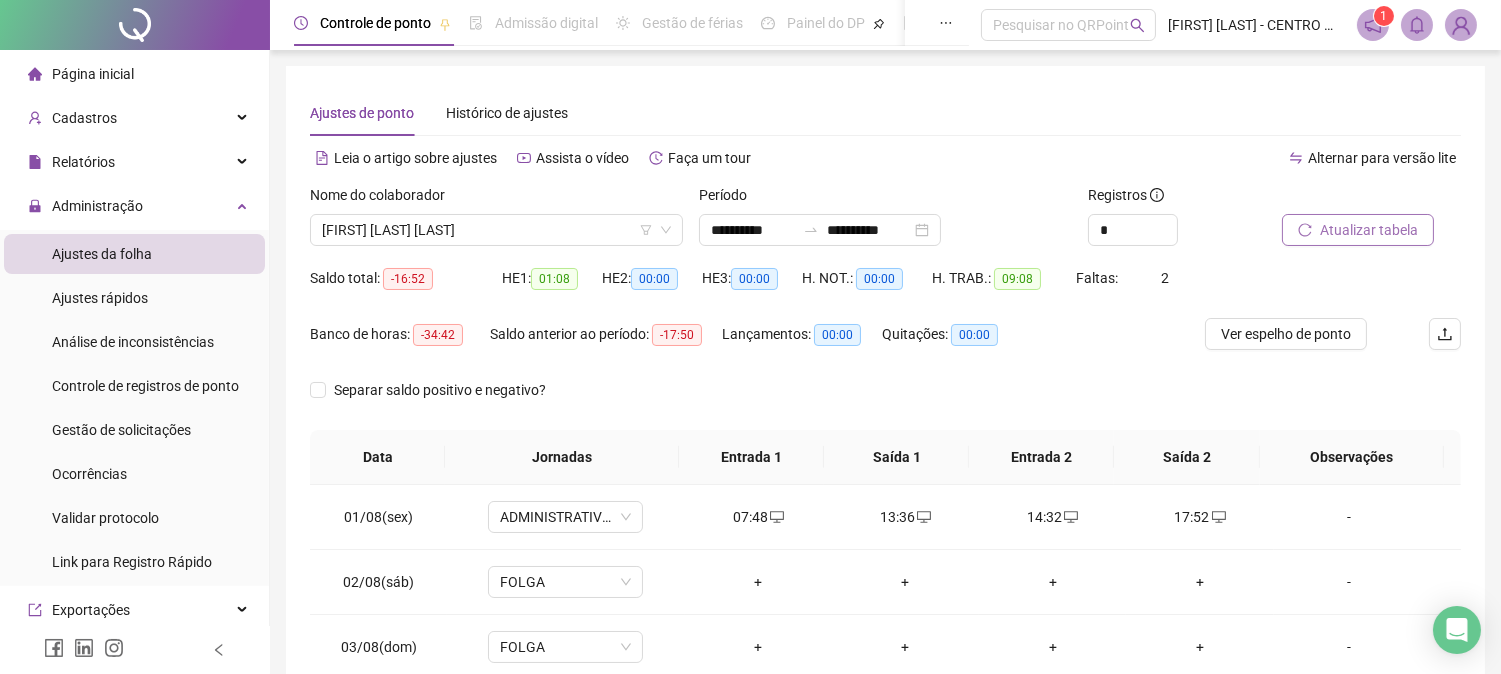 scroll, scrollTop: 245, scrollLeft: 0, axis: vertical 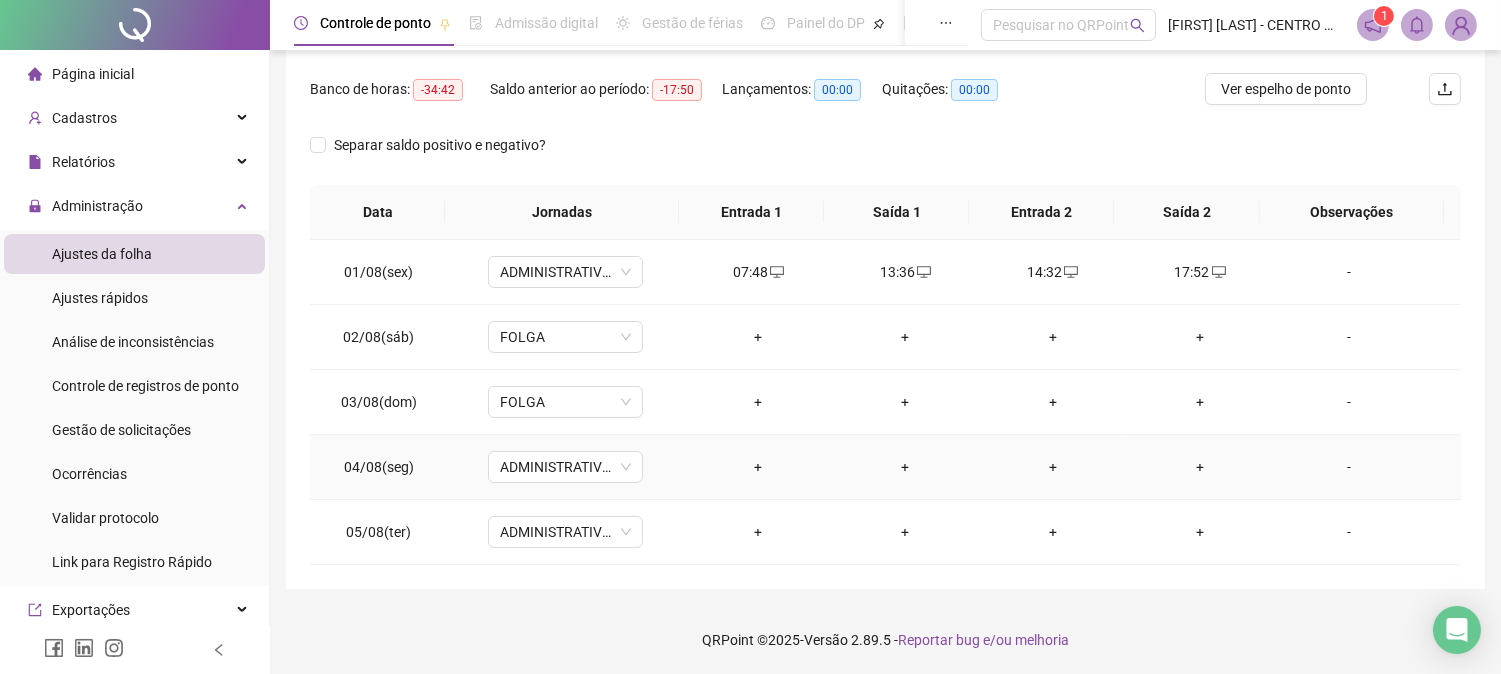 click on "+" at bounding box center (758, 467) 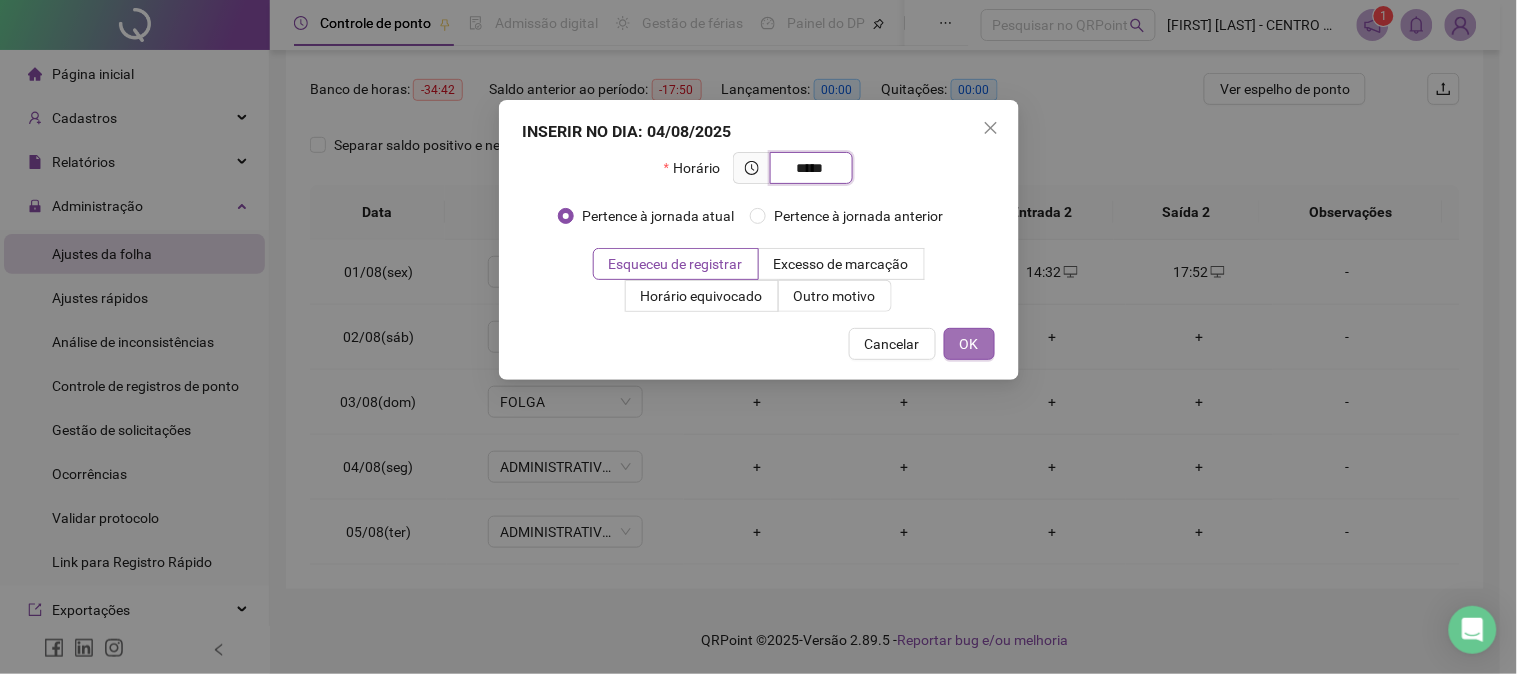 type on "*****" 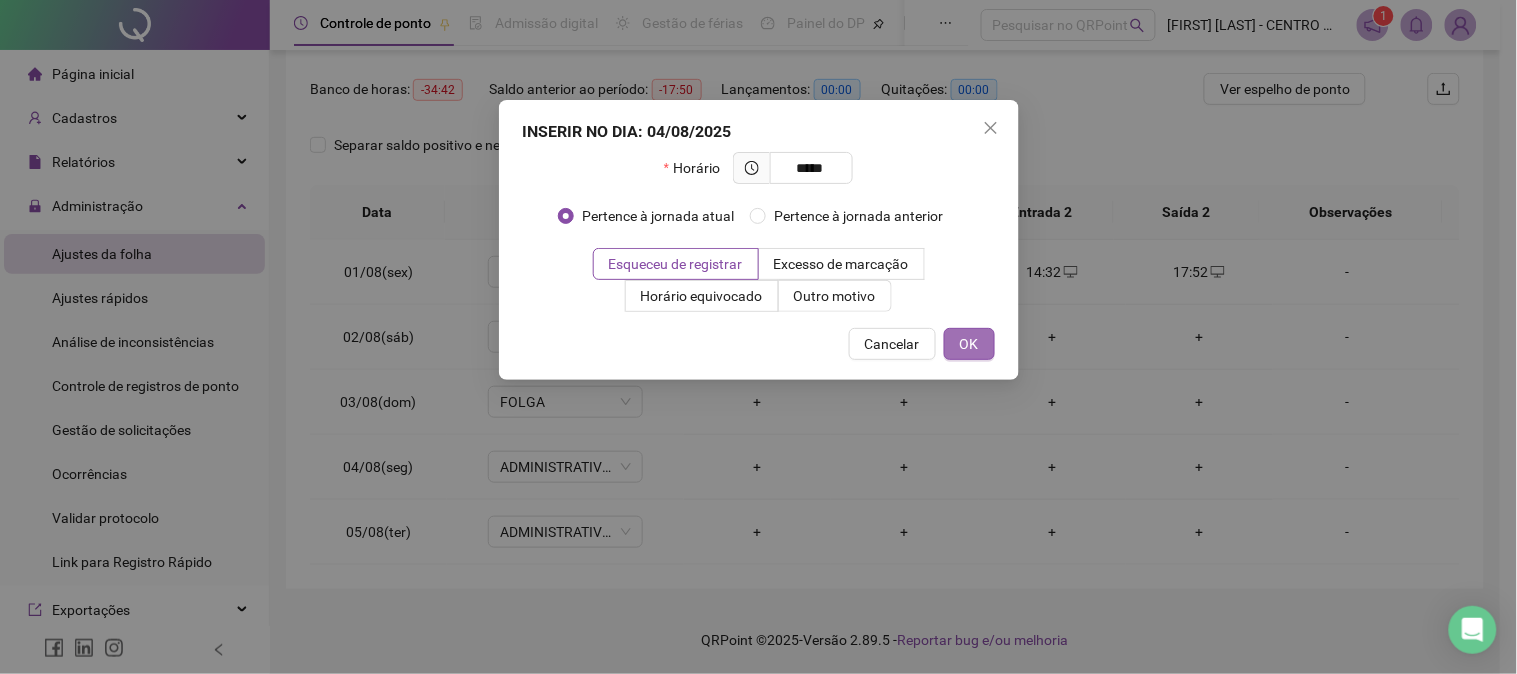 click on "OK" at bounding box center (969, 344) 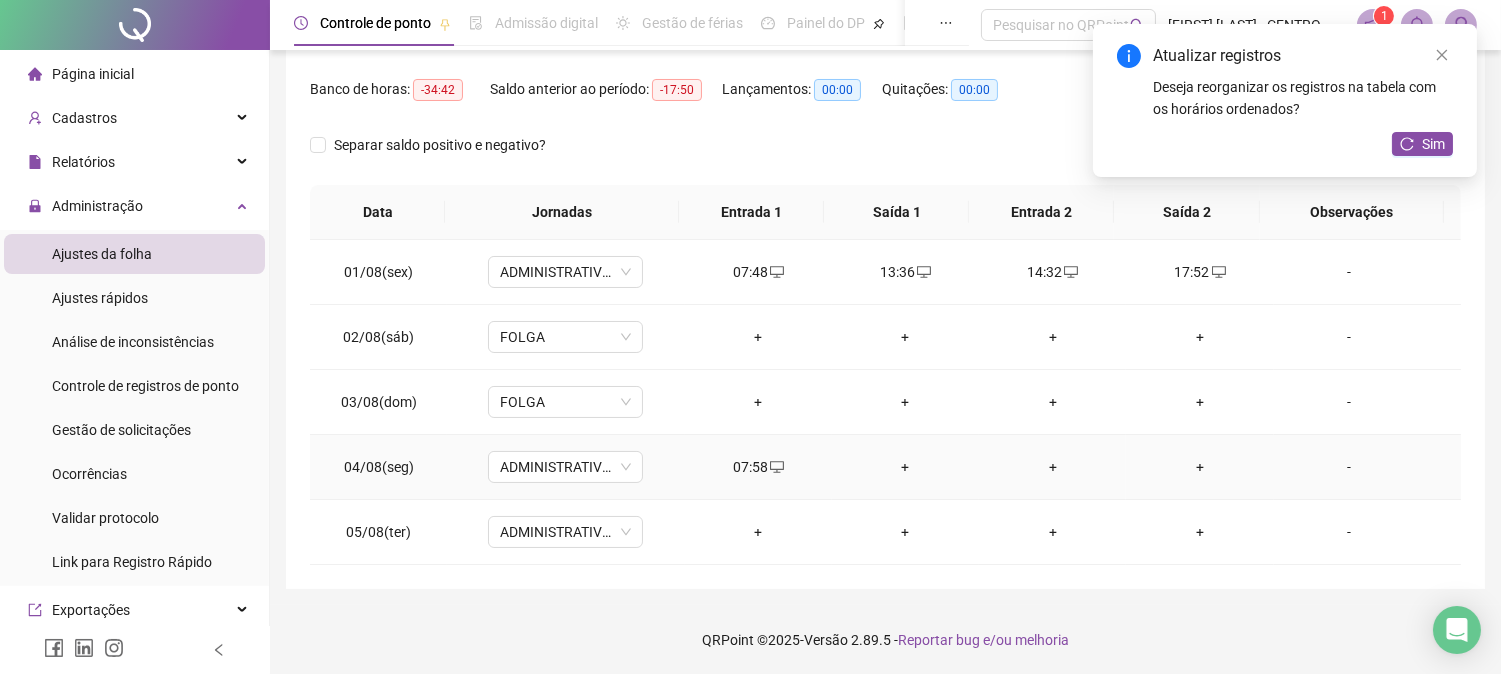 click on "+" at bounding box center (905, 467) 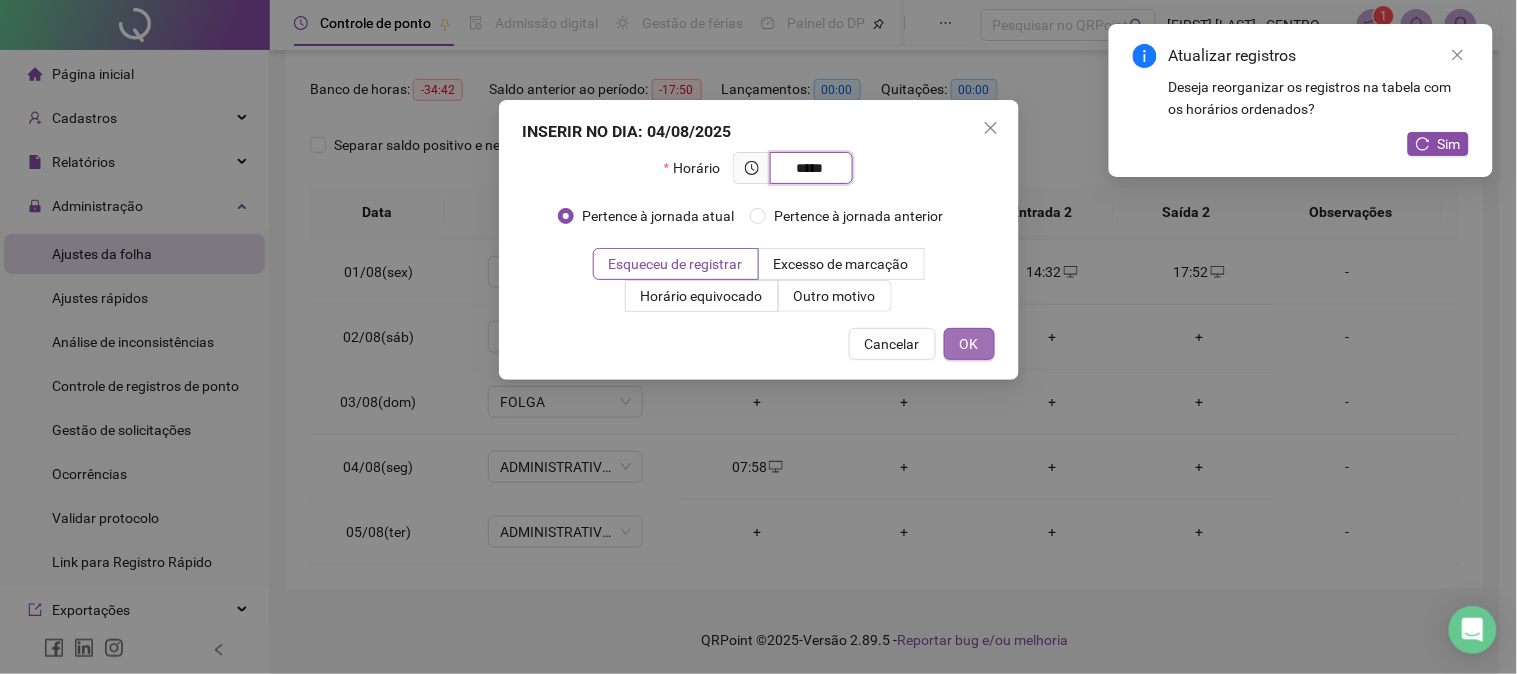 type on "*****" 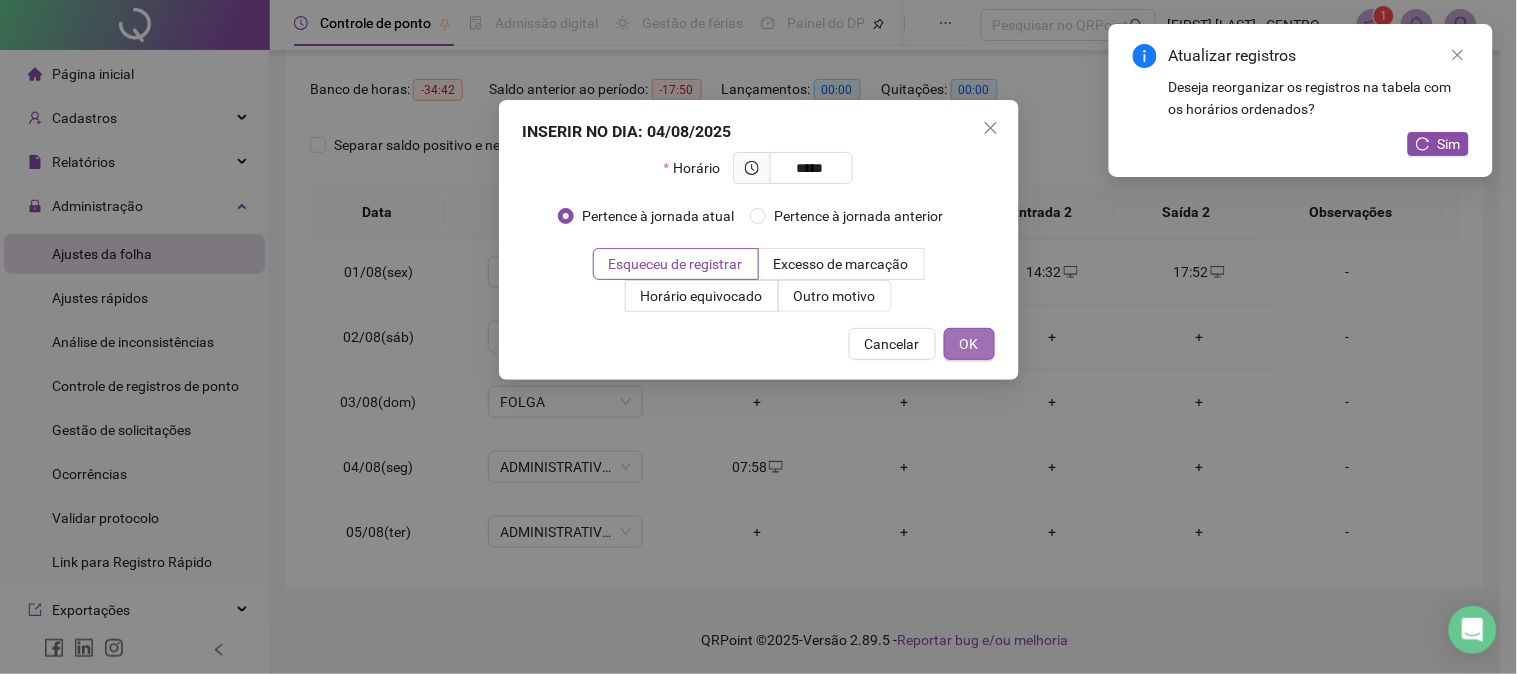 click on "OK" at bounding box center (969, 344) 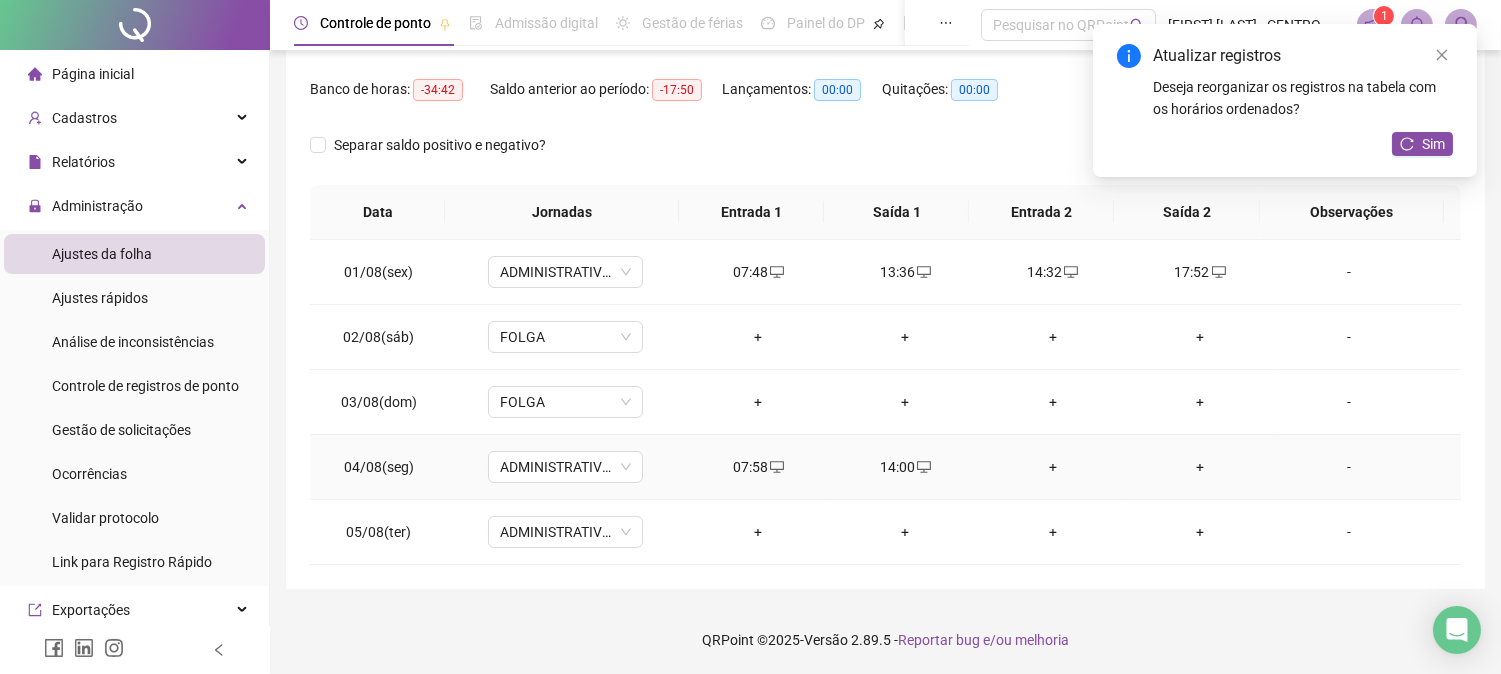 click on "+" at bounding box center [1052, 467] 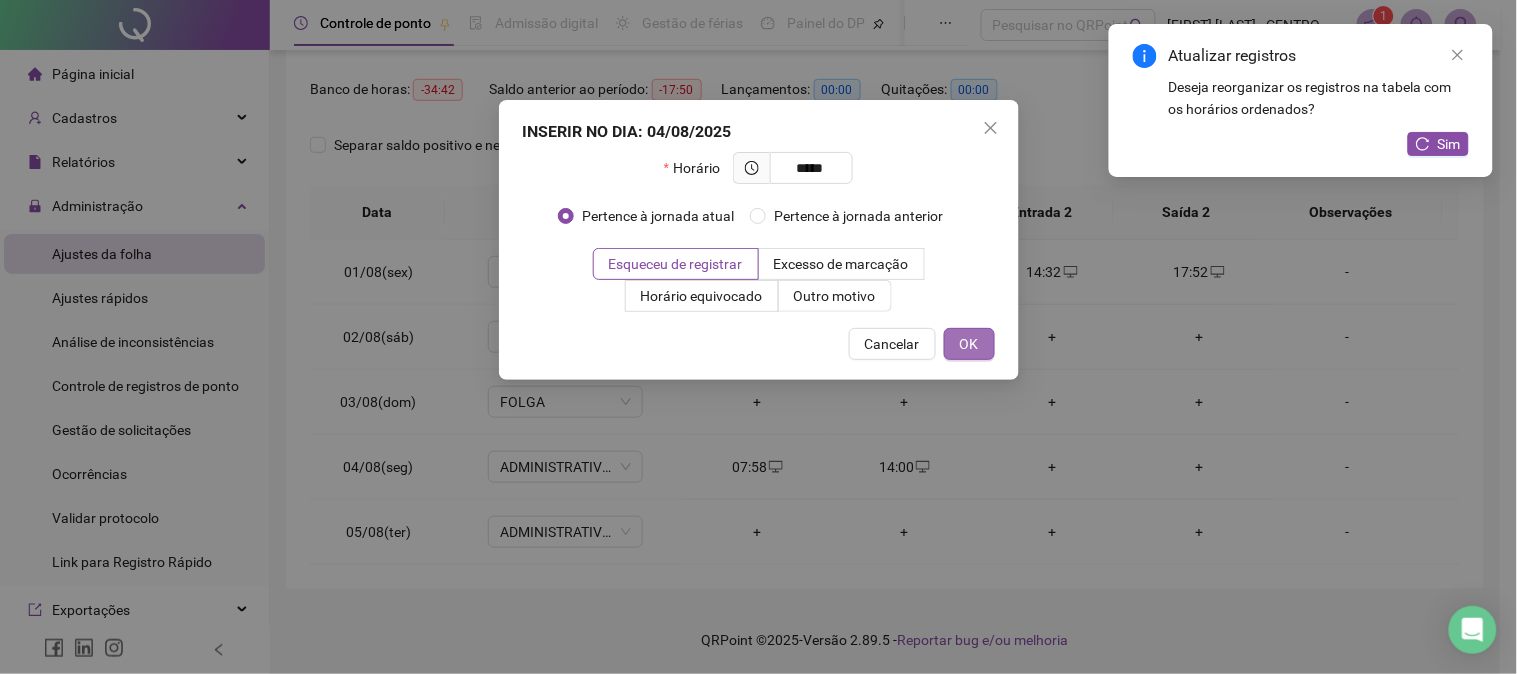 type on "*****" 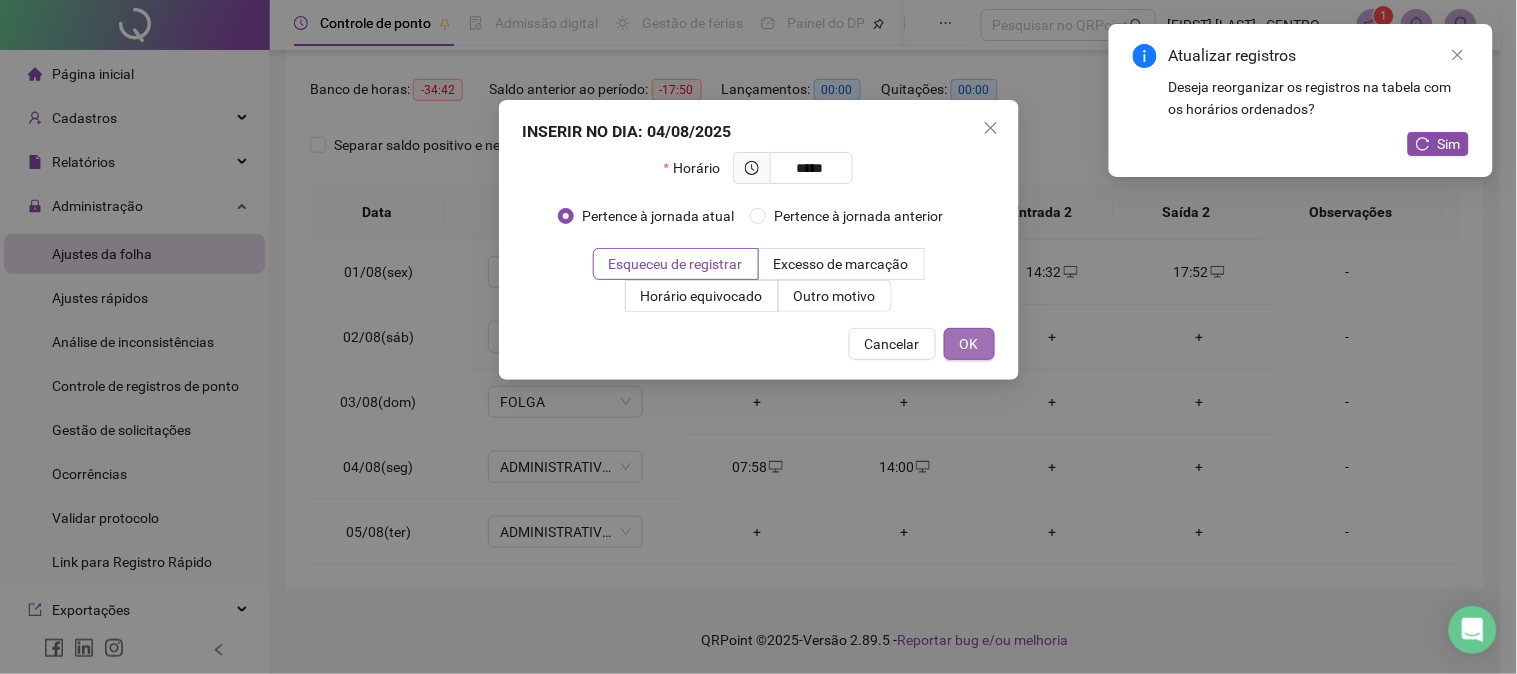 click on "OK" at bounding box center (969, 344) 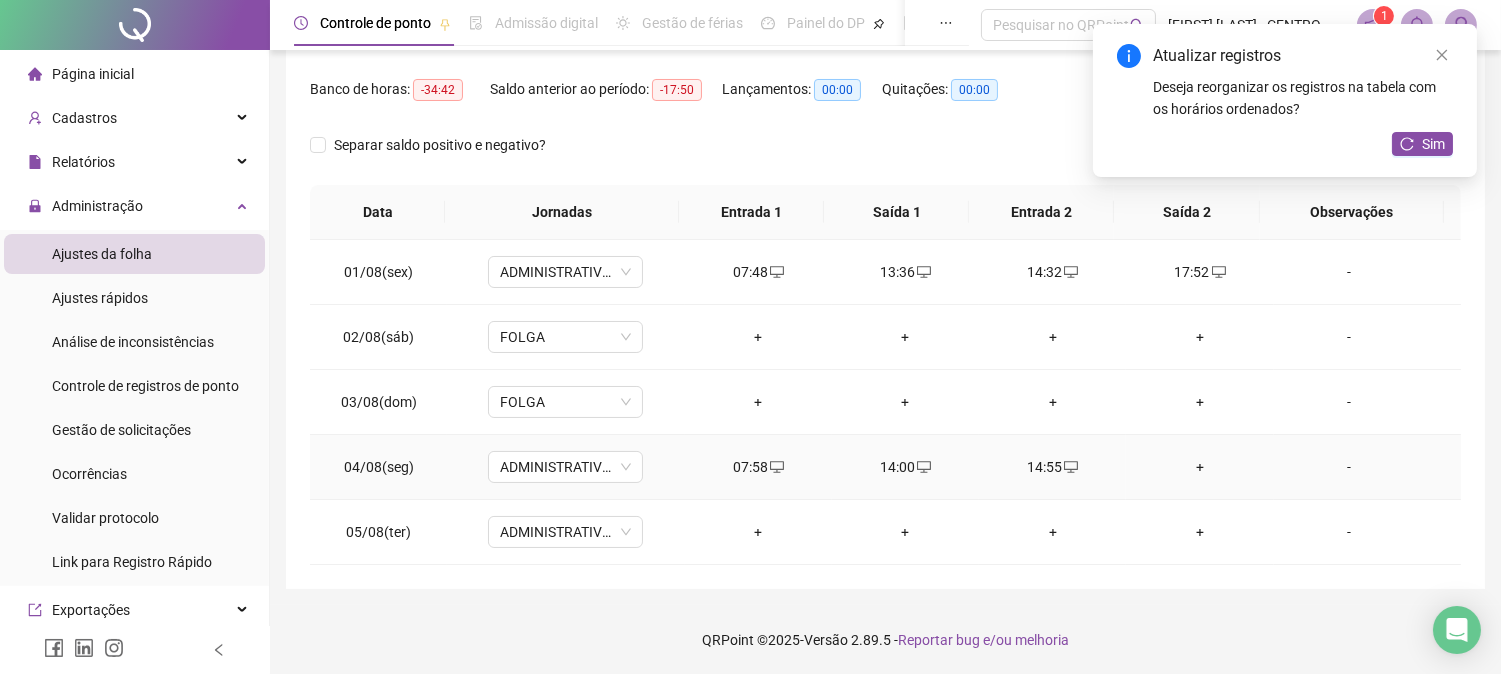 click on "+" at bounding box center [1199, 467] 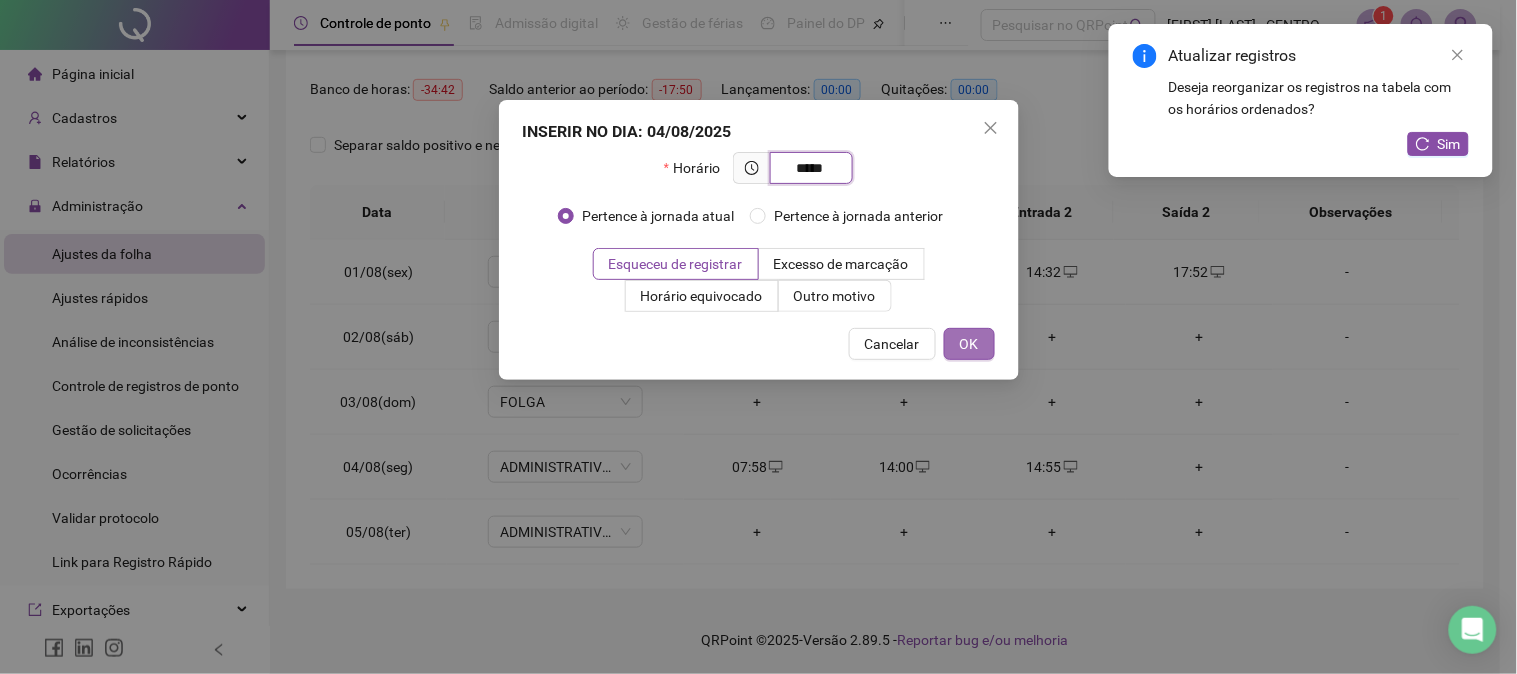 type on "*****" 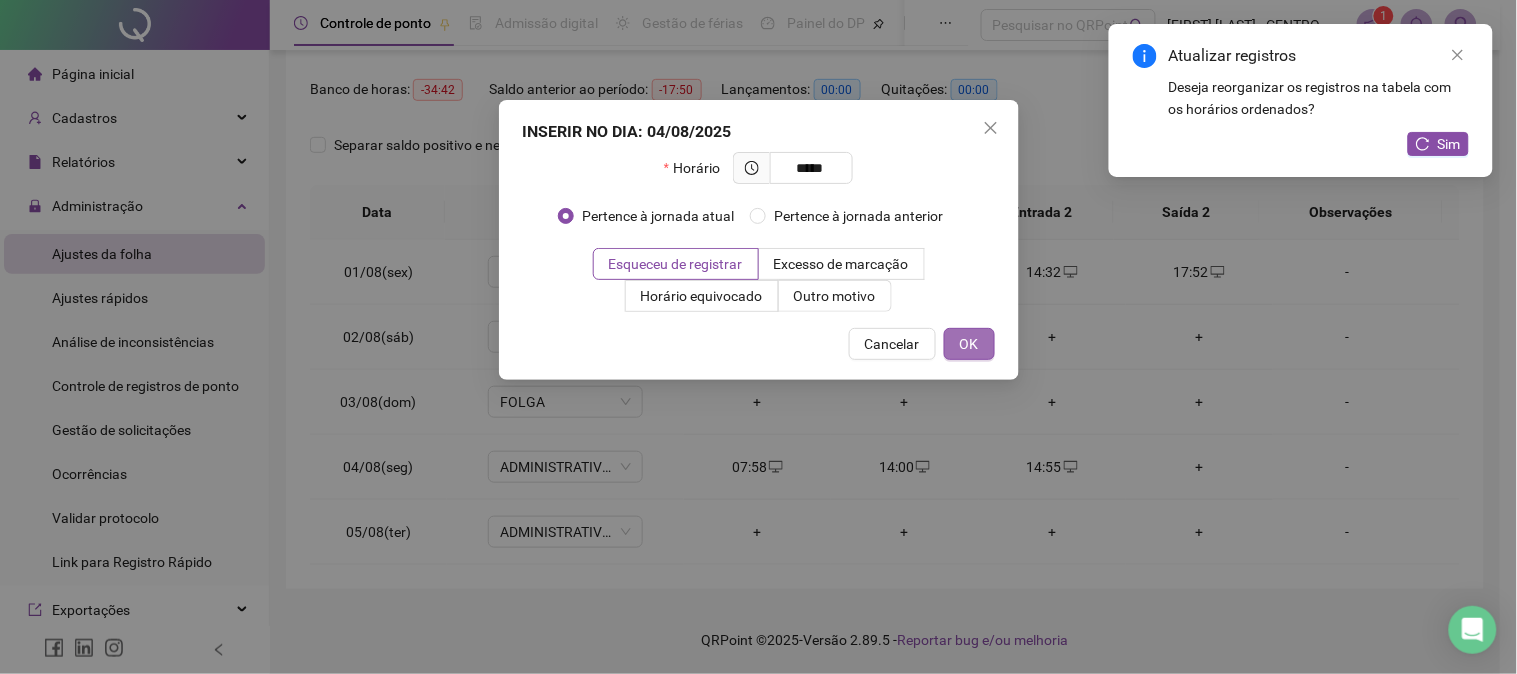 click on "OK" at bounding box center [969, 344] 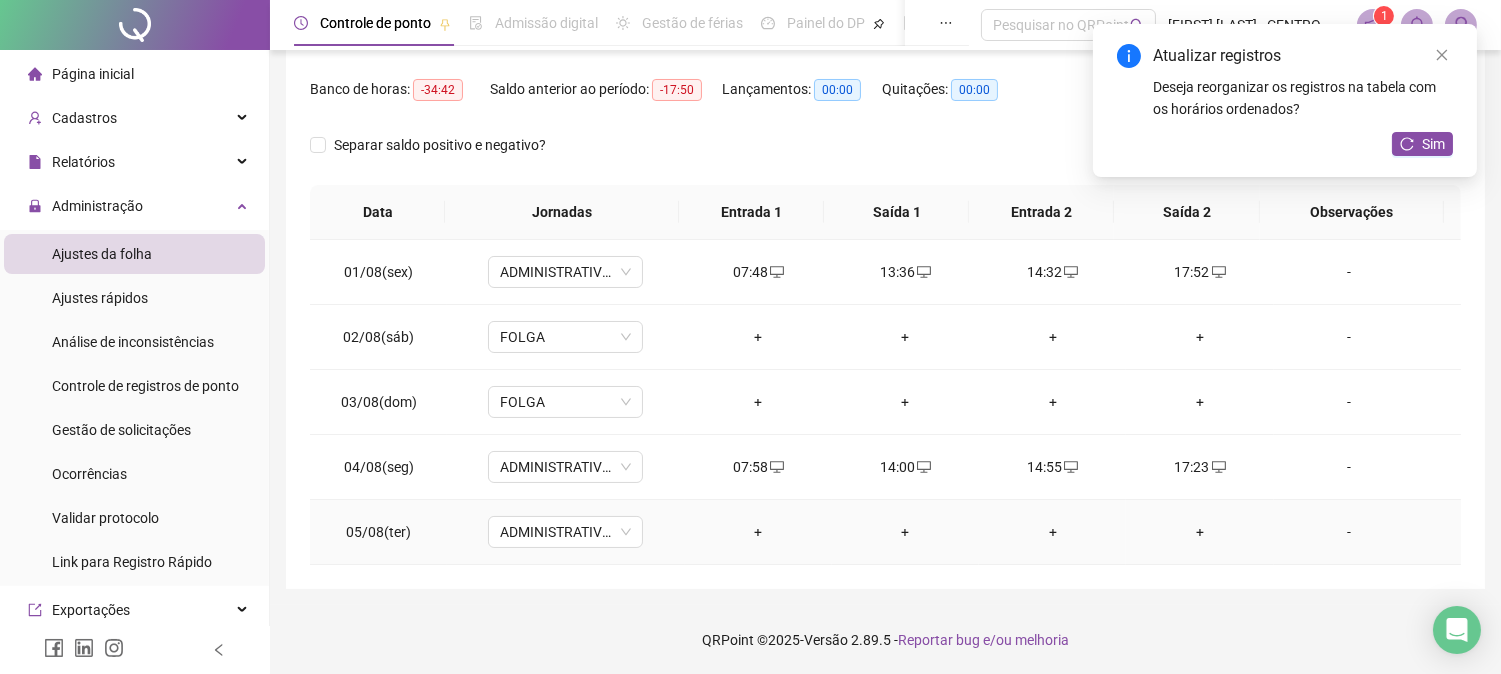 click on "+" at bounding box center (758, 532) 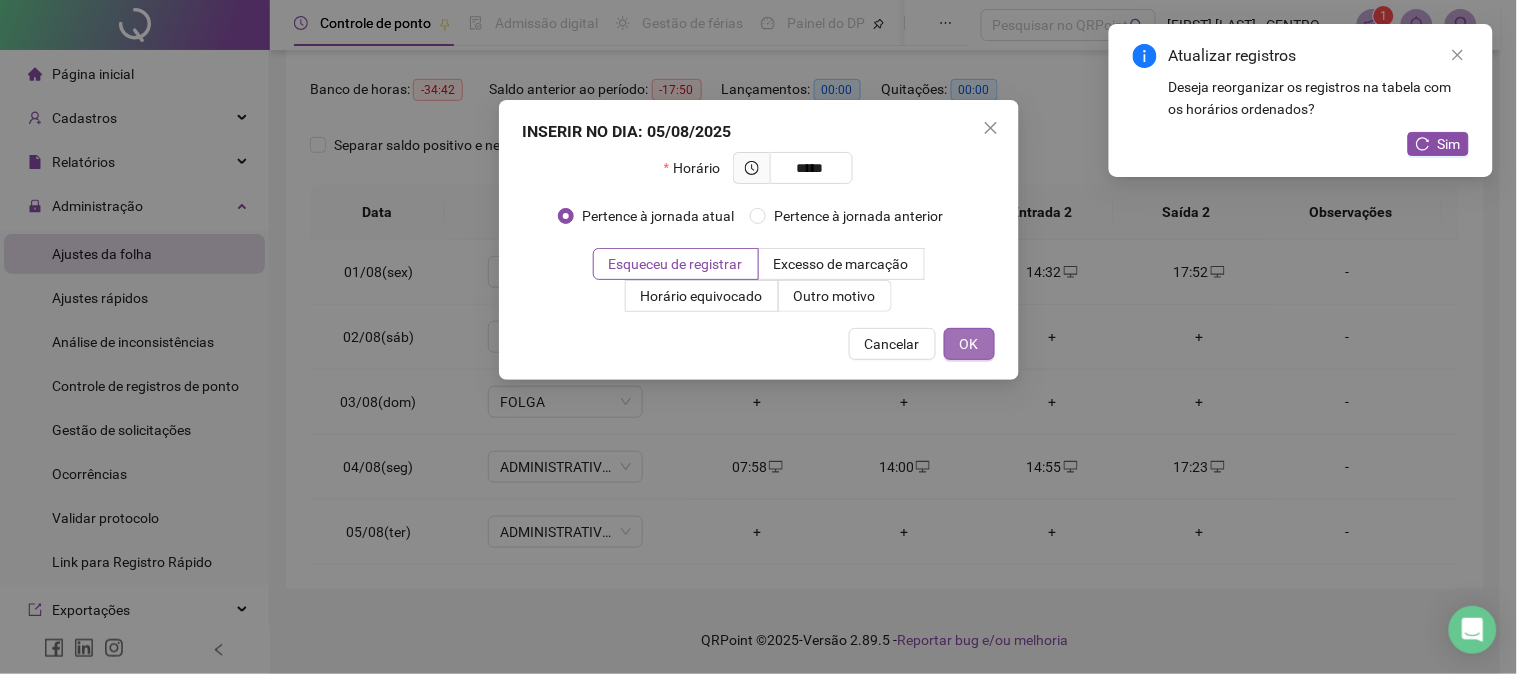 type on "*****" 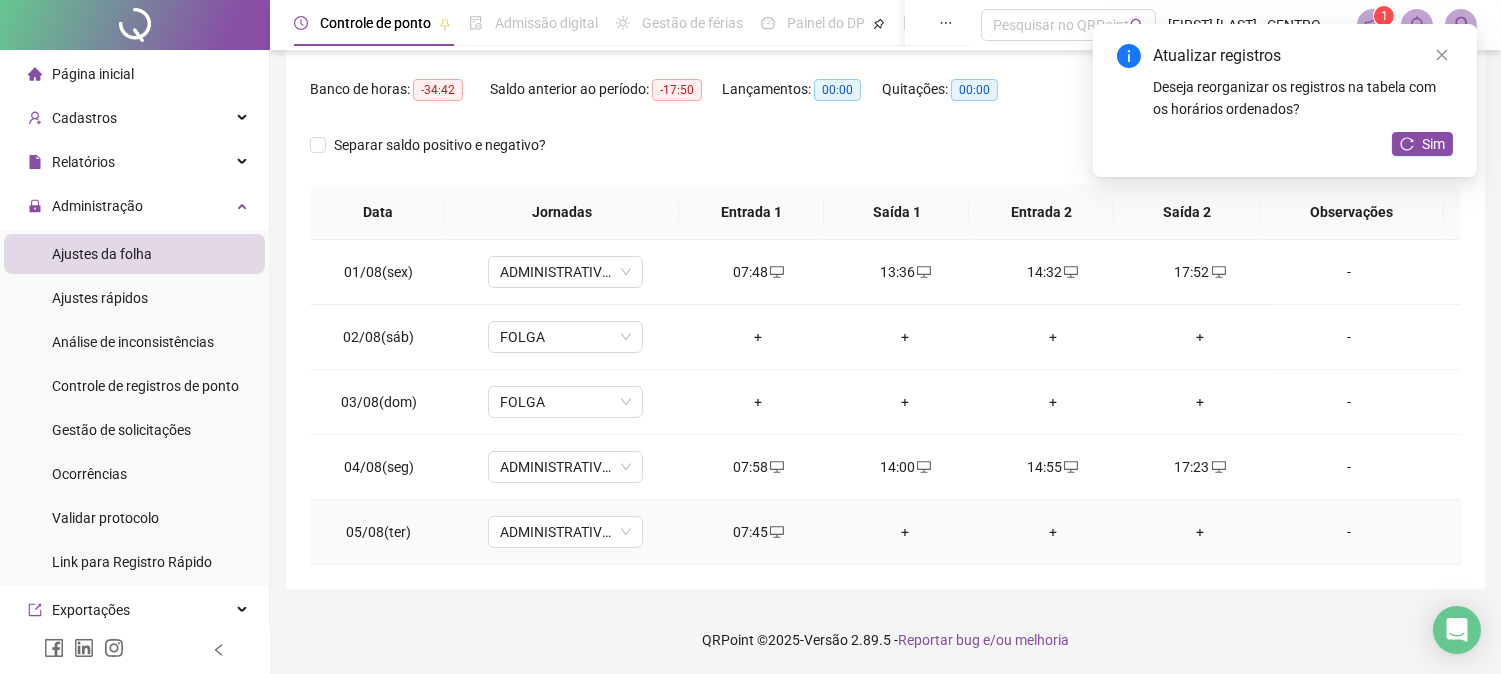 click on "+" at bounding box center [905, 532] 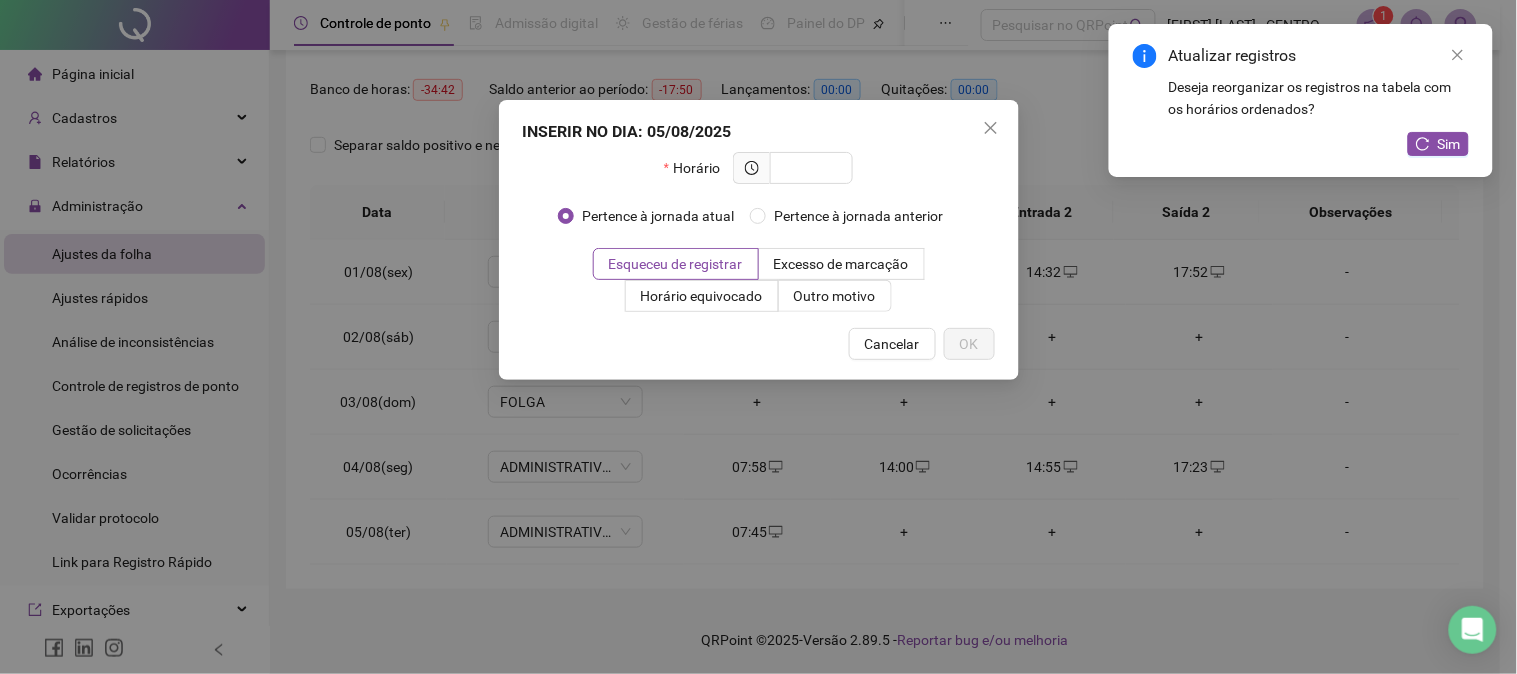 click on "INSERIR NO DIA :   05/08/2025 Horário Pertence à jornada atual Pertence à jornada anterior Esqueceu de registrar Excesso de marcação Horário equivocado Outro motivo Motivo Cancelar OK" at bounding box center [758, 337] 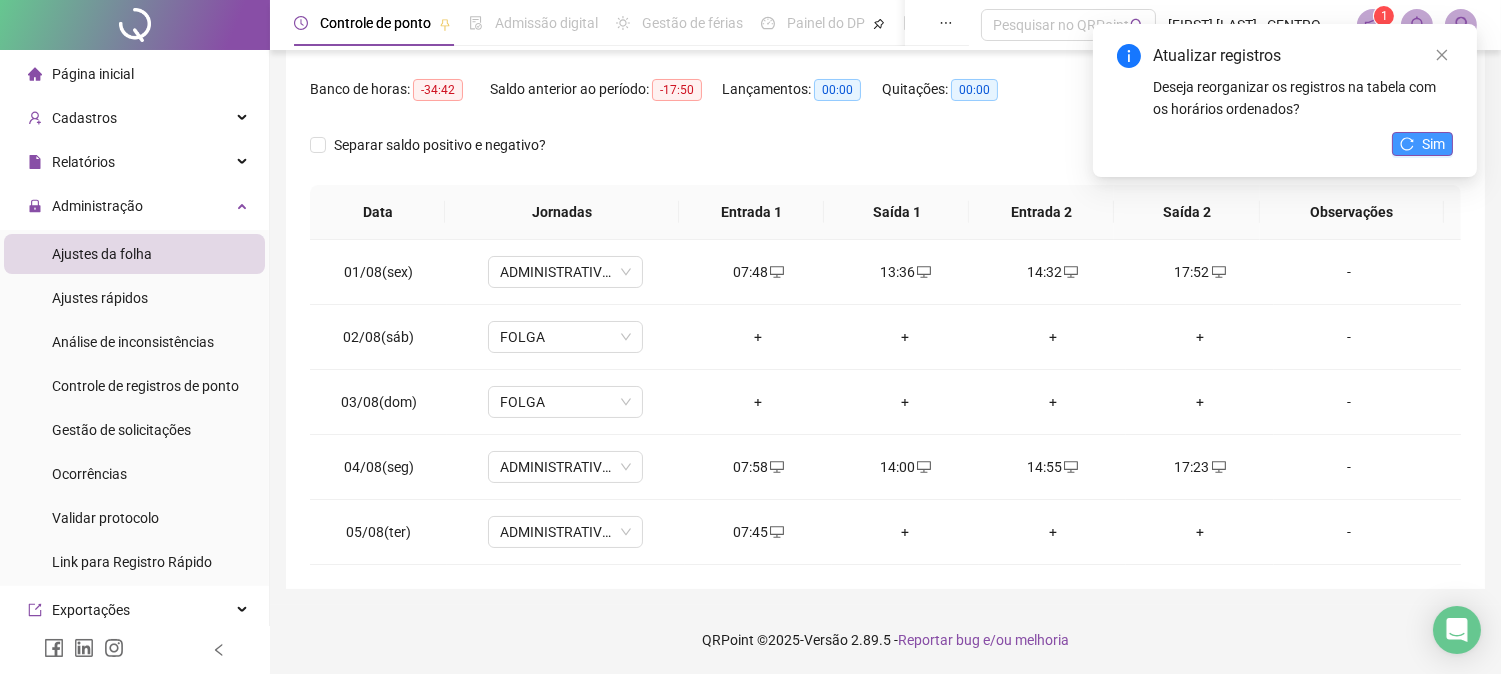 click on "Sim" at bounding box center (1433, 144) 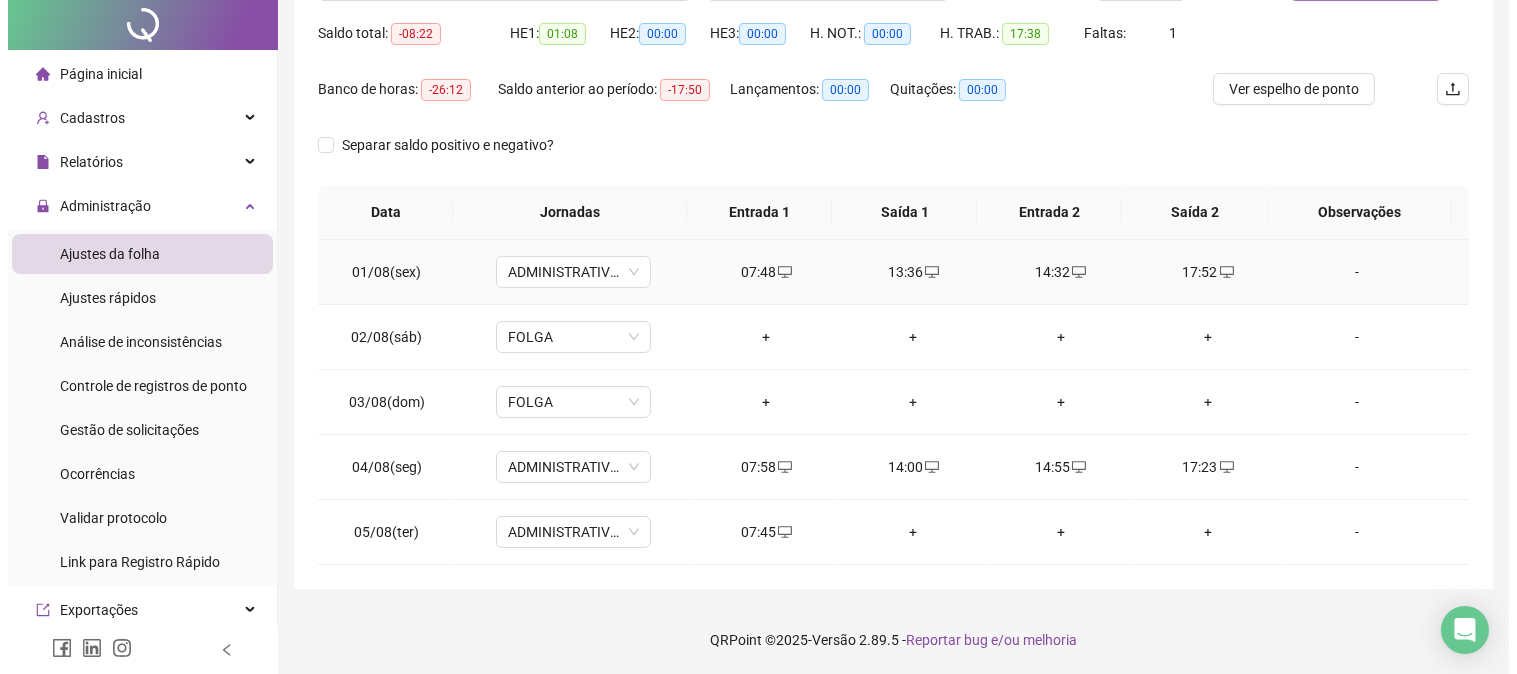 scroll, scrollTop: 0, scrollLeft: 0, axis: both 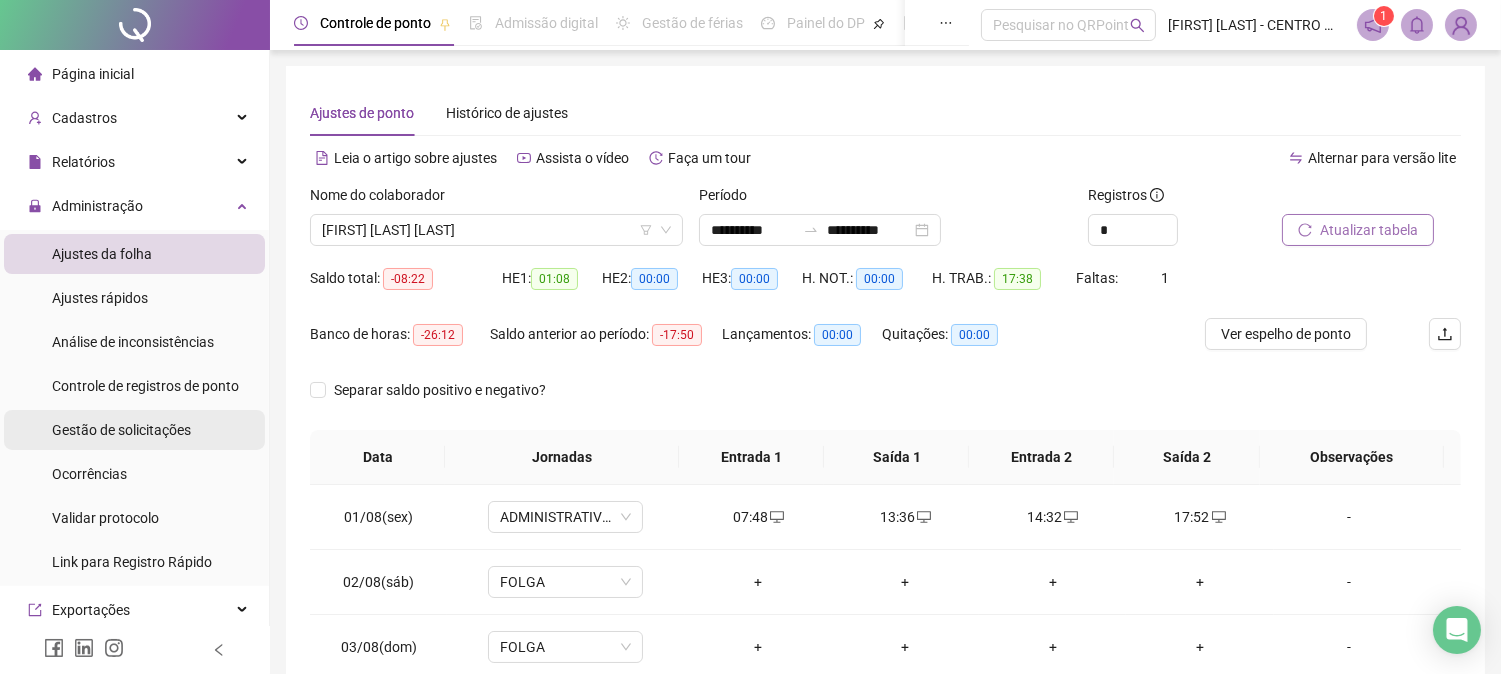 click on "Gestão de solicitações" at bounding box center (121, 430) 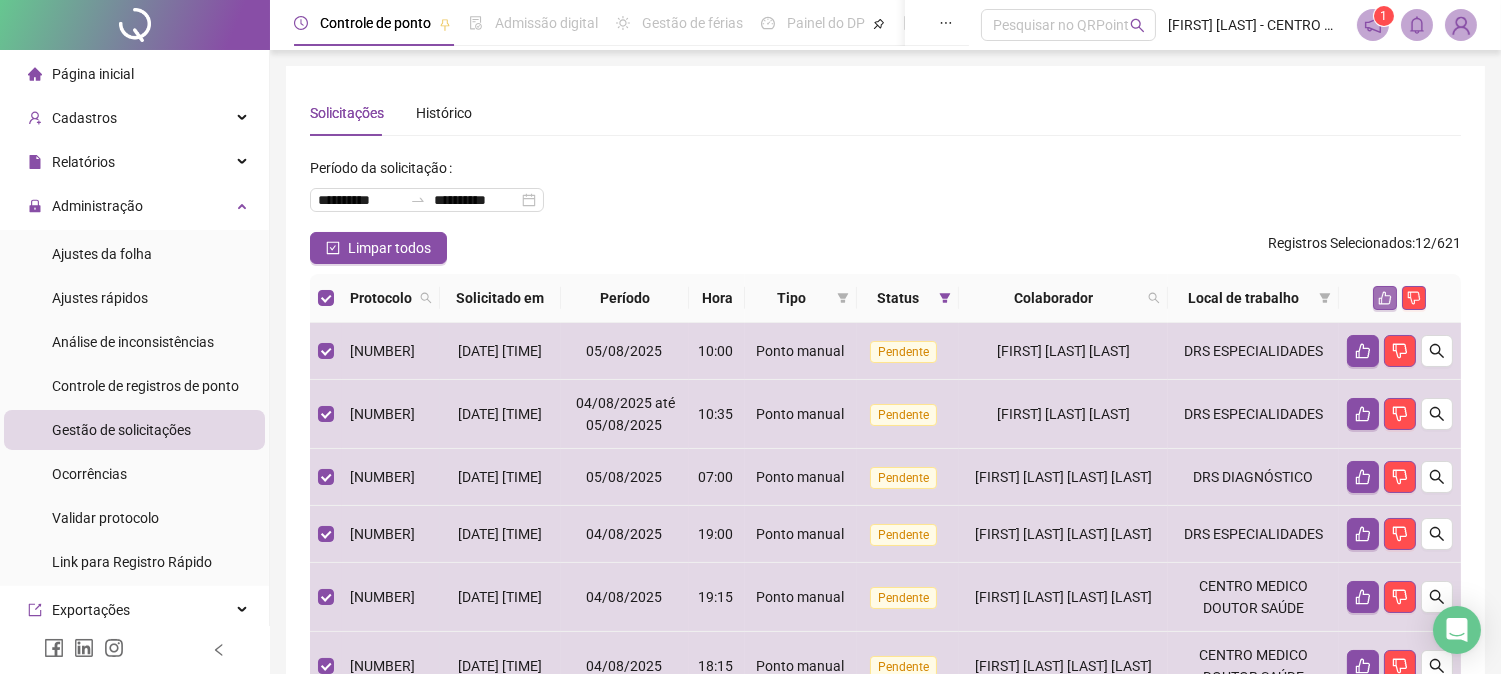 click 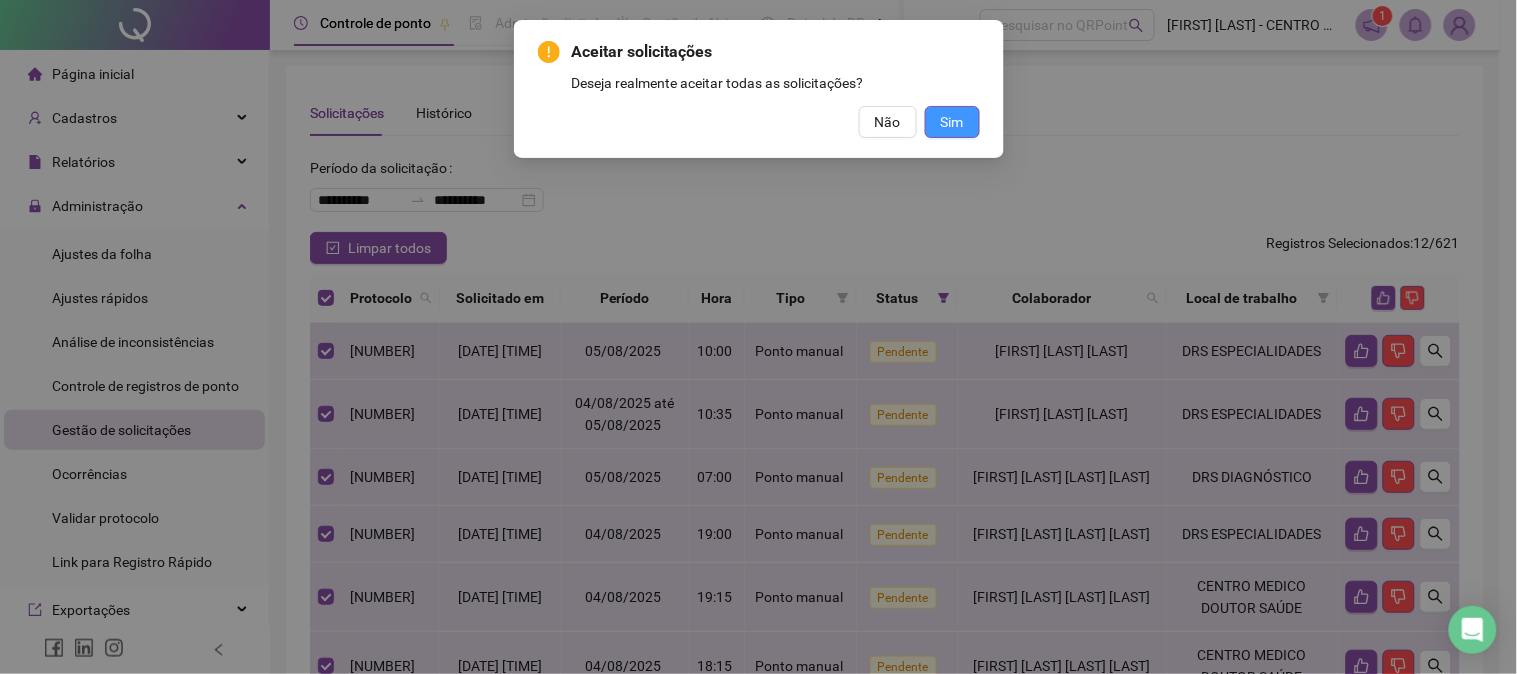 click on "Sim" at bounding box center (952, 122) 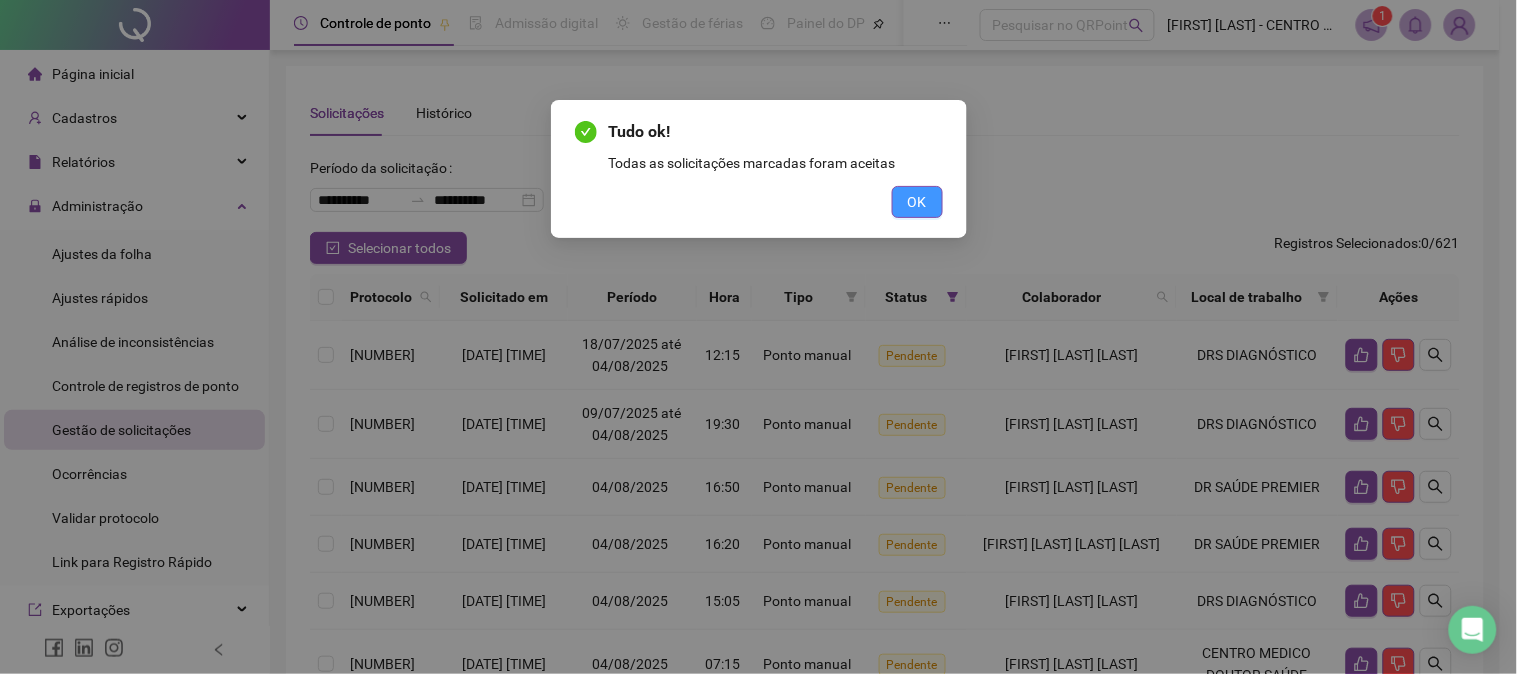 click on "OK" at bounding box center (917, 202) 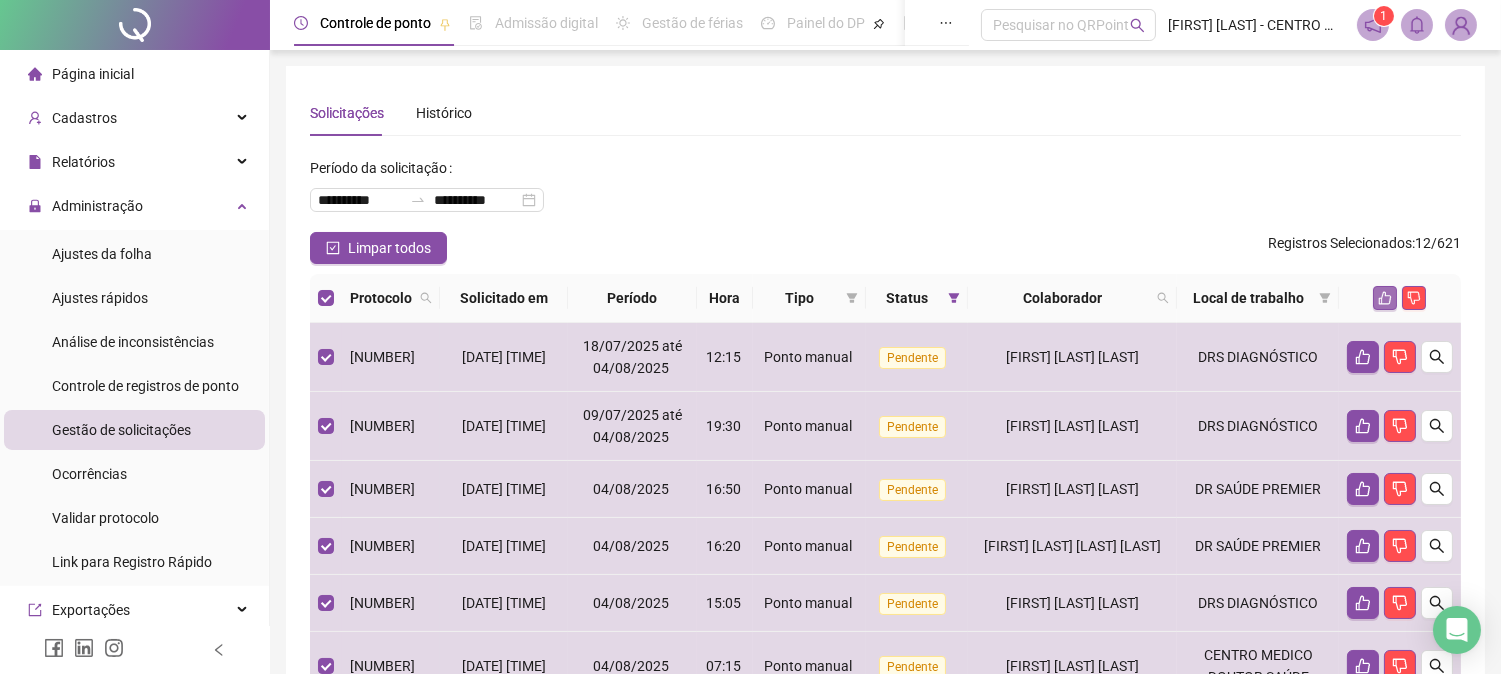 click 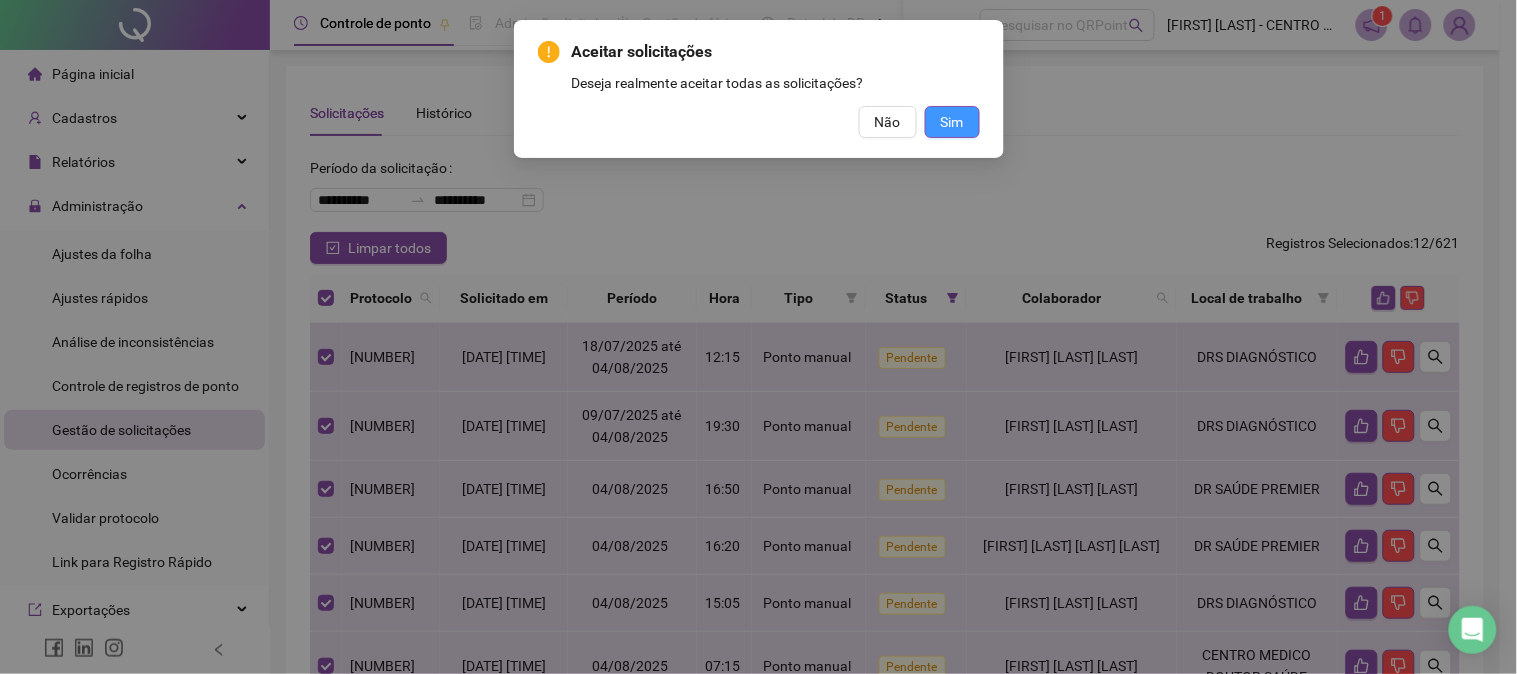 click on "Sim" at bounding box center (952, 122) 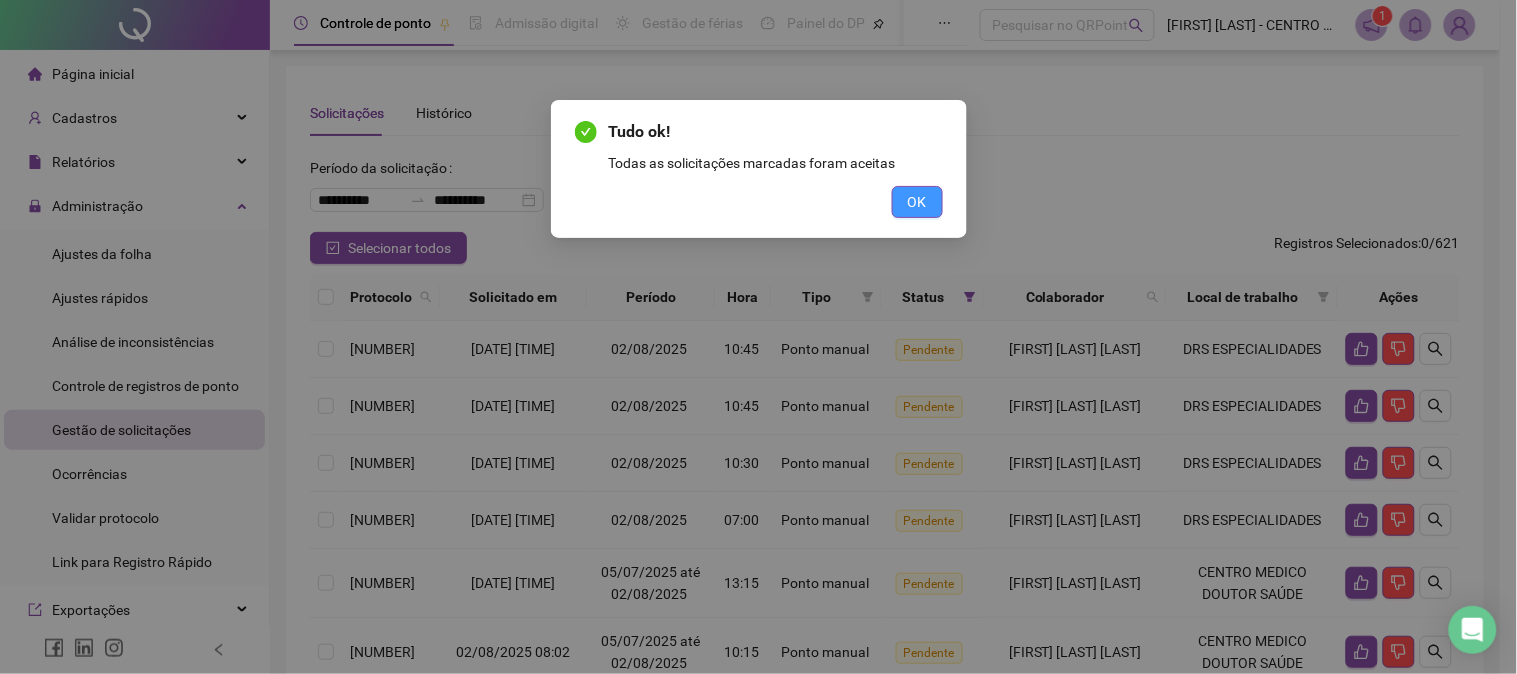 drag, startPoint x: 917, startPoint y: 198, endPoint x: 527, endPoint y: 281, distance: 398.73425 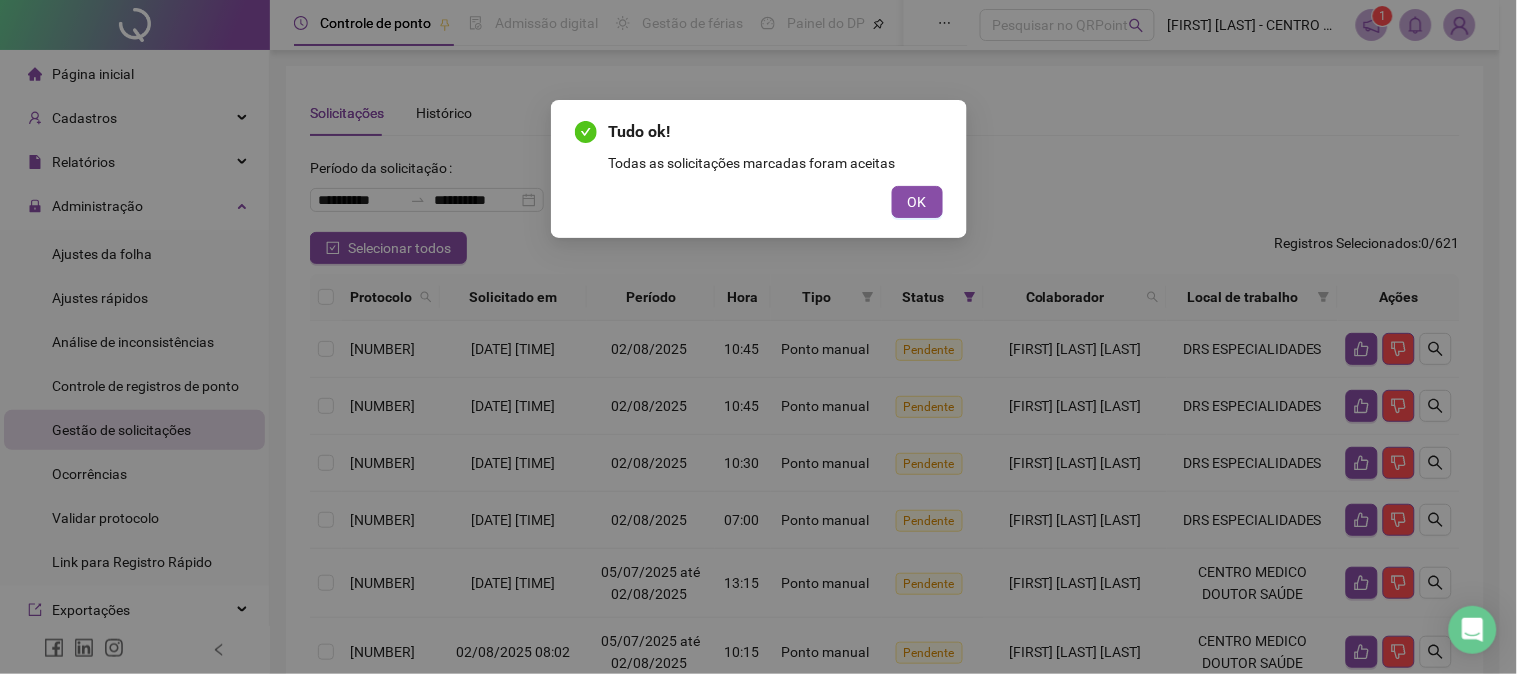 click on "OK" at bounding box center (917, 202) 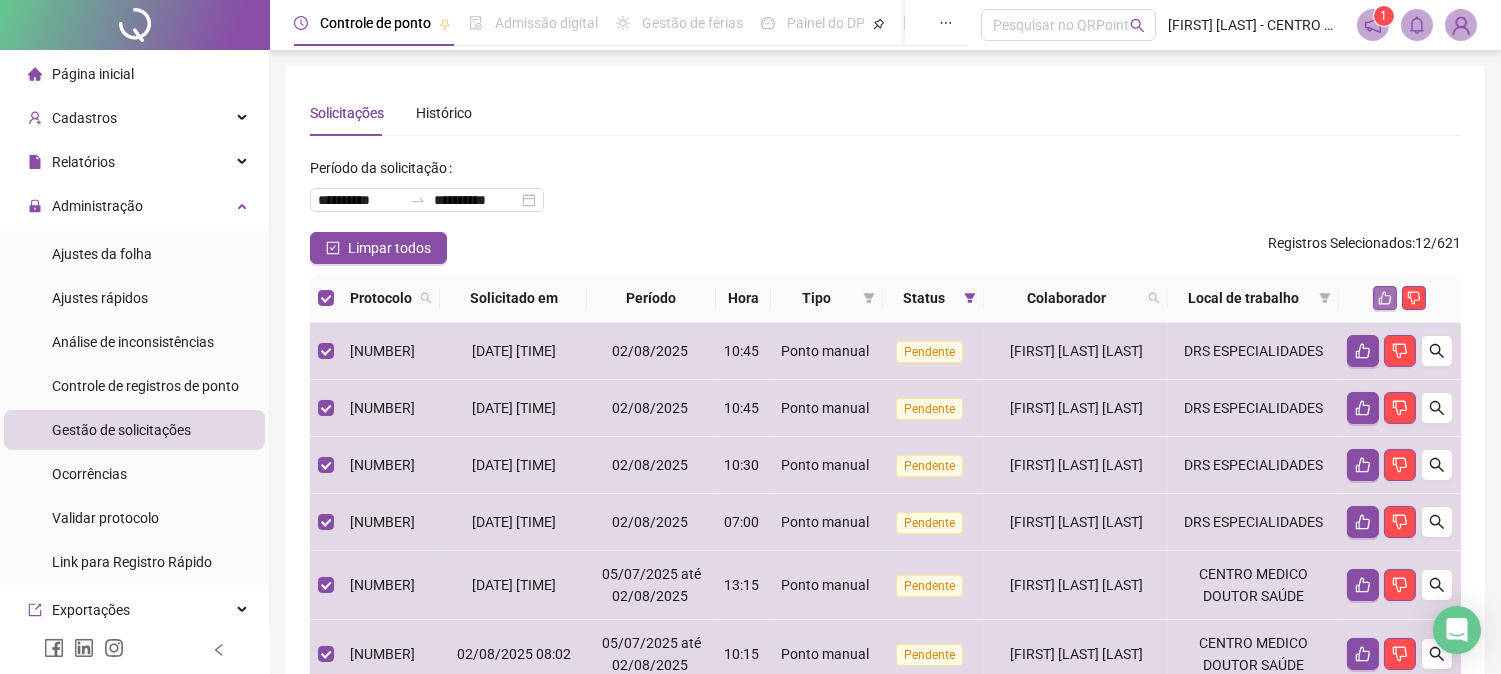 click 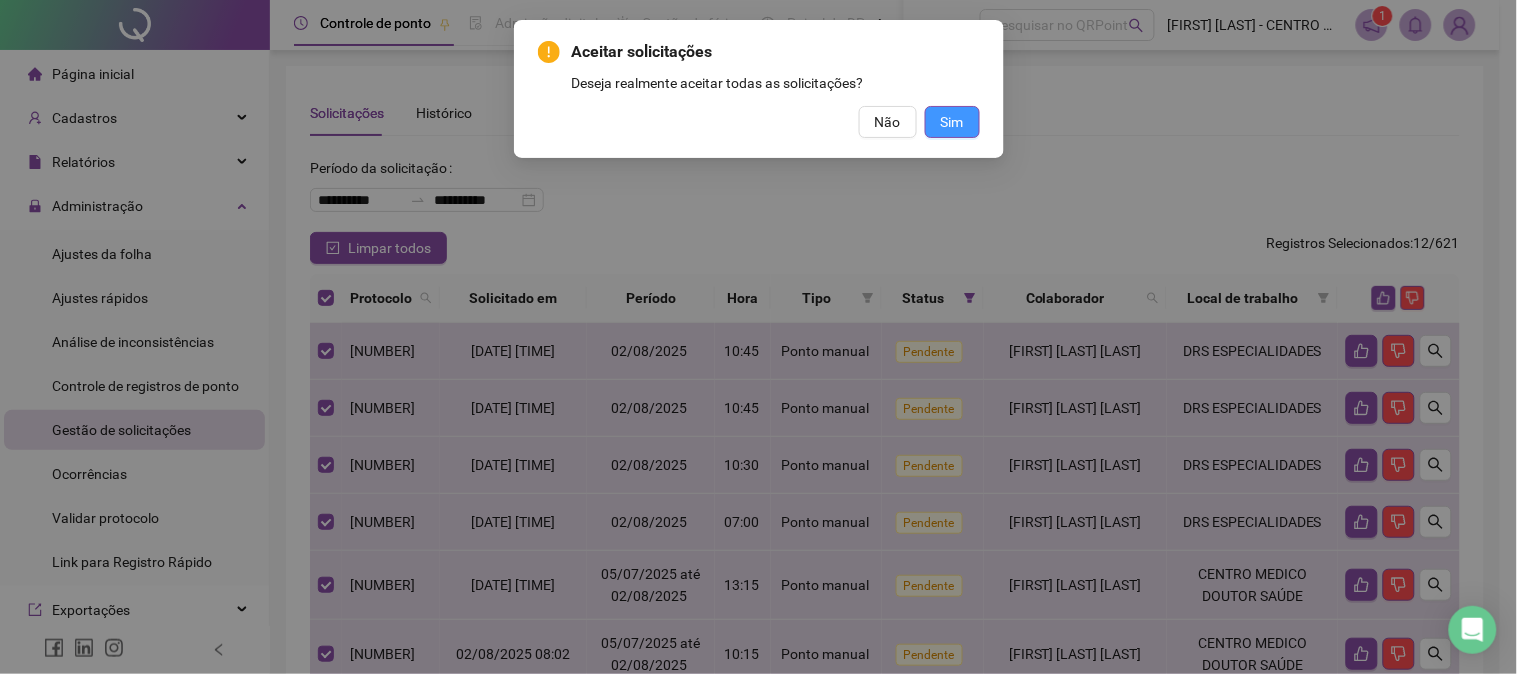 click on "Sim" at bounding box center [952, 122] 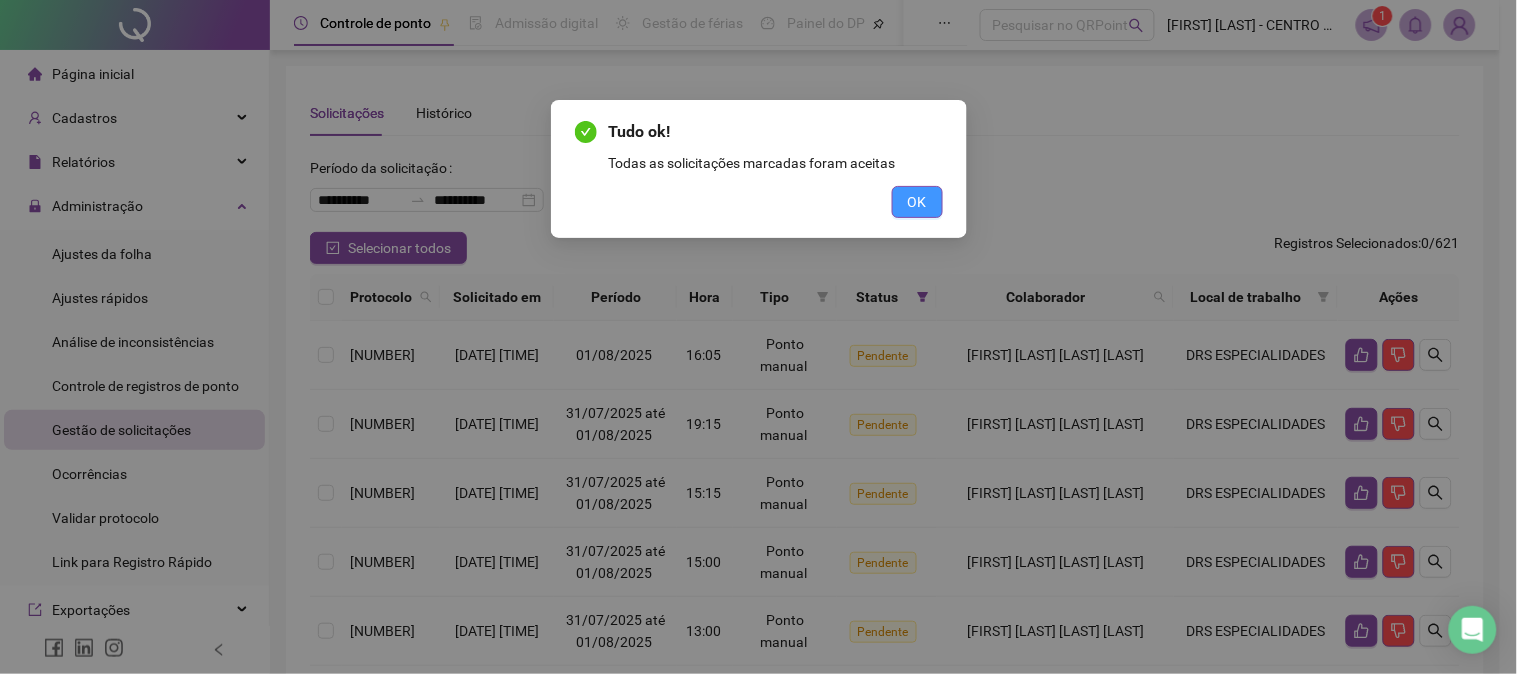 click on "OK" at bounding box center [917, 202] 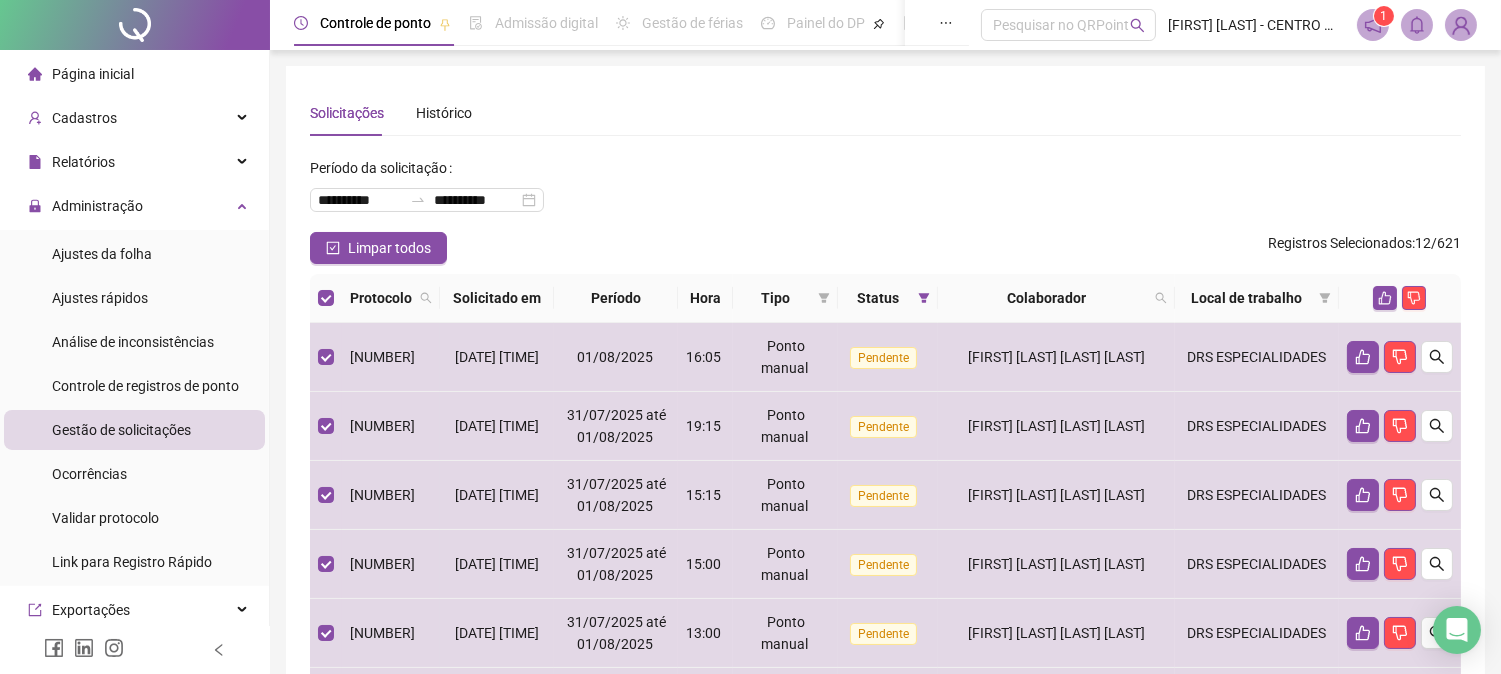 click at bounding box center [1400, 298] 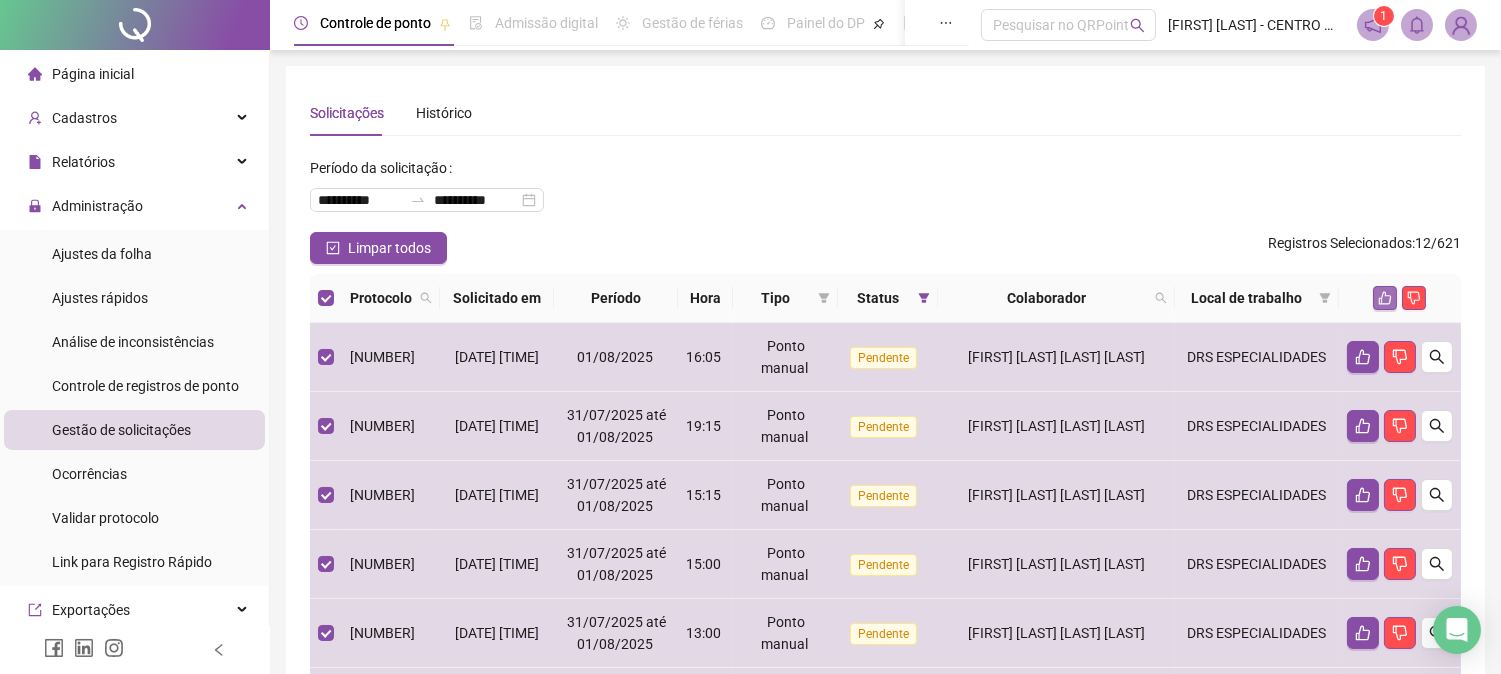 click 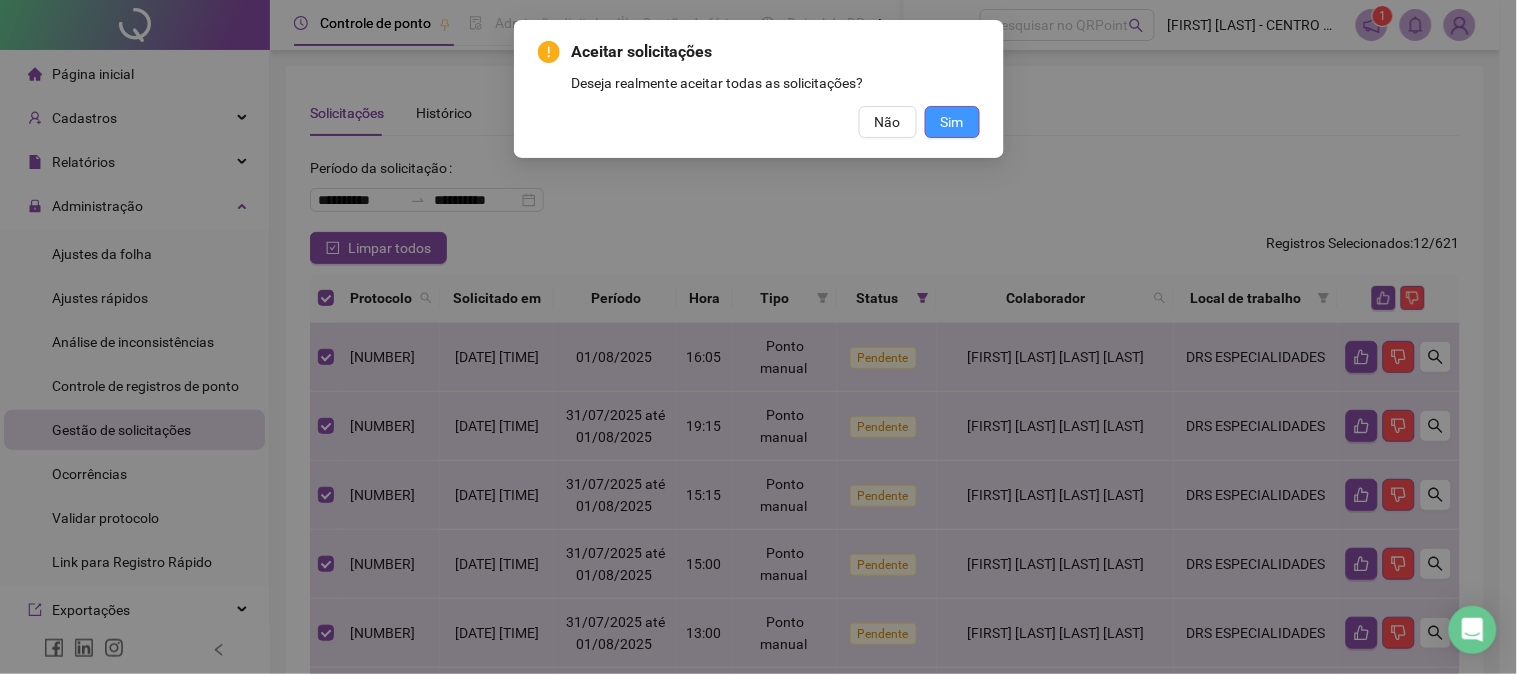 click on "Sim" at bounding box center [952, 122] 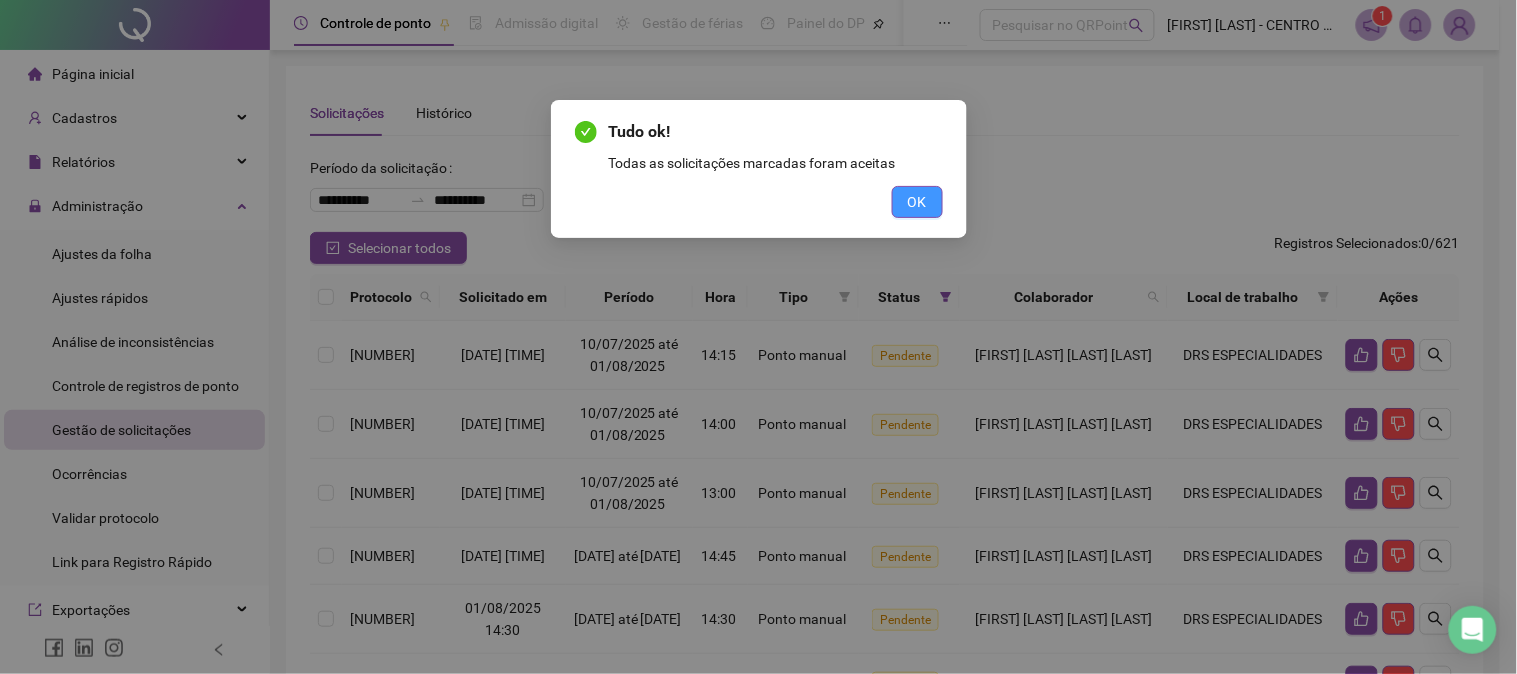 click on "OK" at bounding box center (917, 202) 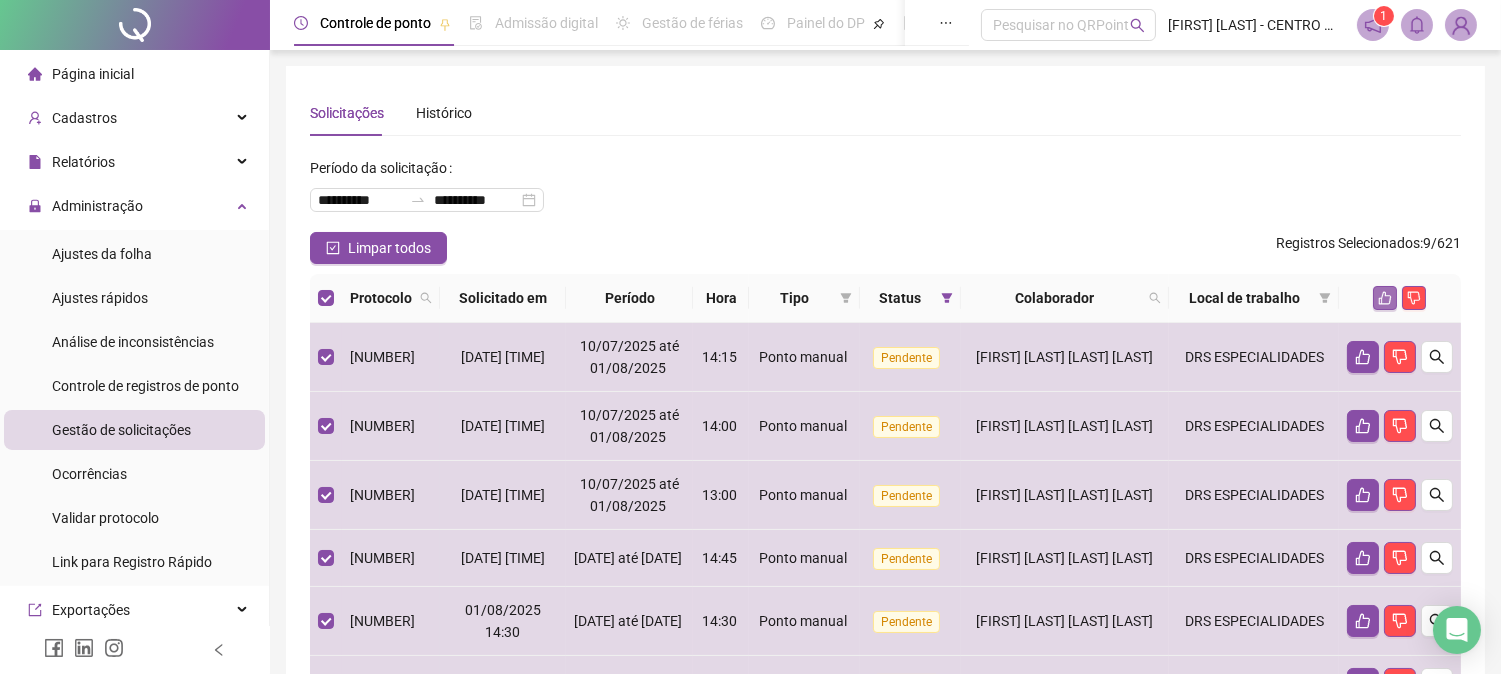 click 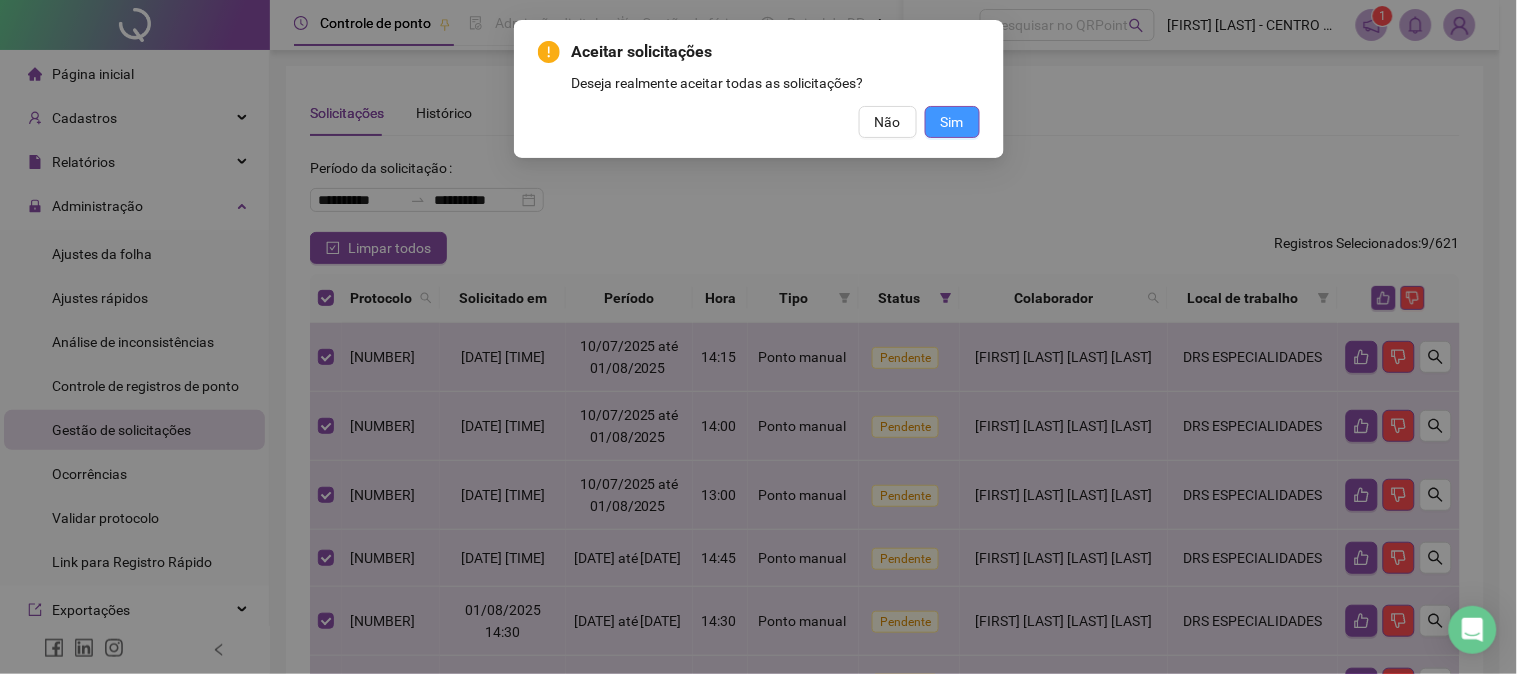 click on "Sim" at bounding box center (952, 122) 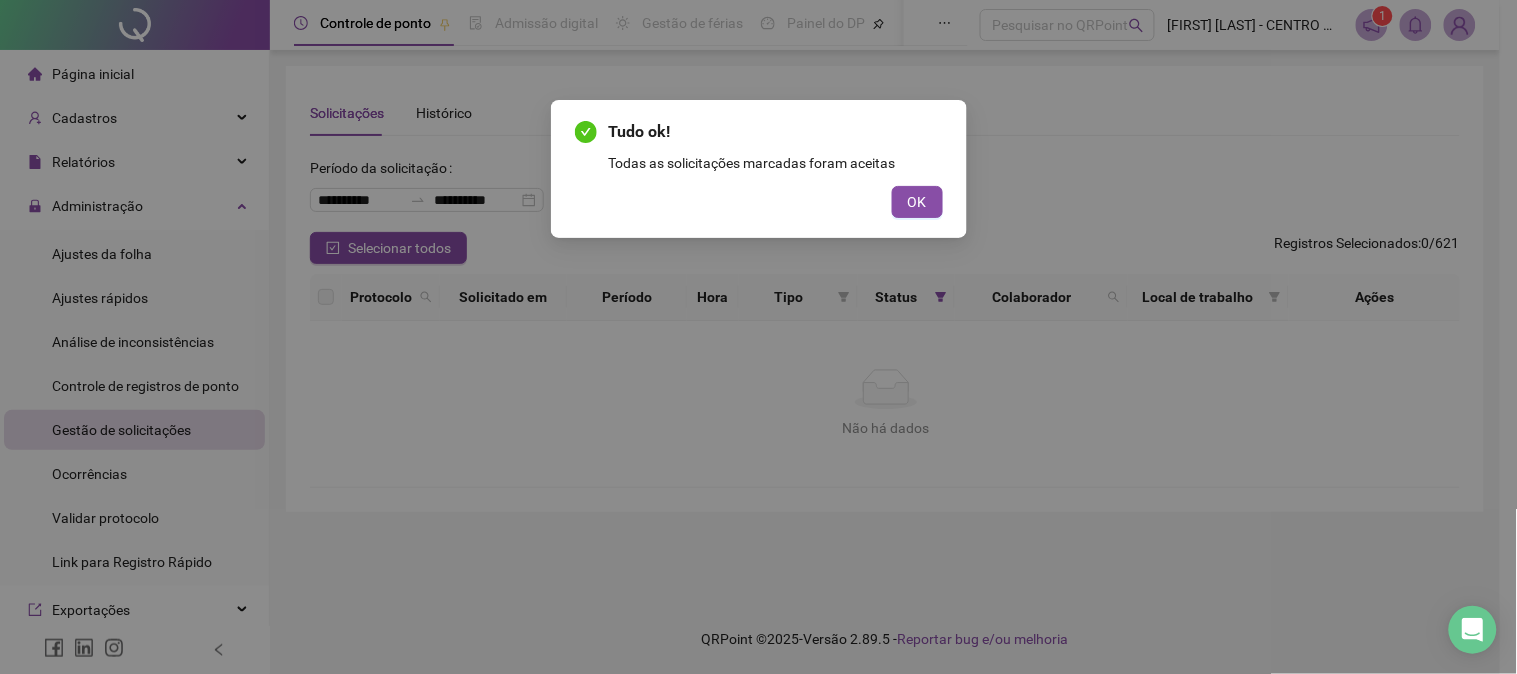 drag, startPoint x: 916, startPoint y: 195, endPoint x: 917, endPoint y: 205, distance: 10.049875 